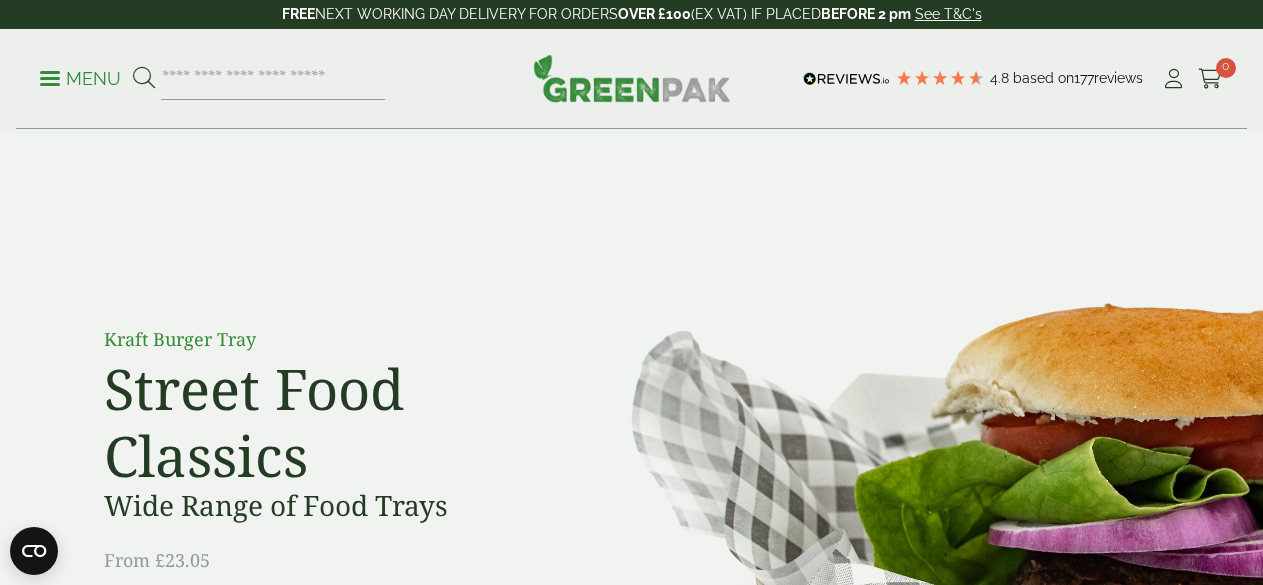scroll, scrollTop: 0, scrollLeft: 0, axis: both 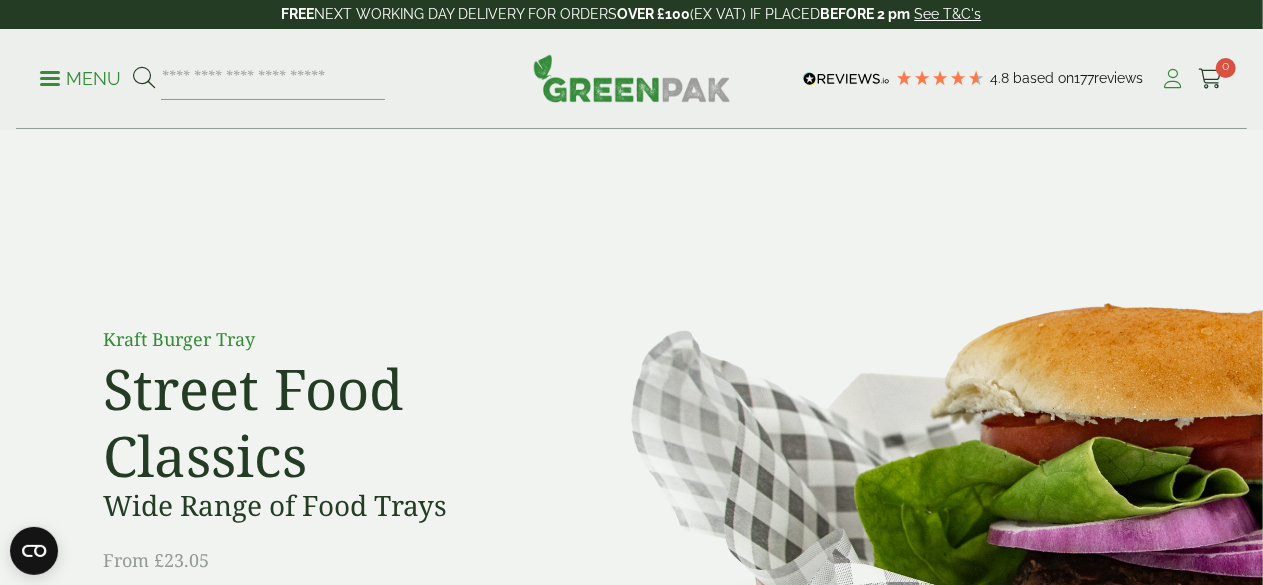 click at bounding box center (1173, 79) 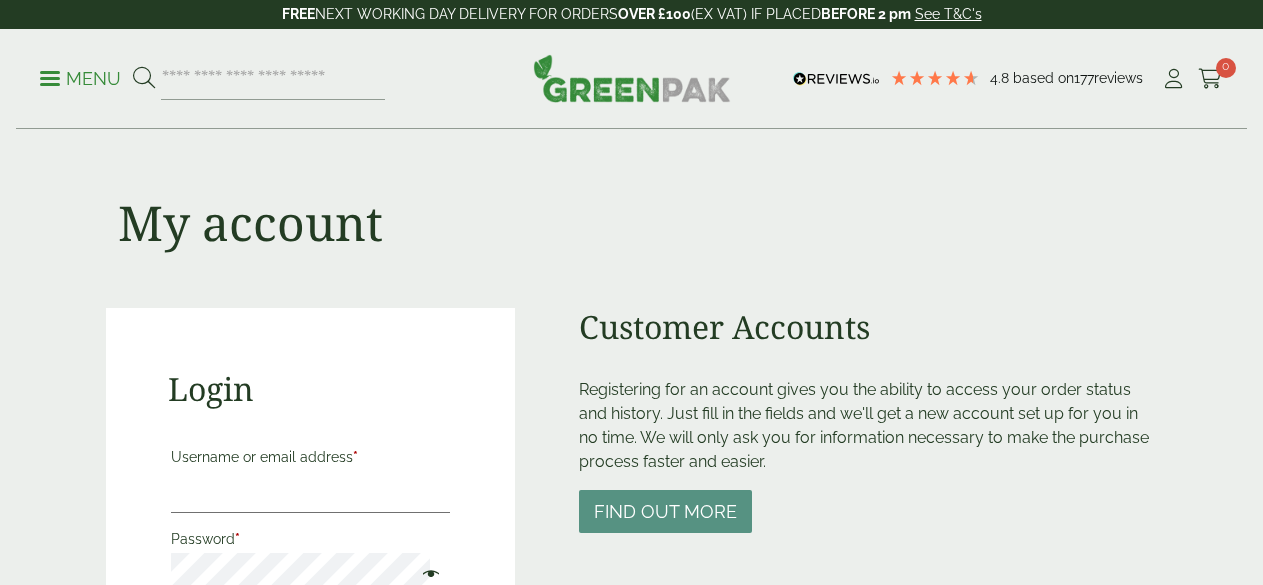 scroll, scrollTop: 0, scrollLeft: 0, axis: both 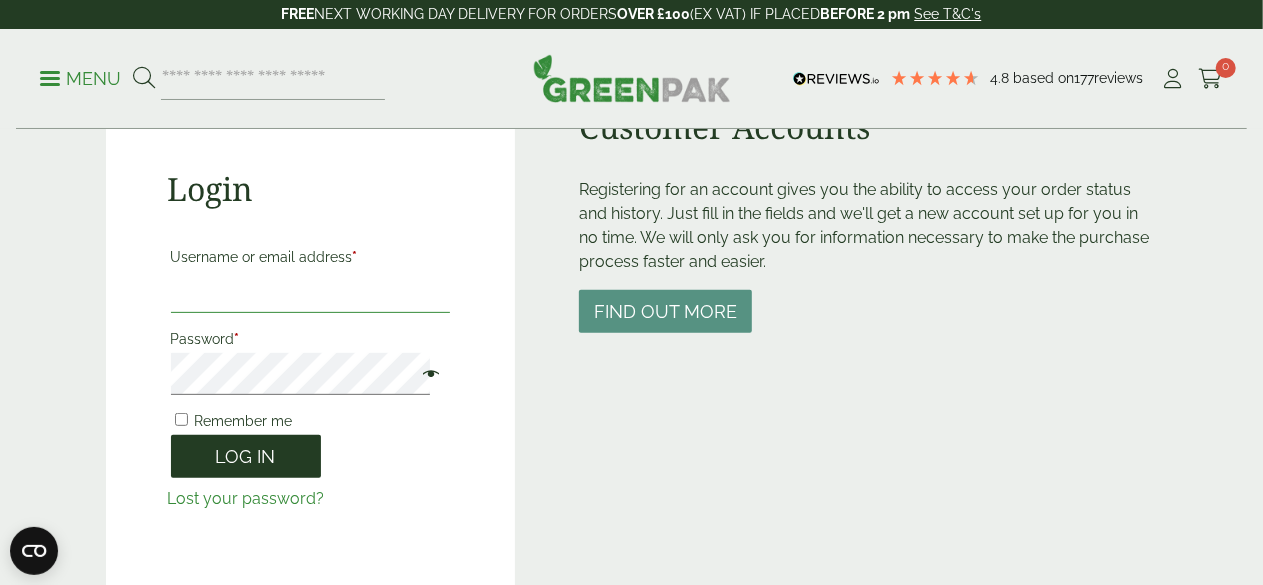 type on "**********" 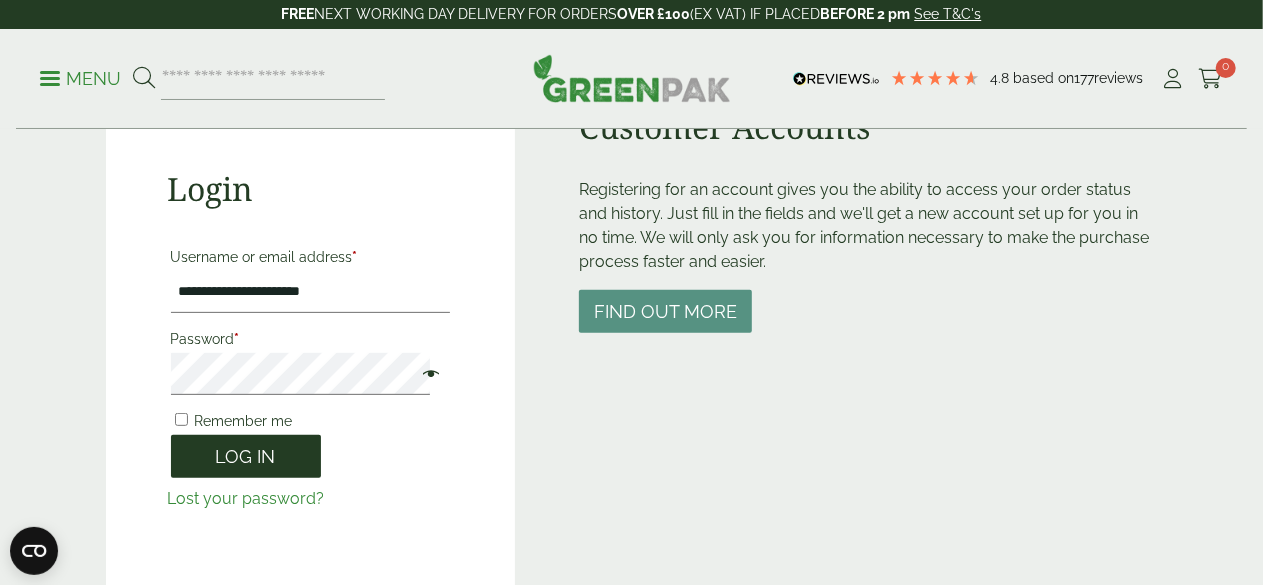 click on "Log in" at bounding box center (246, 456) 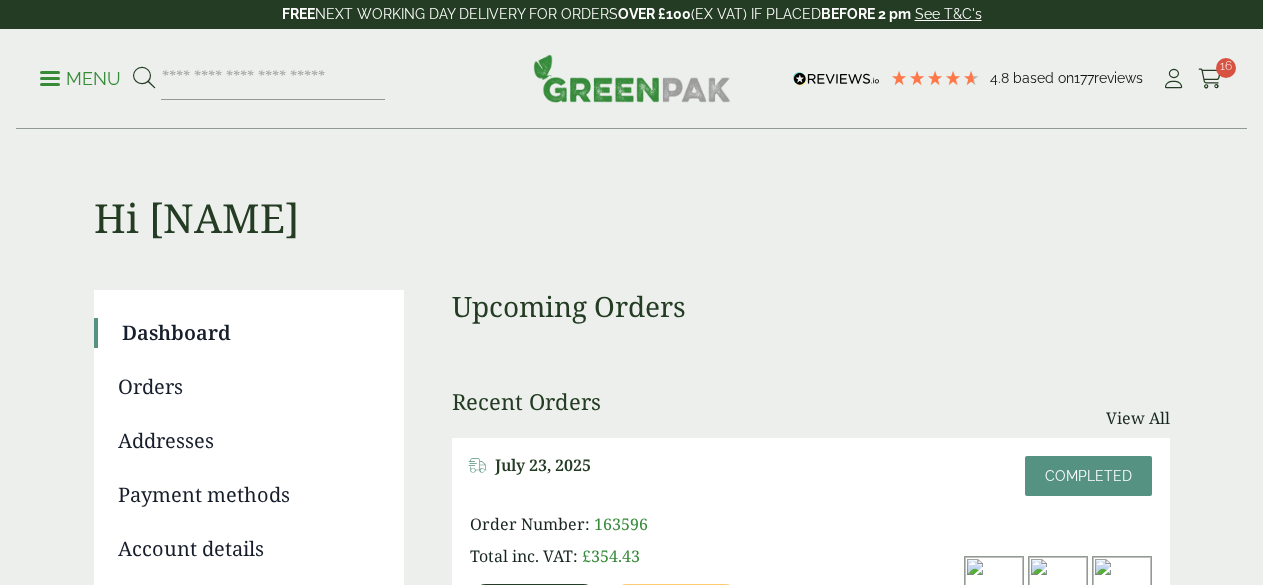 scroll, scrollTop: 0, scrollLeft: 0, axis: both 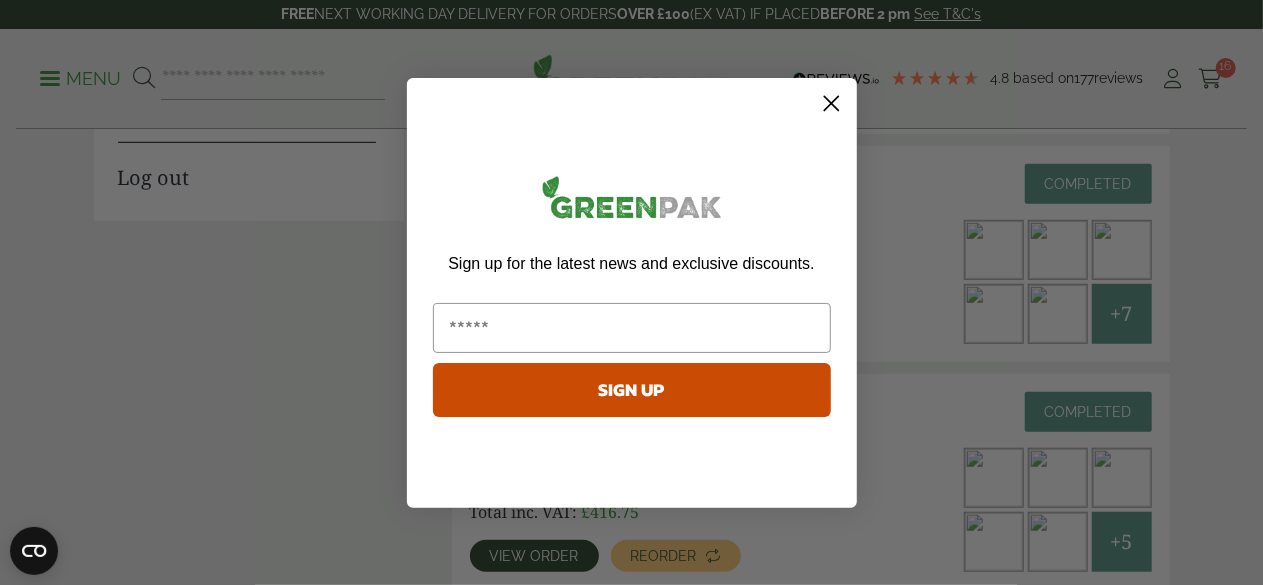 click 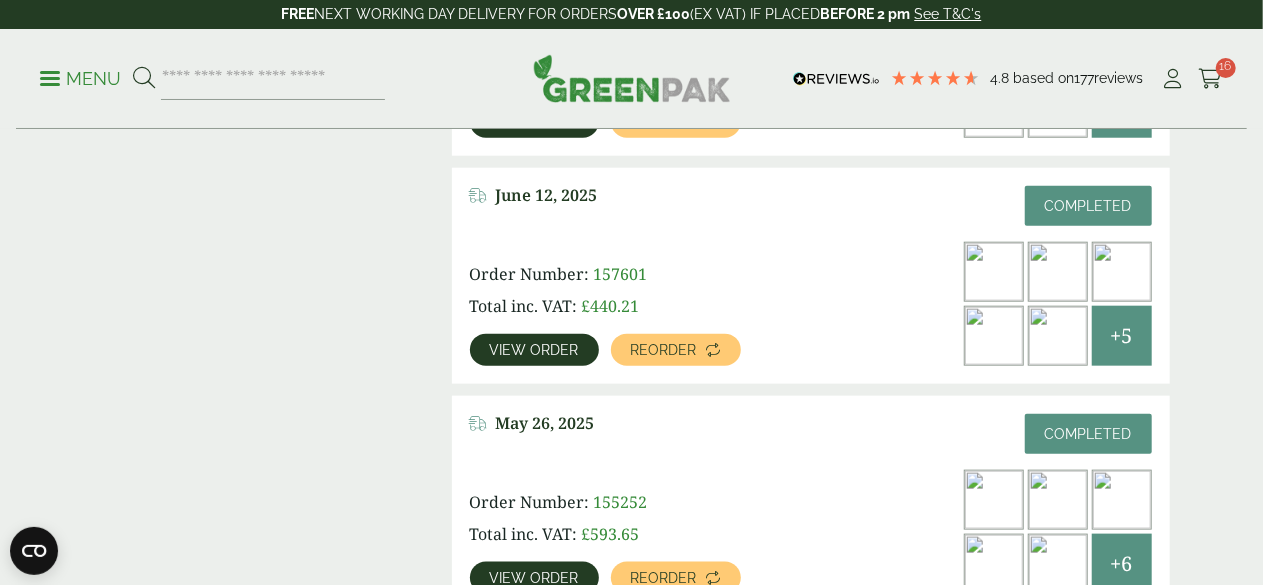 scroll, scrollTop: 1100, scrollLeft: 0, axis: vertical 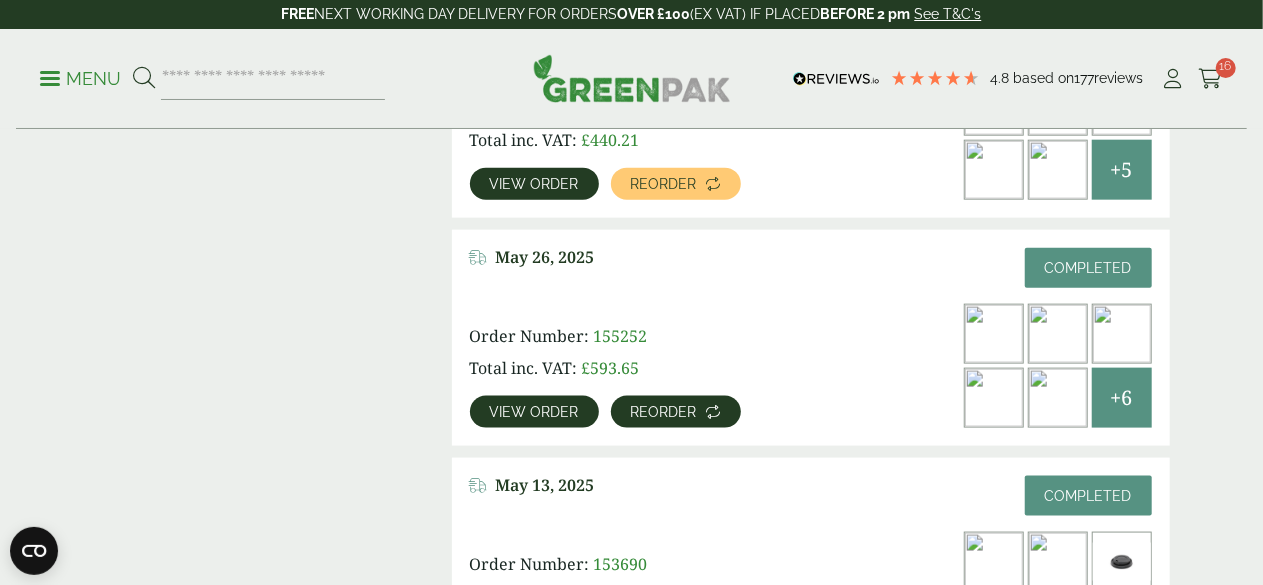 click on "Reorder" at bounding box center [664, 412] 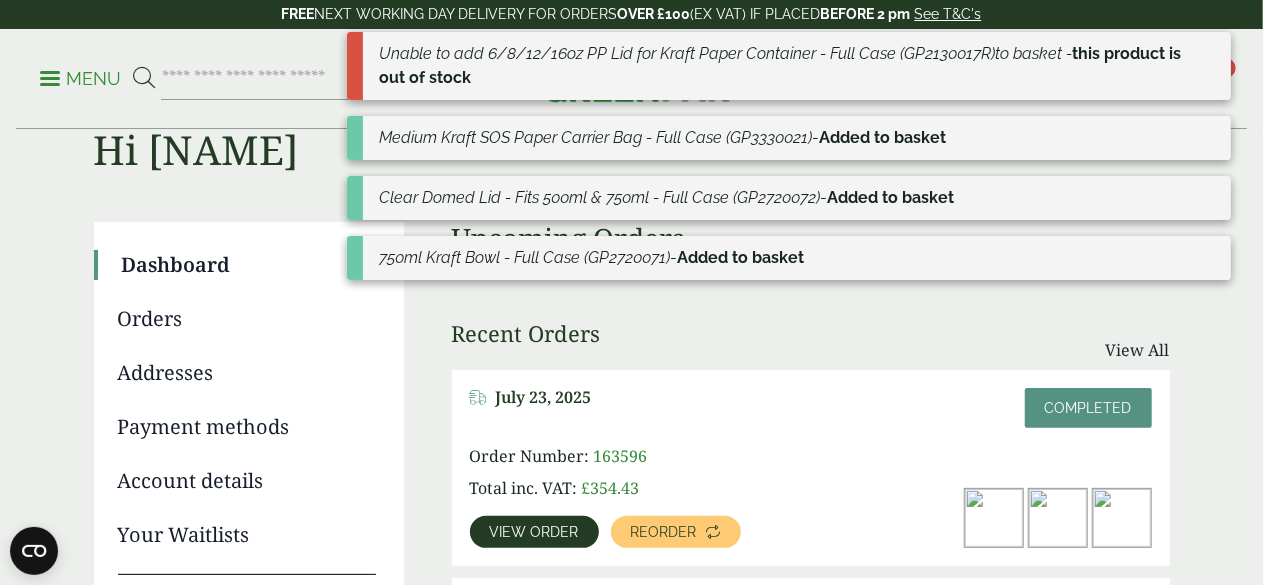 scroll, scrollTop: 100, scrollLeft: 0, axis: vertical 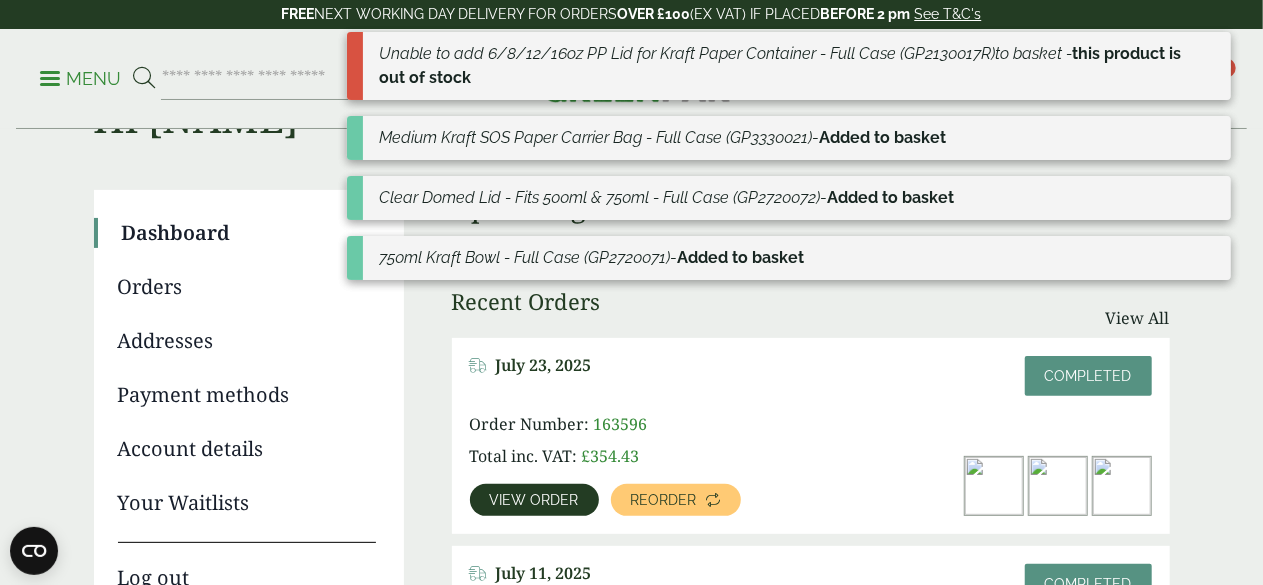 click on "Hi [NAME]
Dashboard
Orders
Addresses
Payment methods
Account details
Your Waitlists
Log out
Unable to add 6/8/12/16oz PP Lid for Kraft Paper Container - Full Case ([PRODUCT_CODE])  to basket -  this product is out of stock Medium Kraft SOS Paper Carrier Bag - Full Case ([PRODUCT_CODE])  -  Added to basket Clear Domed Lid - Fits 500ml & 750ml - Full Case ([PRODUCT_CODE])  -   -" at bounding box center (631, 1829) 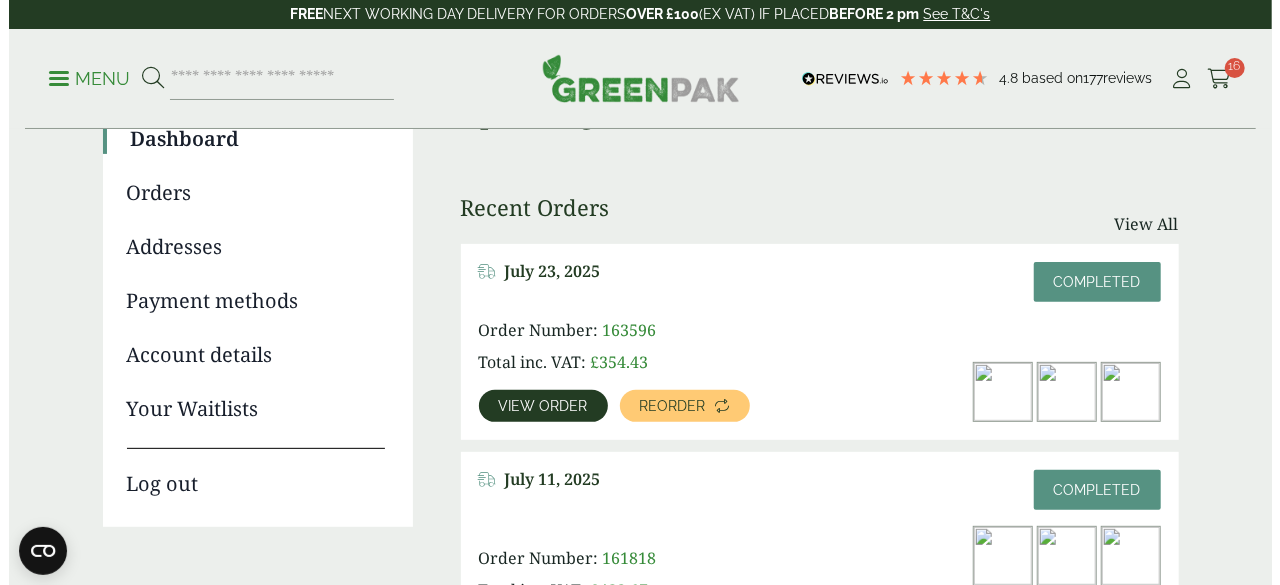 scroll, scrollTop: 200, scrollLeft: 0, axis: vertical 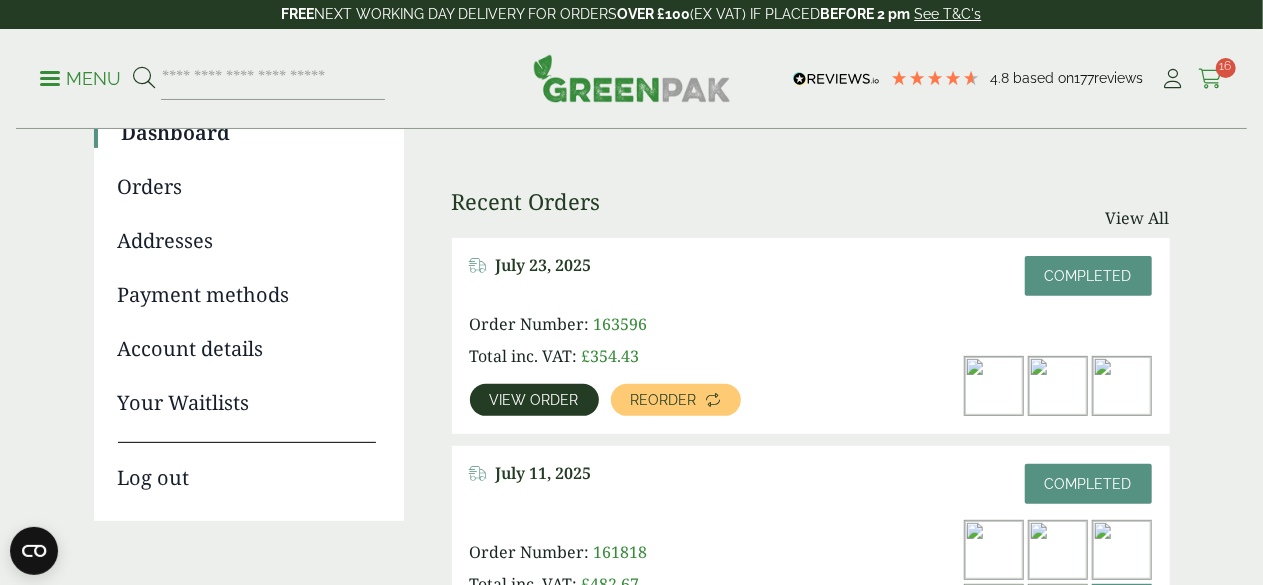 click on "16" at bounding box center (1226, 68) 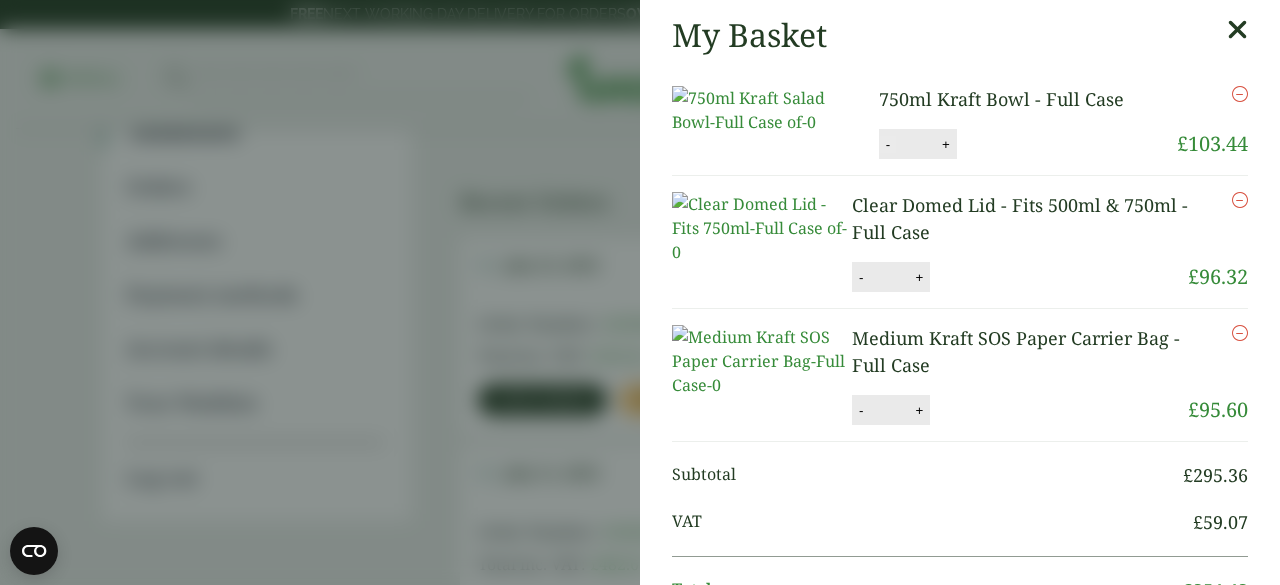 click on "-" at bounding box center (888, 144) 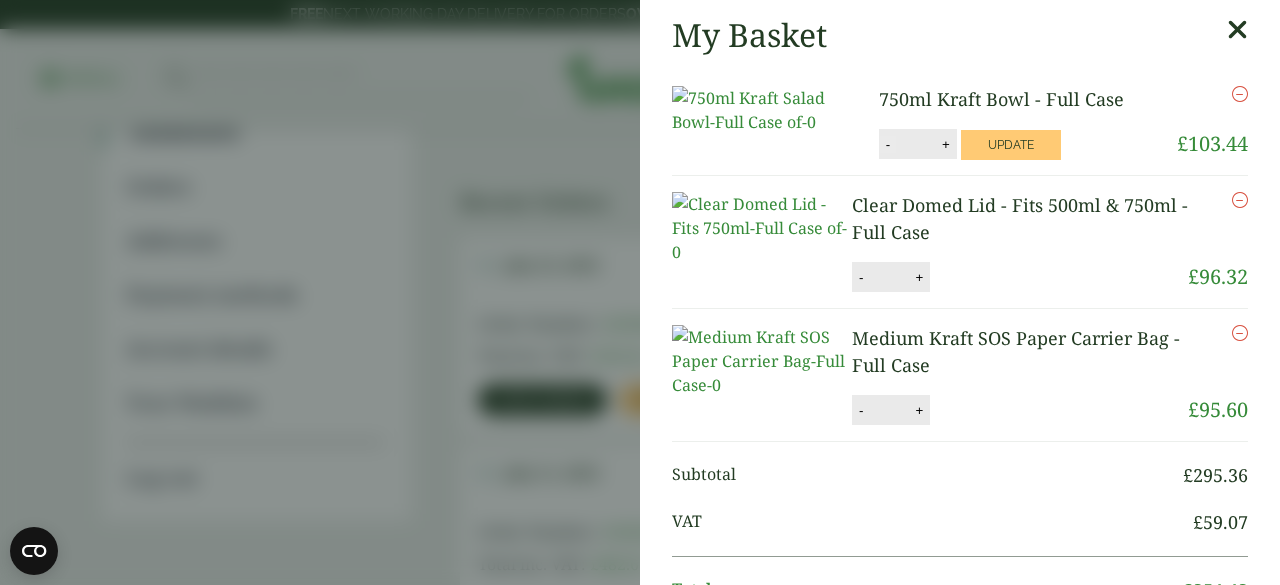 click on "-" at bounding box center [888, 144] 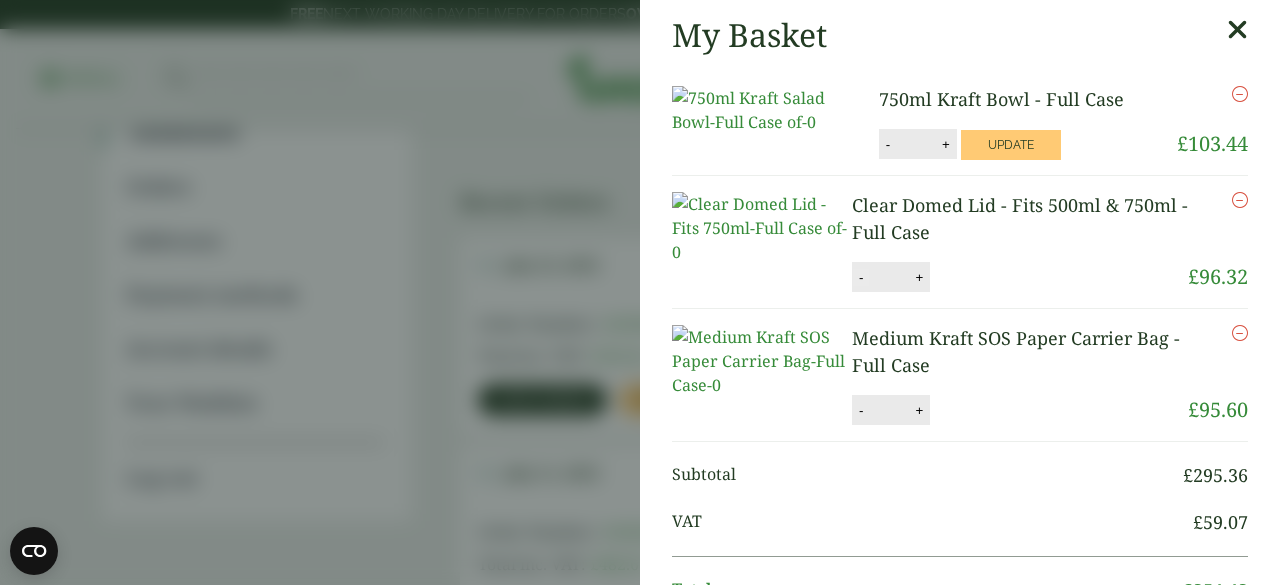 click on "-" at bounding box center (861, 277) 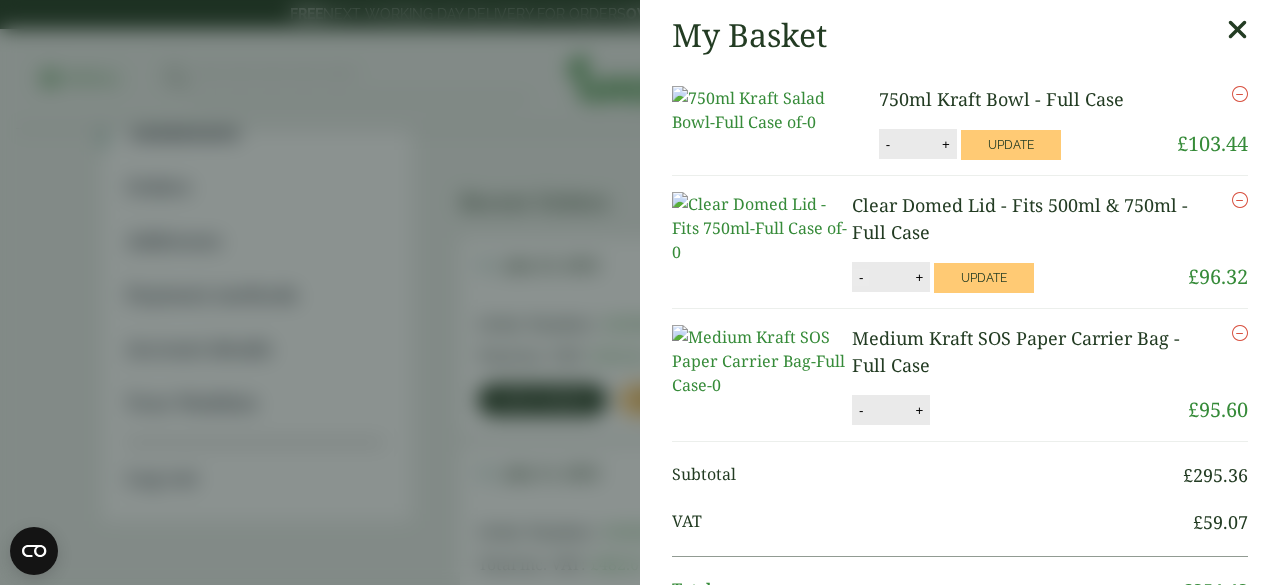 click on "-" at bounding box center (861, 277) 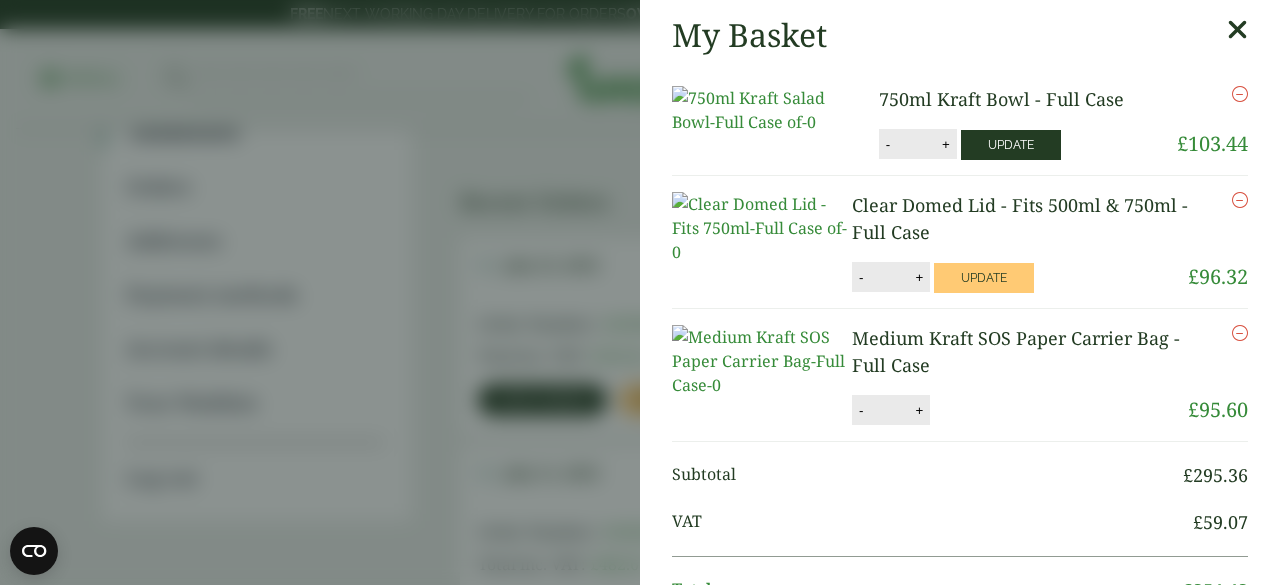 click on "Update" at bounding box center [1011, 145] 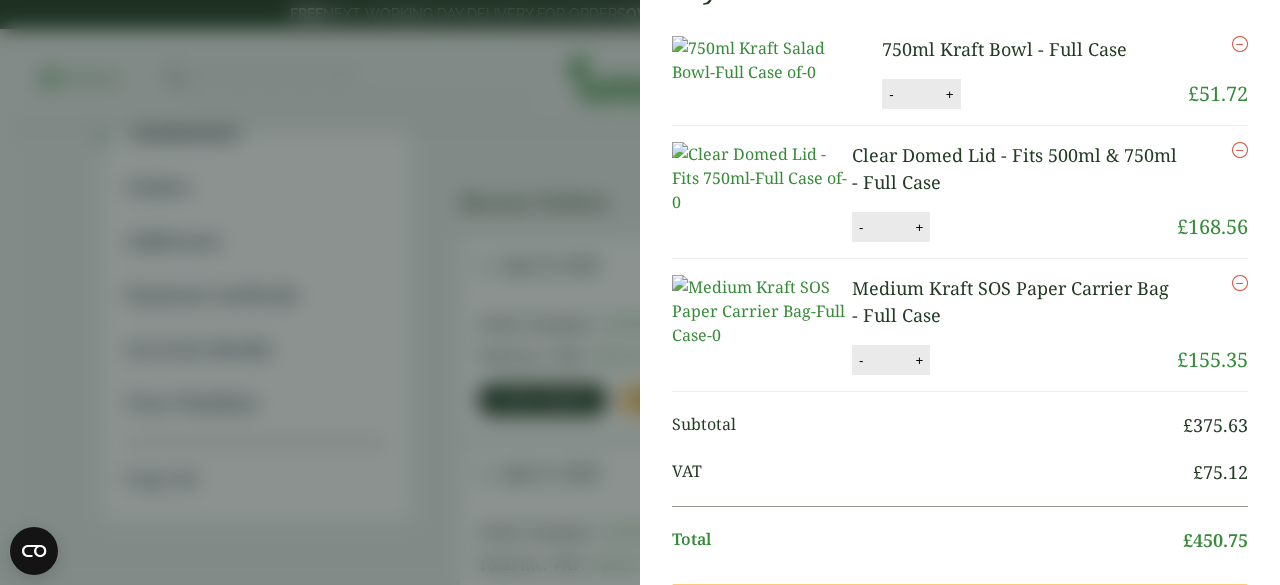 scroll, scrollTop: 200, scrollLeft: 0, axis: vertical 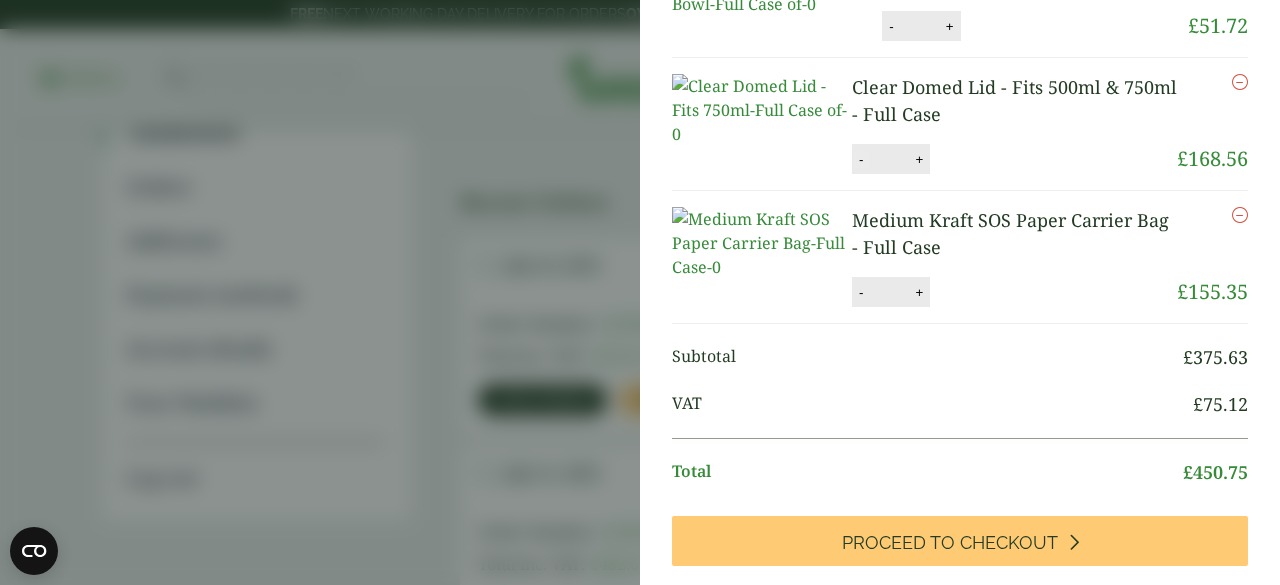 click on "-" at bounding box center [861, 159] 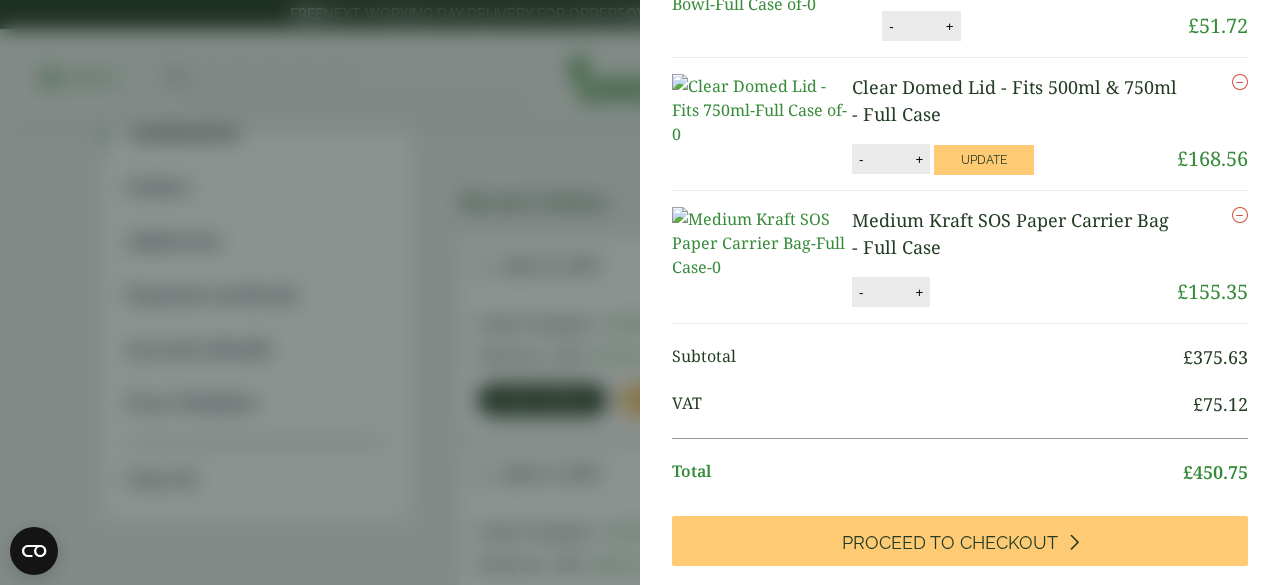 click on "-" at bounding box center (861, 159) 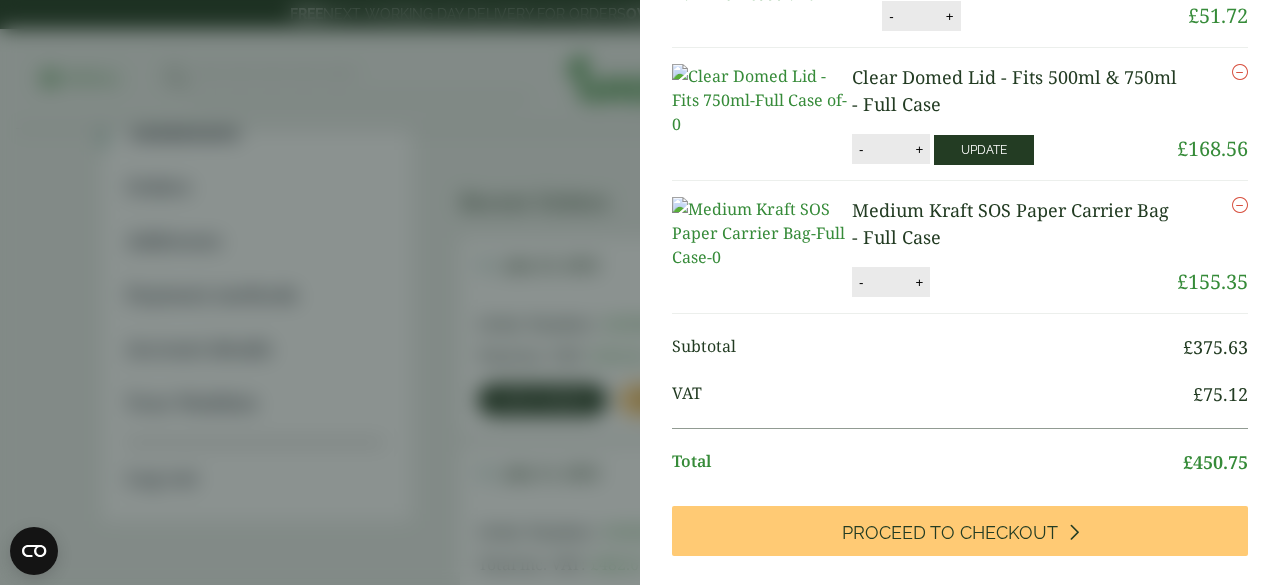 scroll, scrollTop: 118, scrollLeft: 0, axis: vertical 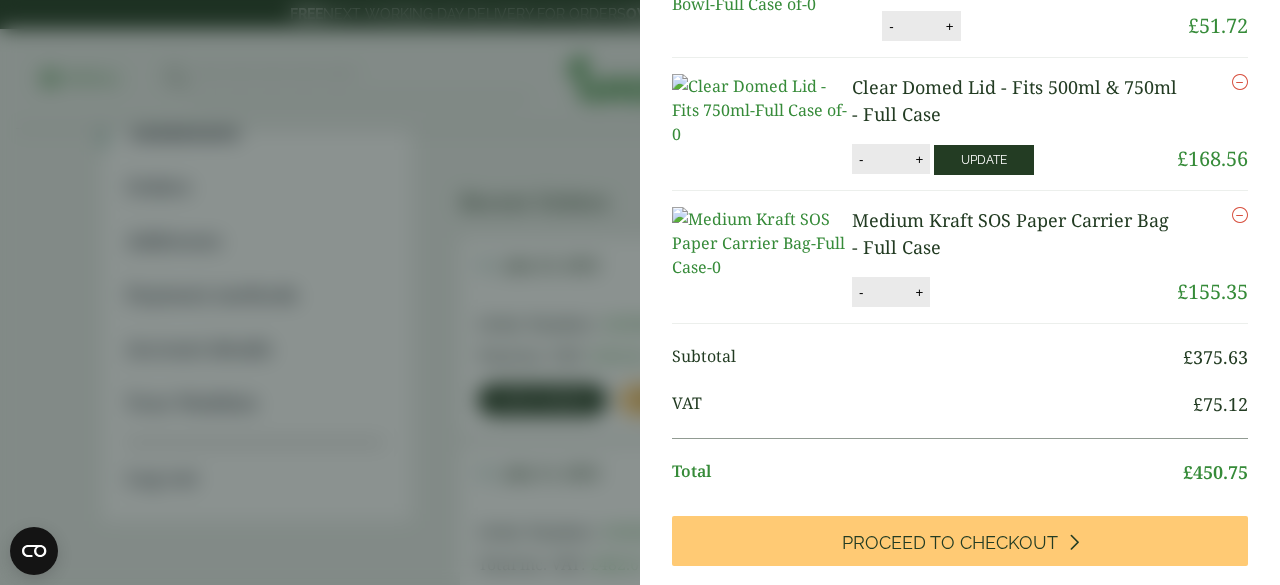 click on "Update" at bounding box center (984, 160) 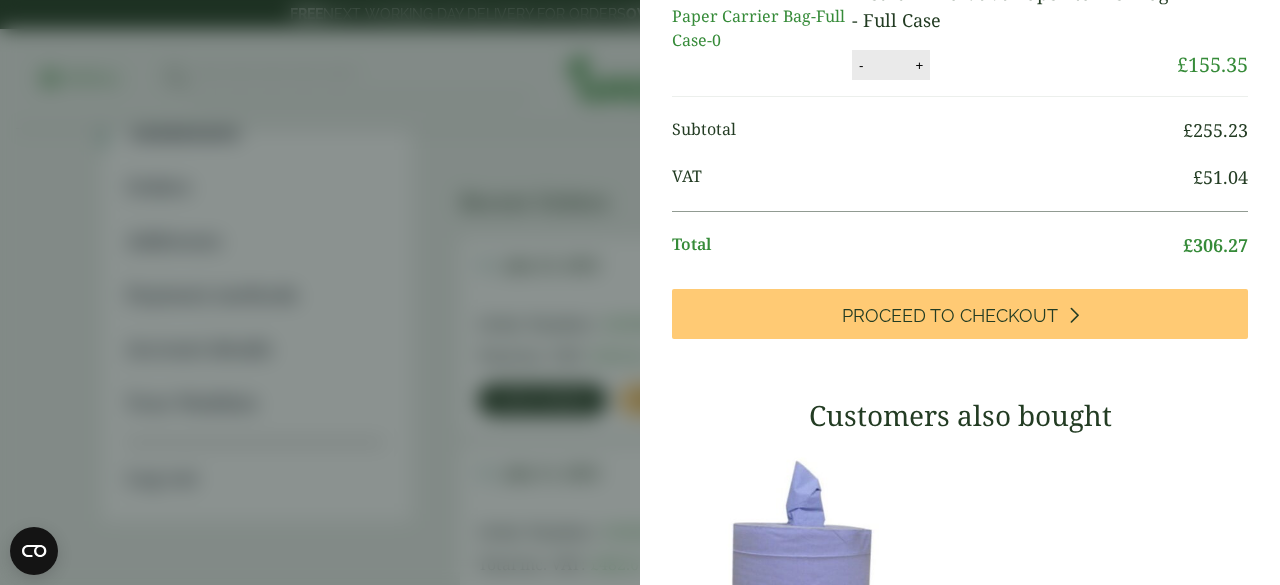 scroll, scrollTop: 118, scrollLeft: 0, axis: vertical 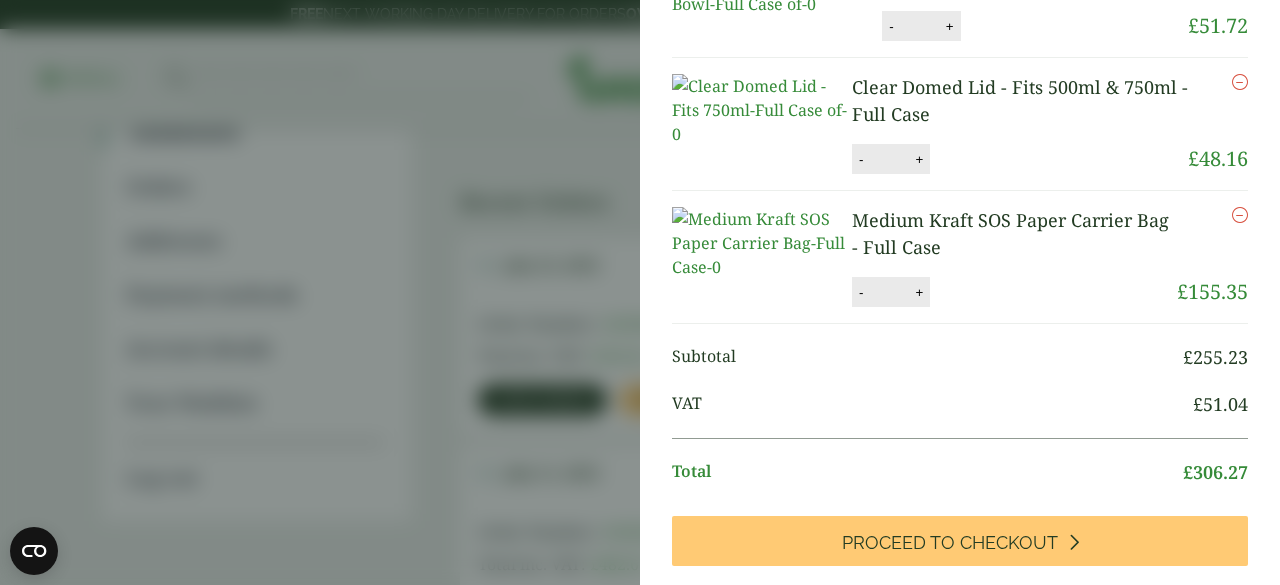 click on "My Basket
750ml Kraft Bowl - Full Case
750ml Kraft Bowl - Full Case quantity
- * +
Update
Remove
£ 51.72
-" at bounding box center (640, 292) 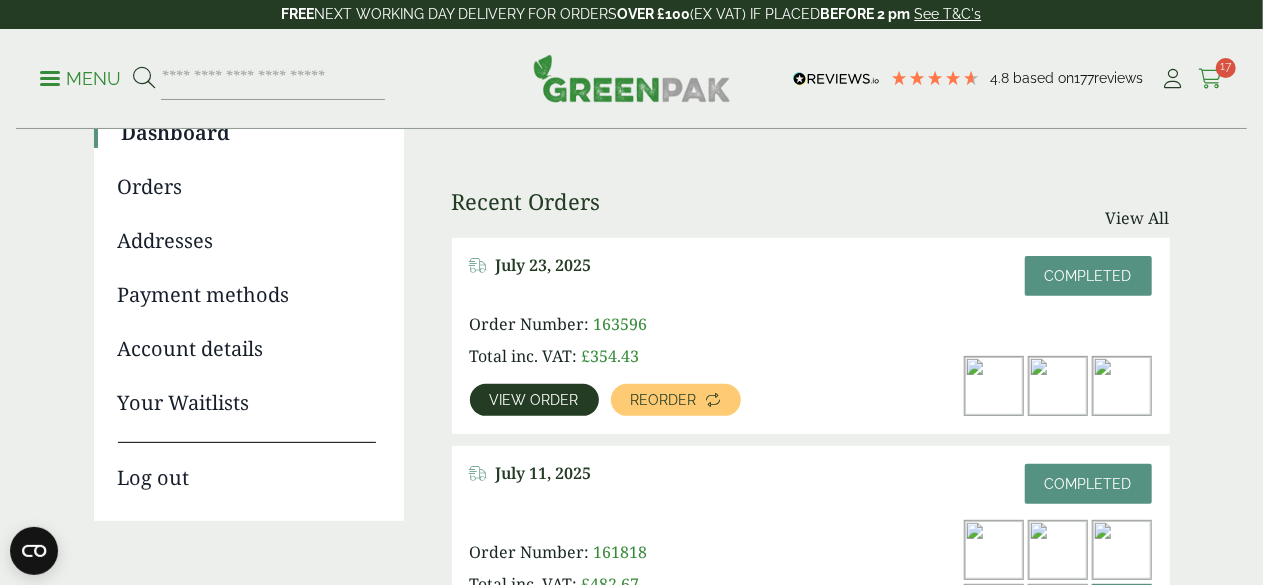 click on "17" at bounding box center (1226, 68) 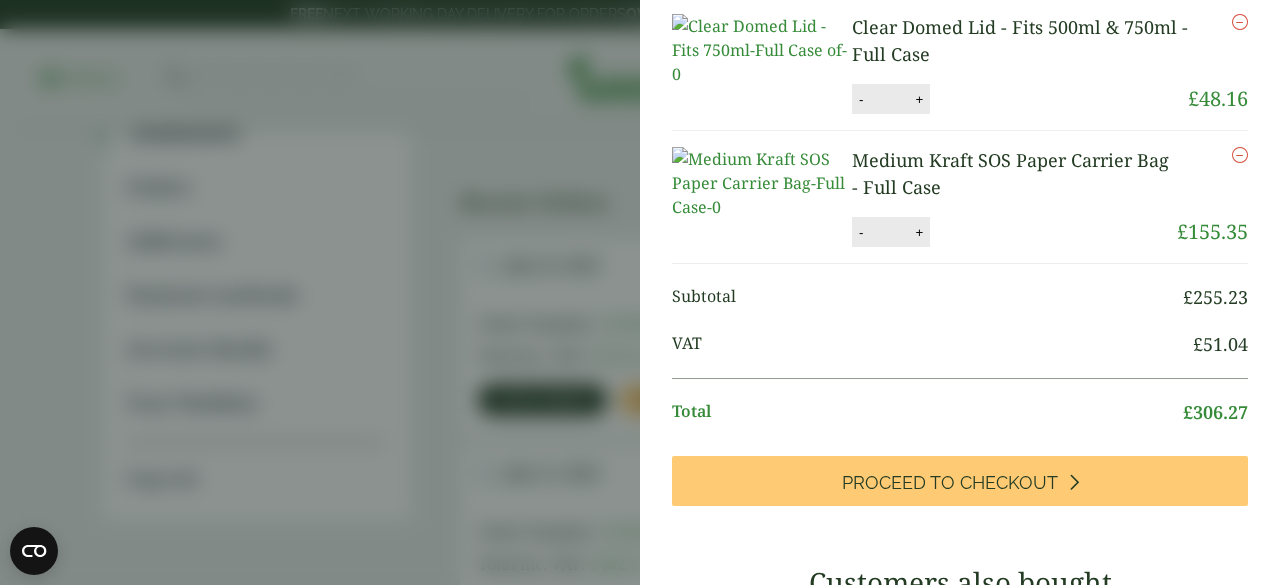 scroll, scrollTop: 200, scrollLeft: 0, axis: vertical 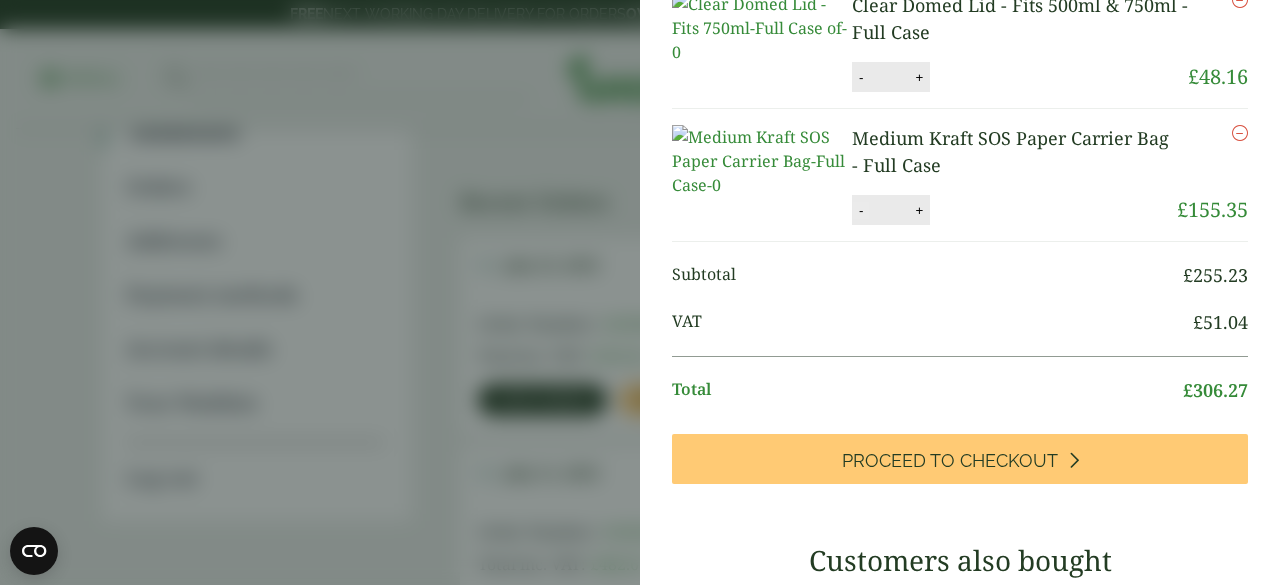 click on "-" at bounding box center (861, 210) 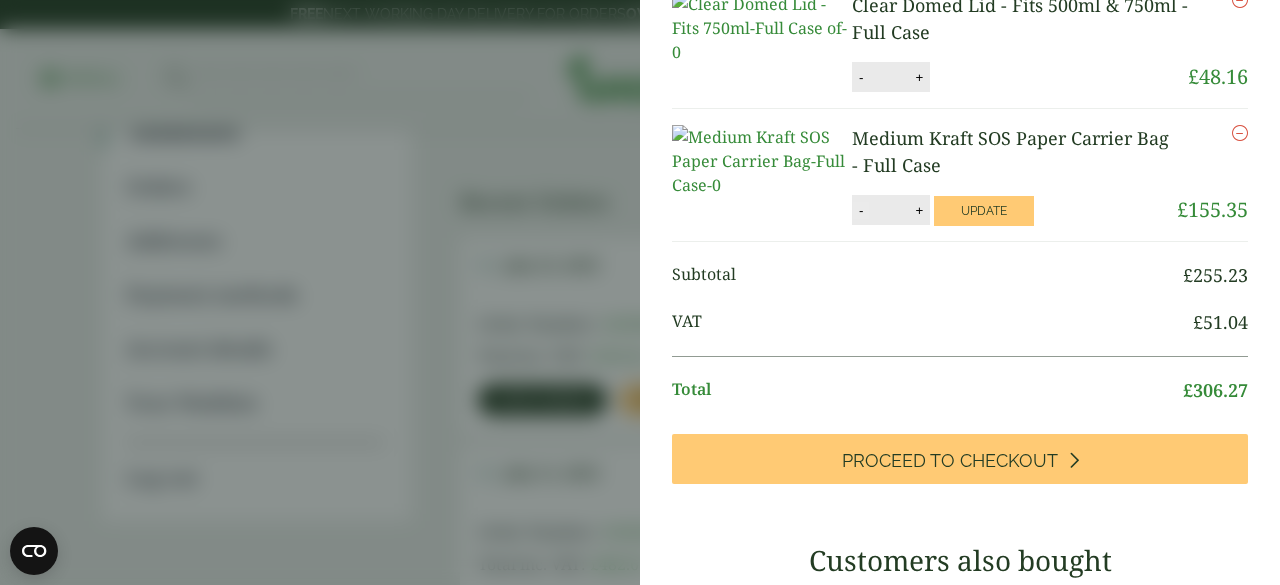 click on "-" at bounding box center [861, 210] 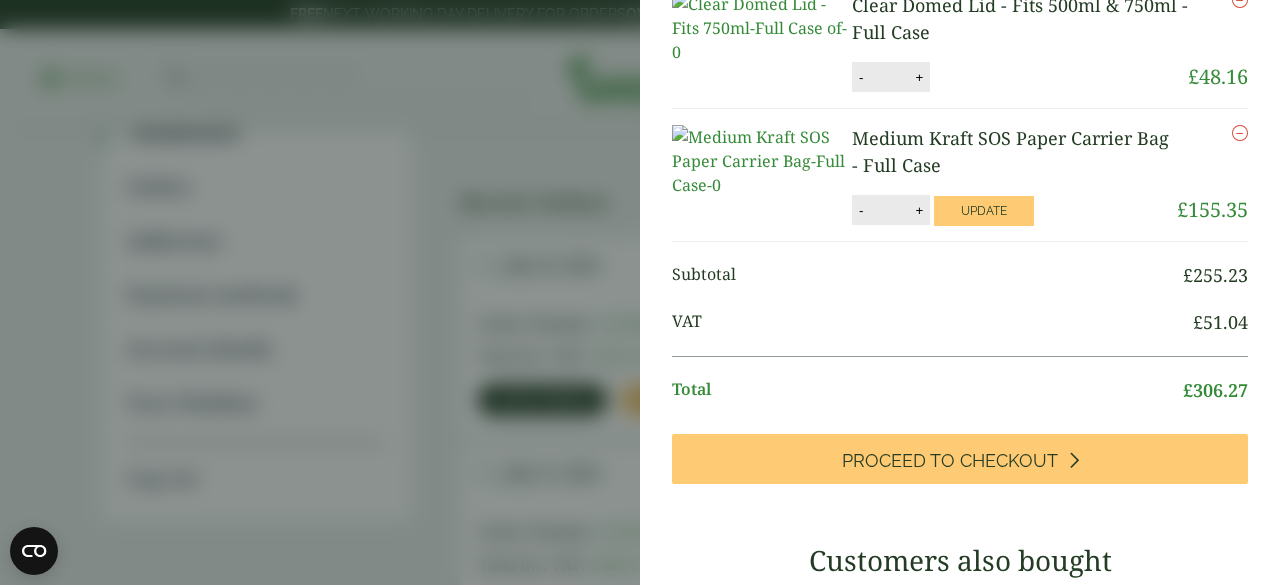 click at bounding box center [1240, 133] 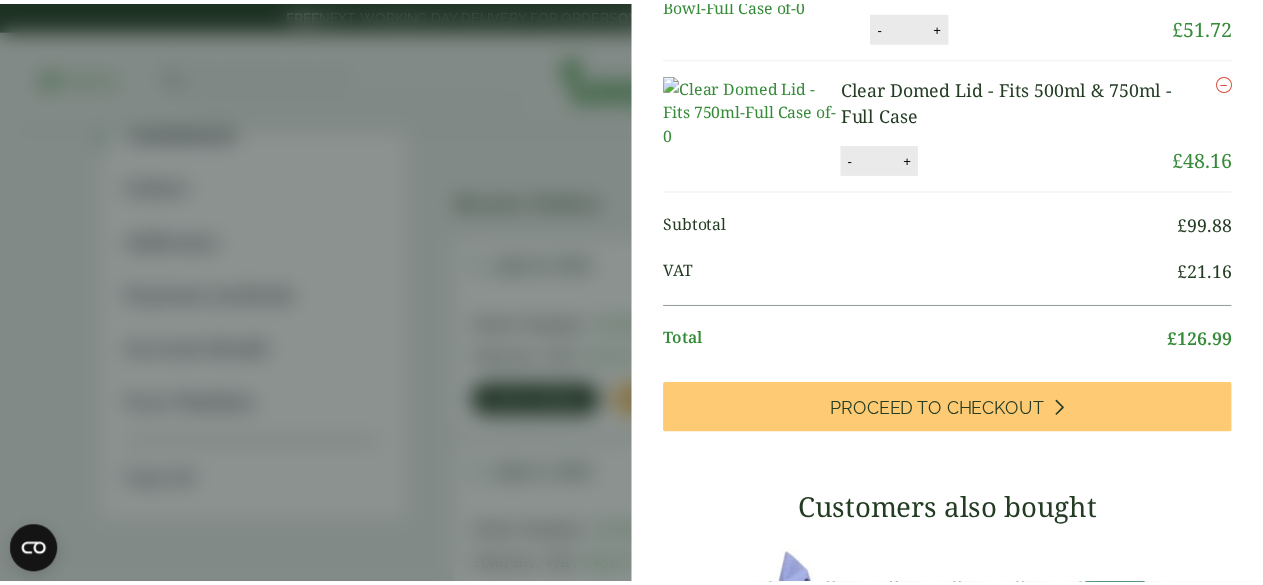 scroll, scrollTop: 0, scrollLeft: 0, axis: both 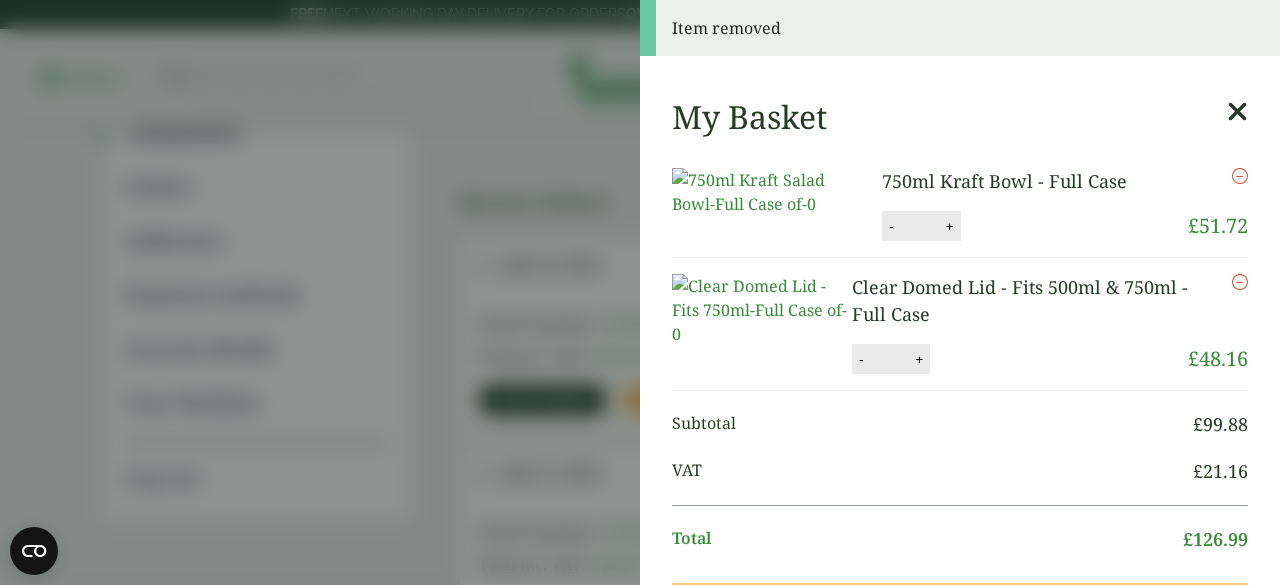 click on "Item removed
My Basket
750ml Kraft Bowl - Full Case
750ml Kraft Bowl - Full Case quantity
- * +
Update
Remove
£ 51.72
- * +" at bounding box center [640, 292] 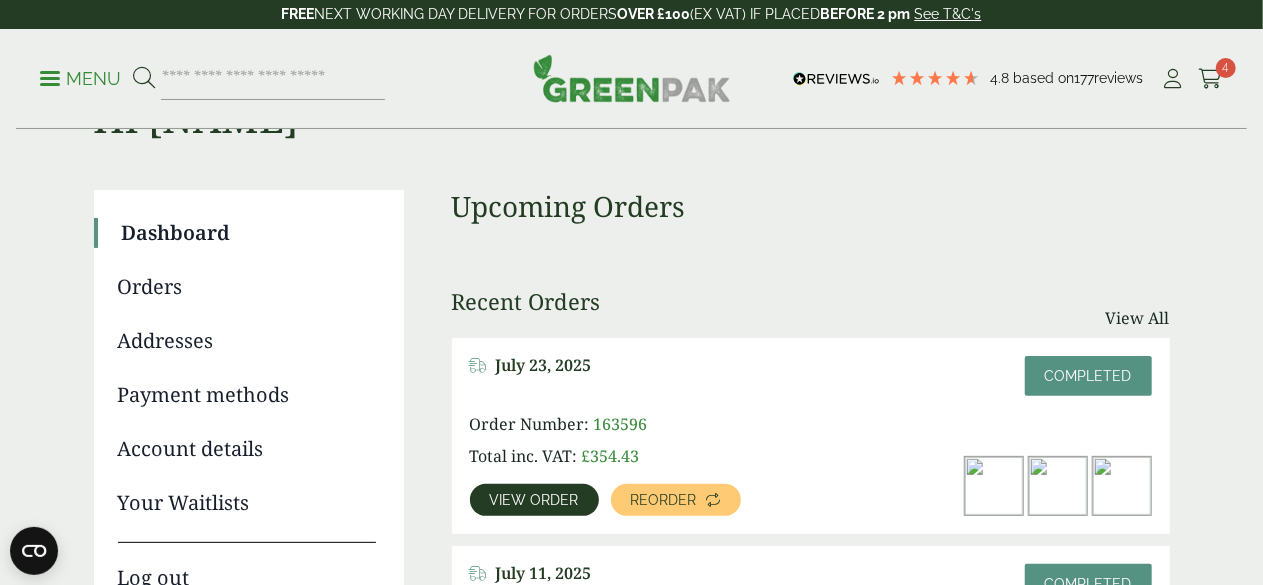 scroll, scrollTop: 0, scrollLeft: 0, axis: both 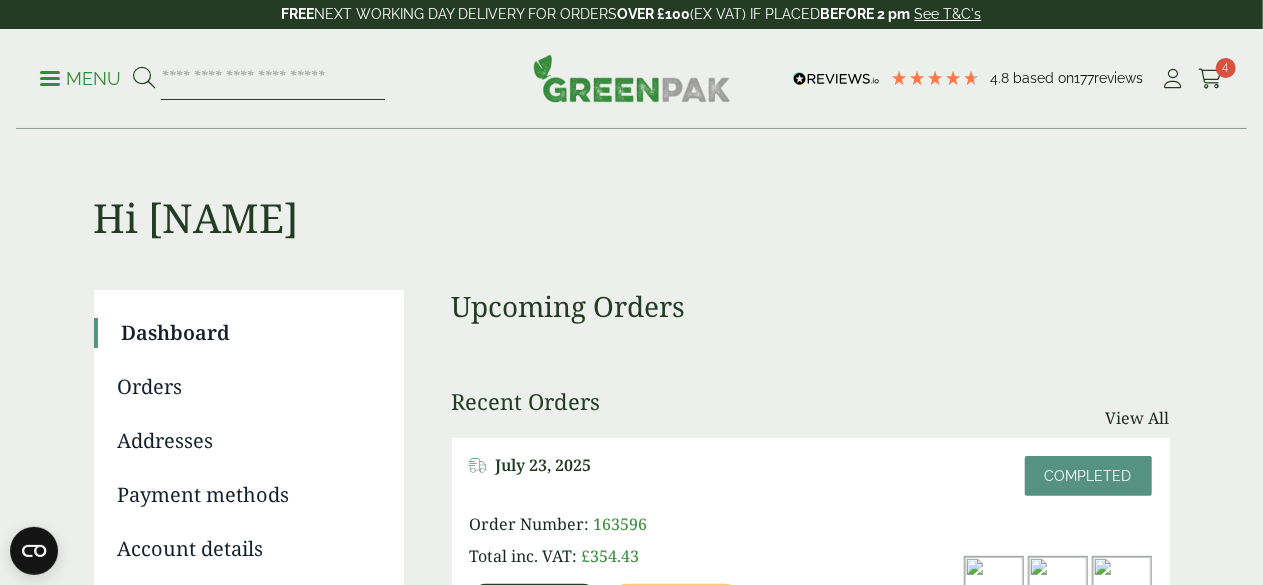 click at bounding box center [273, 79] 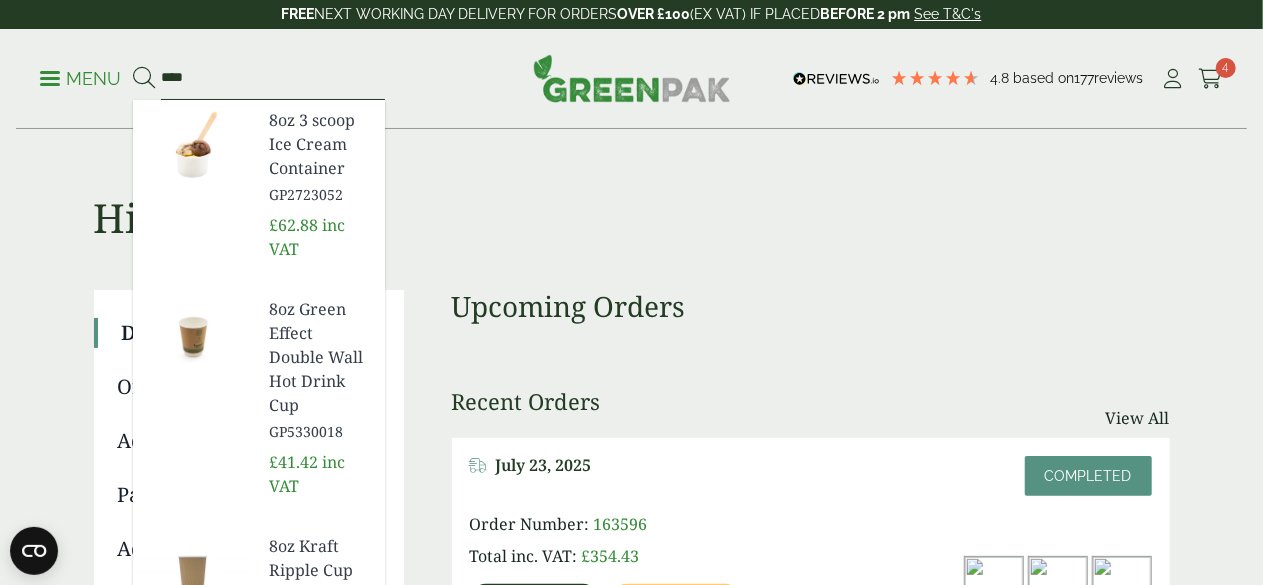 scroll, scrollTop: 0, scrollLeft: 0, axis: both 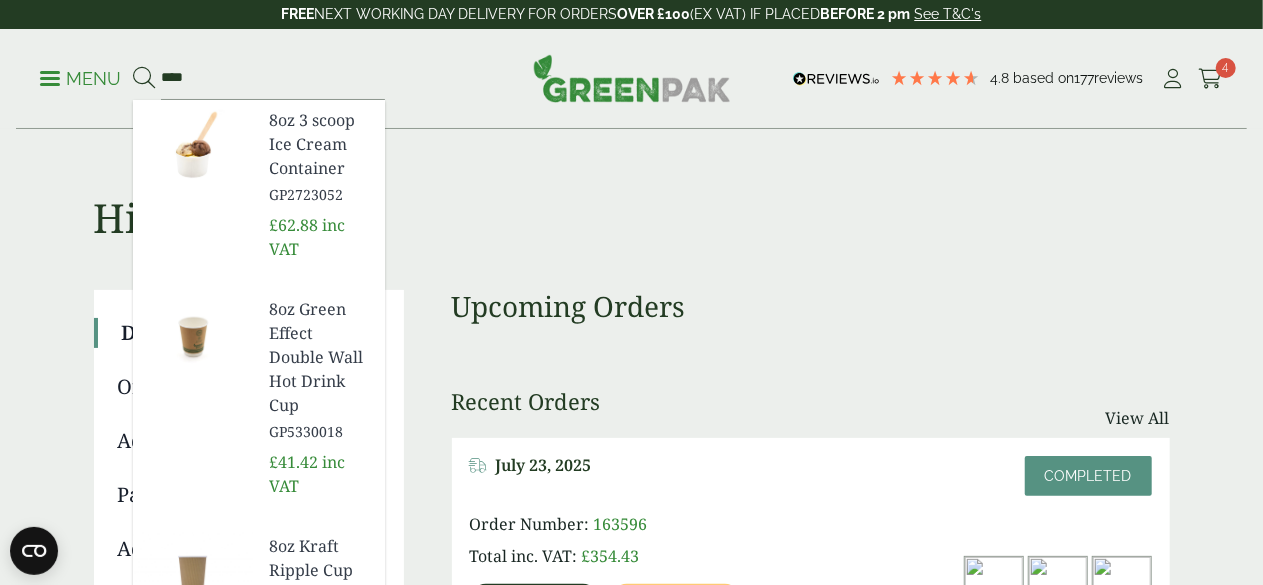 click on "Hi Mohammad
Dashboard
Orders
Addresses
Payment methods
Account details
Your Waitlists
Log out
Upcoming Orders
Recent Orders
View All
July 23, 2025
£" at bounding box center (632, 1994) 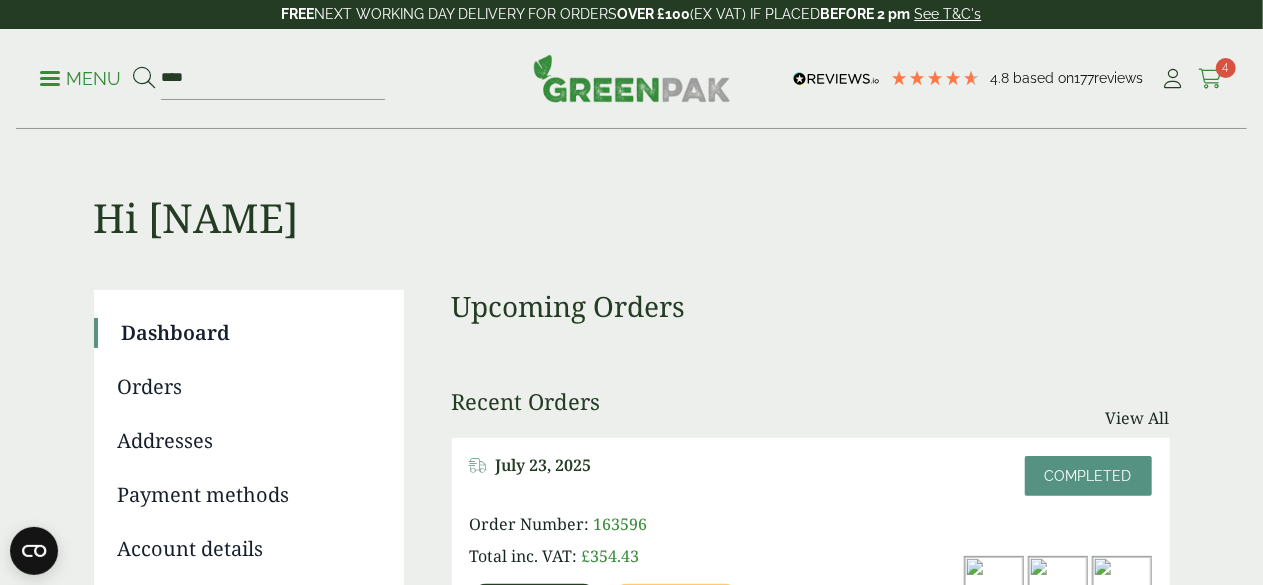 click on "4" at bounding box center (1226, 68) 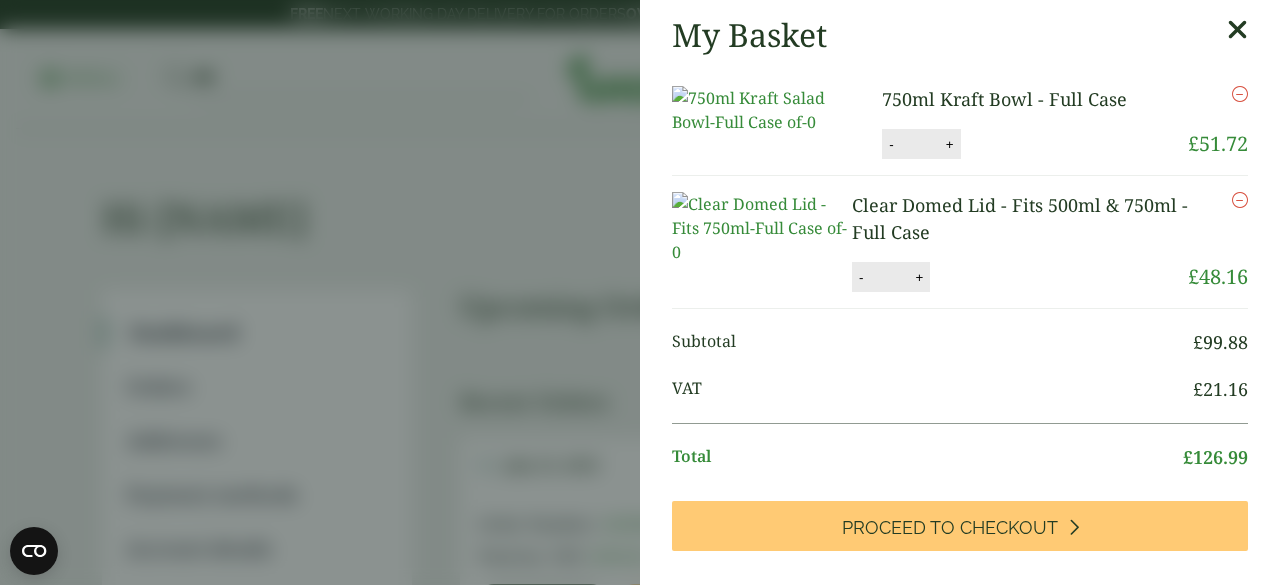 click at bounding box center [1240, 200] 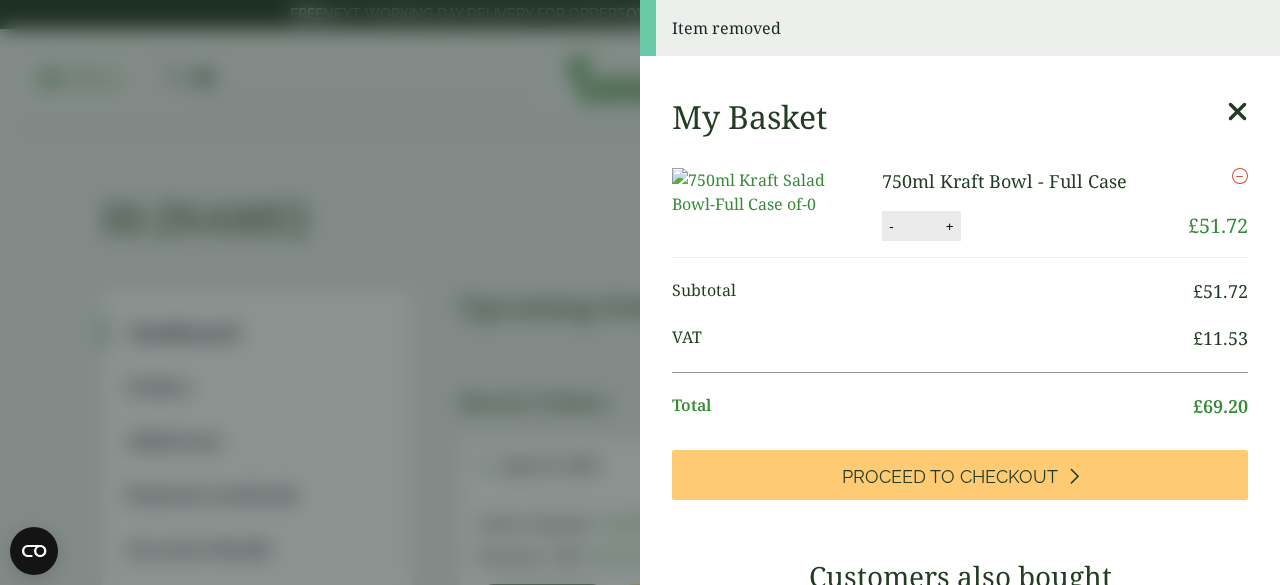 click at bounding box center (1240, 176) 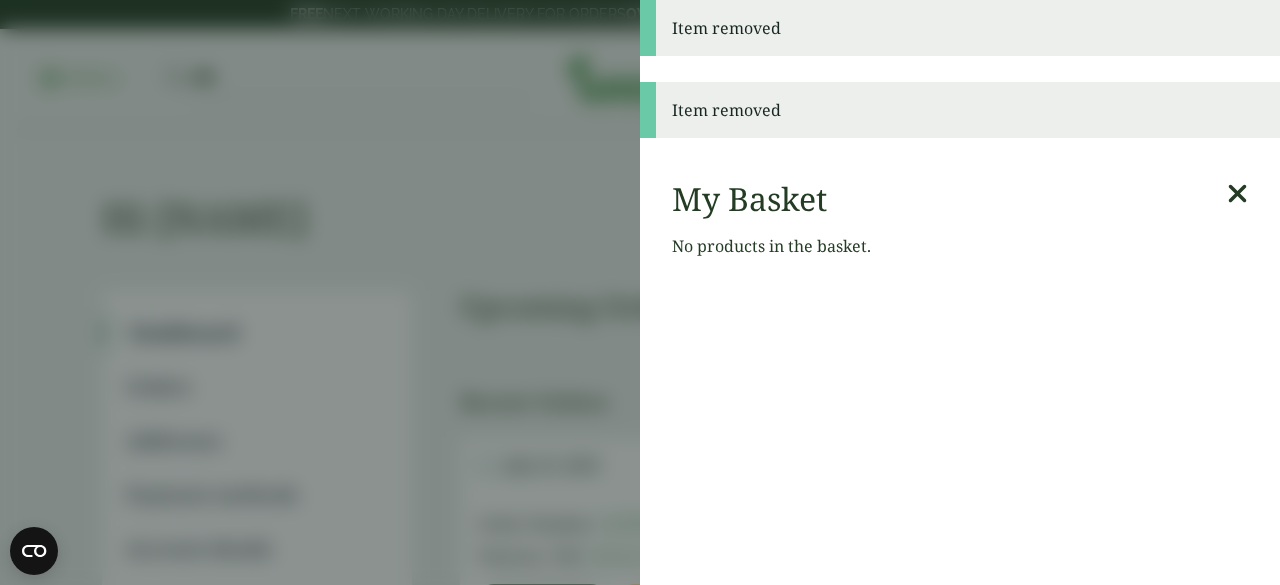 click at bounding box center [1237, 194] 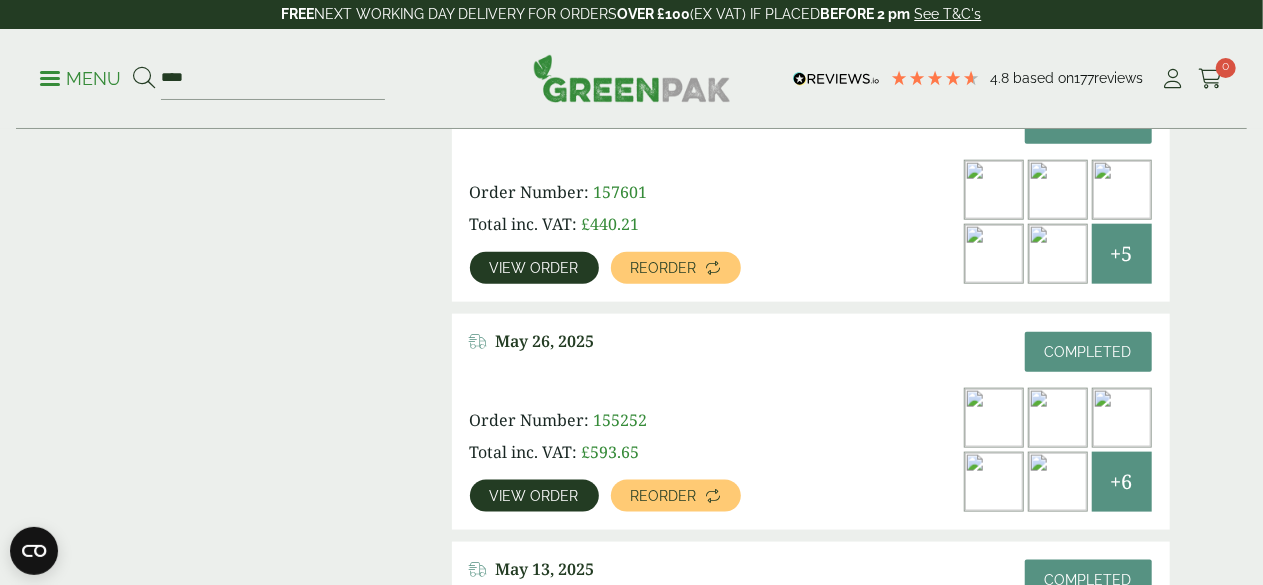 scroll, scrollTop: 1200, scrollLeft: 0, axis: vertical 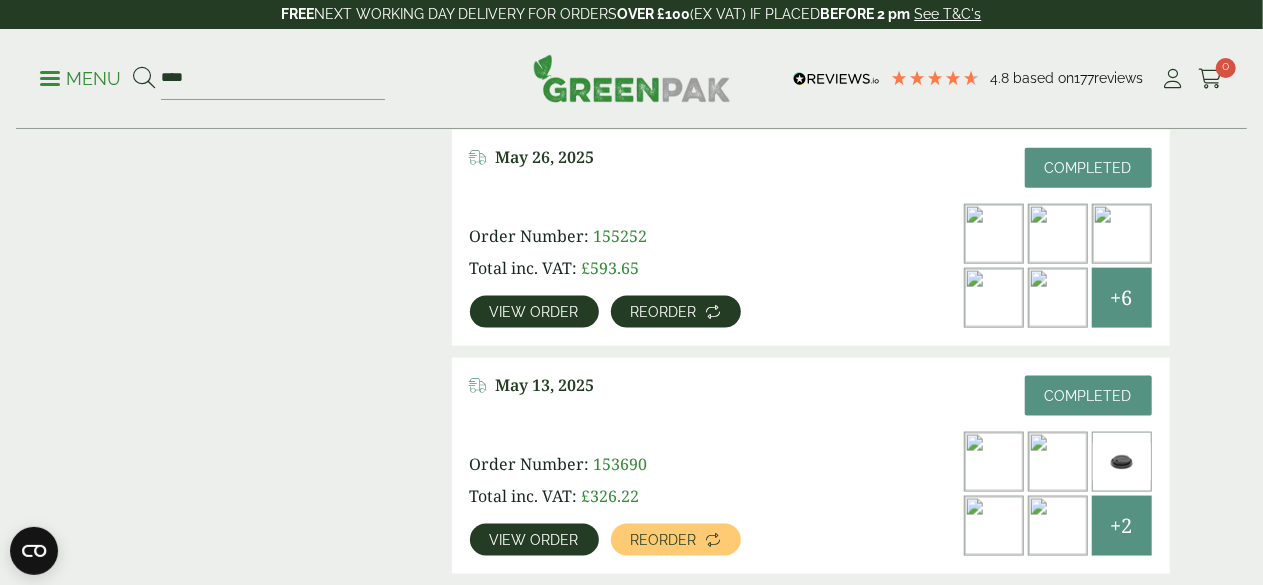 click on "Reorder" at bounding box center [664, 312] 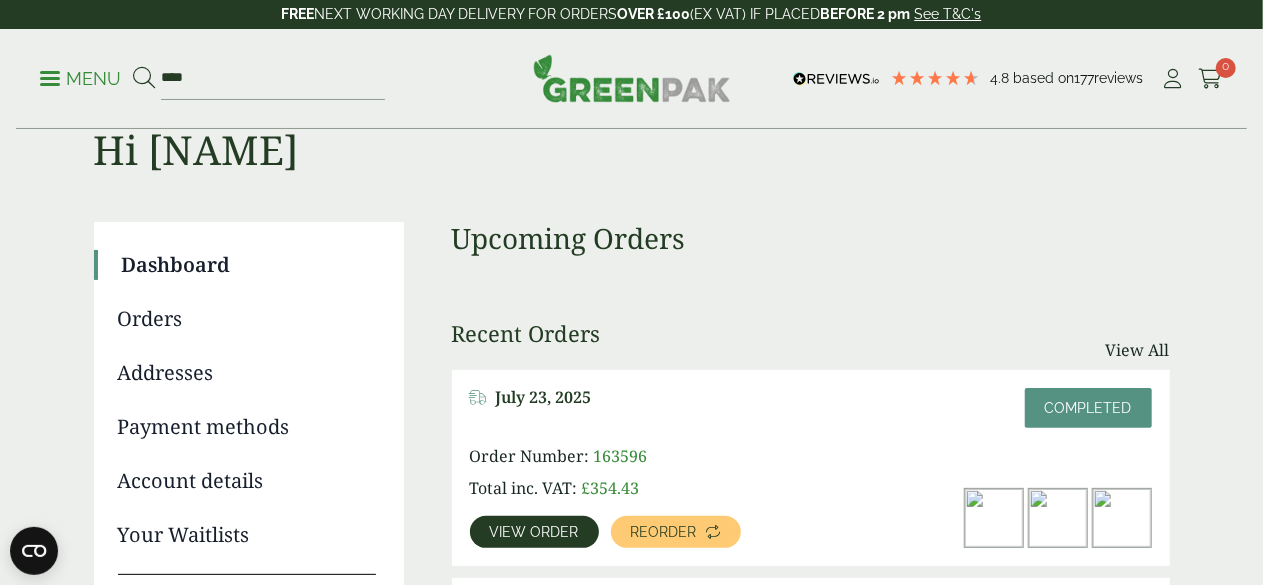 scroll, scrollTop: 100, scrollLeft: 0, axis: vertical 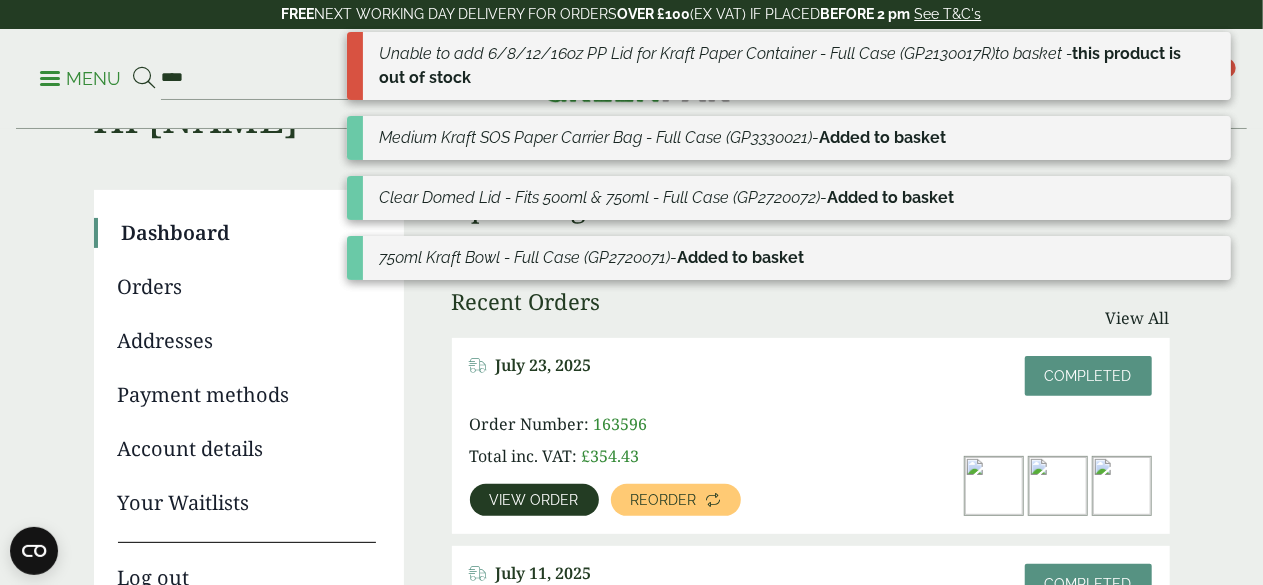 click on "0" at bounding box center (1226, 68) 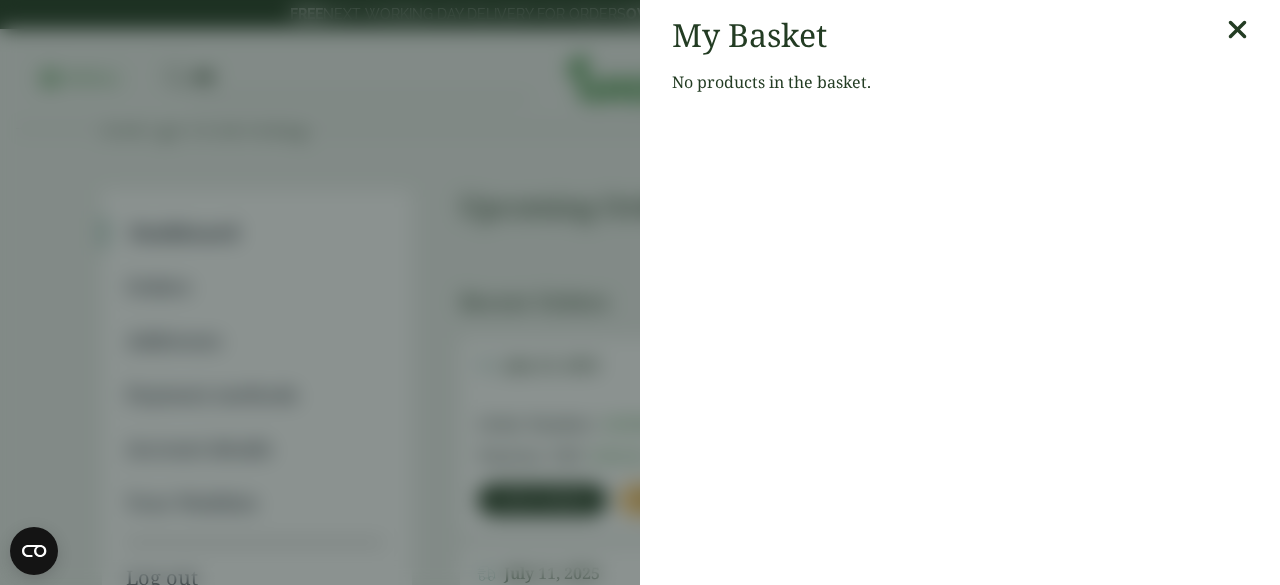 click at bounding box center (1237, 30) 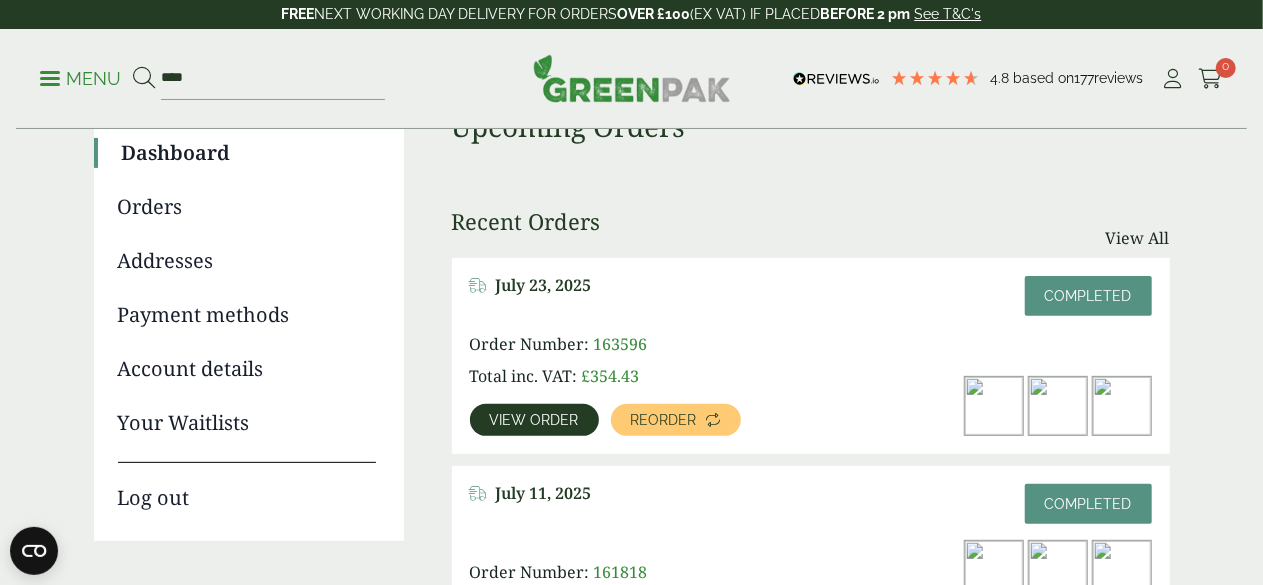 scroll, scrollTop: 300, scrollLeft: 0, axis: vertical 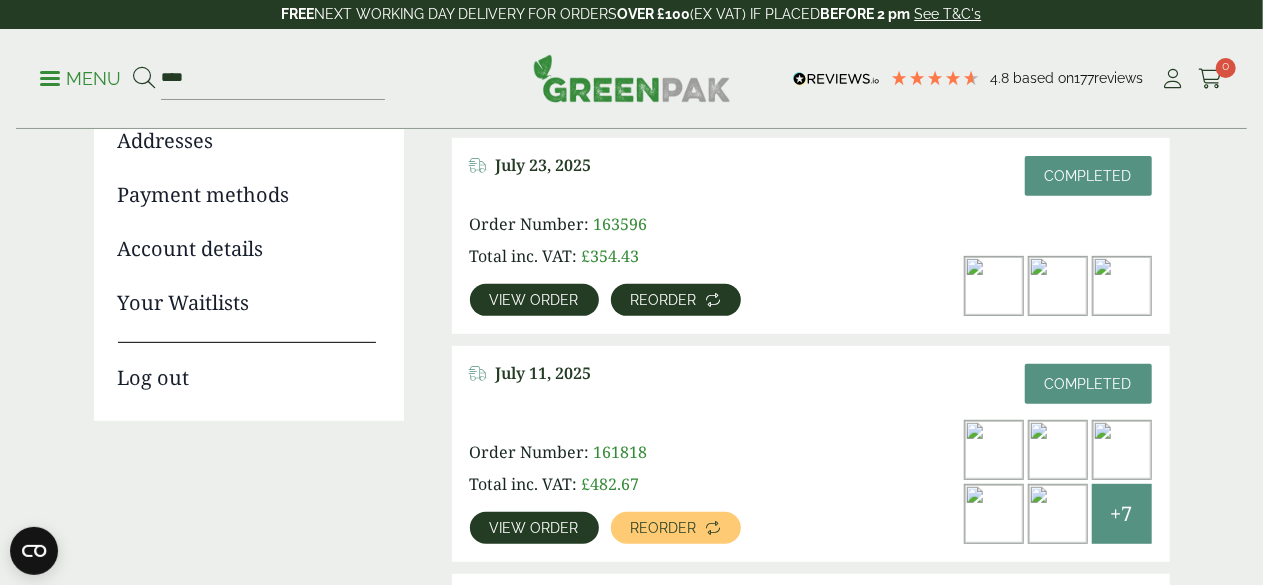 click on "Reorder" at bounding box center (664, 300) 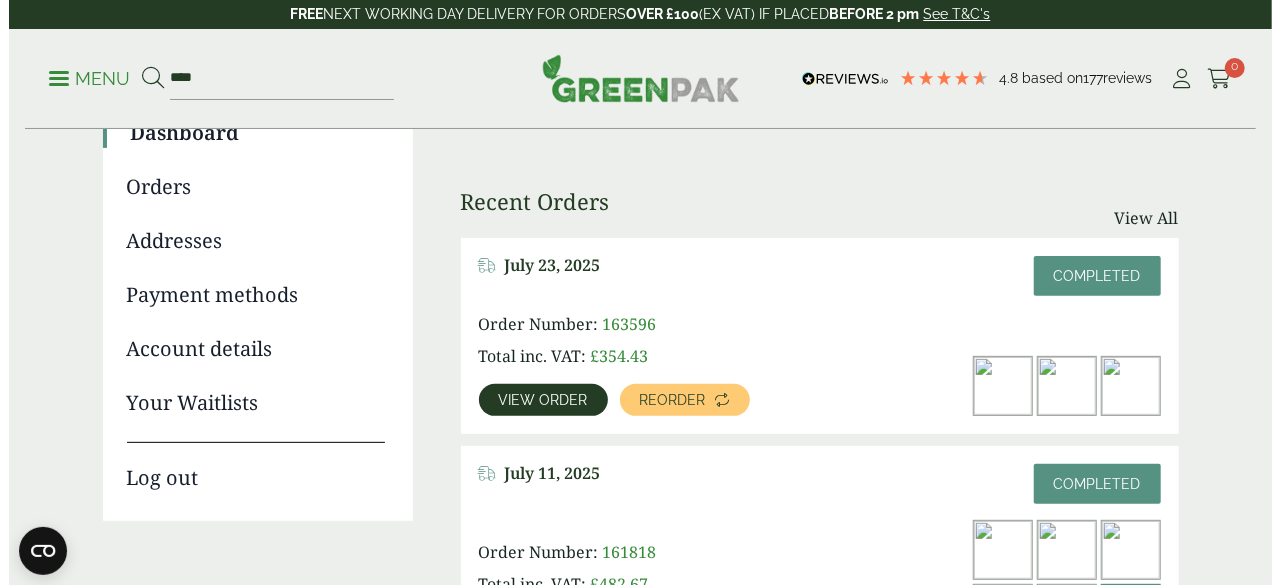 scroll, scrollTop: 300, scrollLeft: 0, axis: vertical 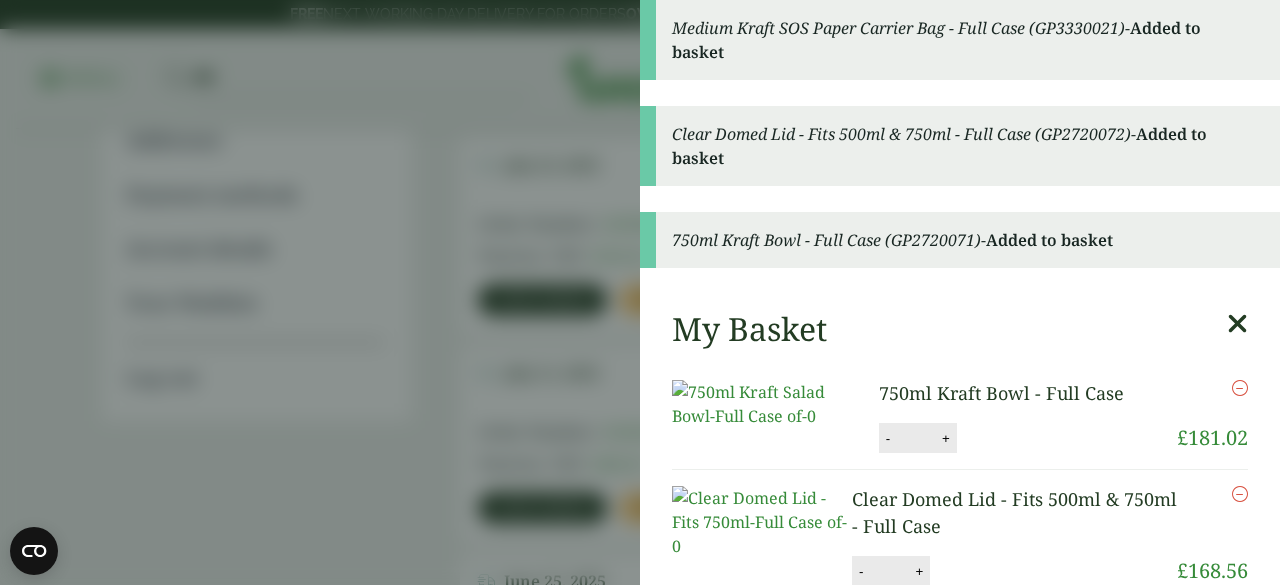 click at bounding box center [1237, 324] 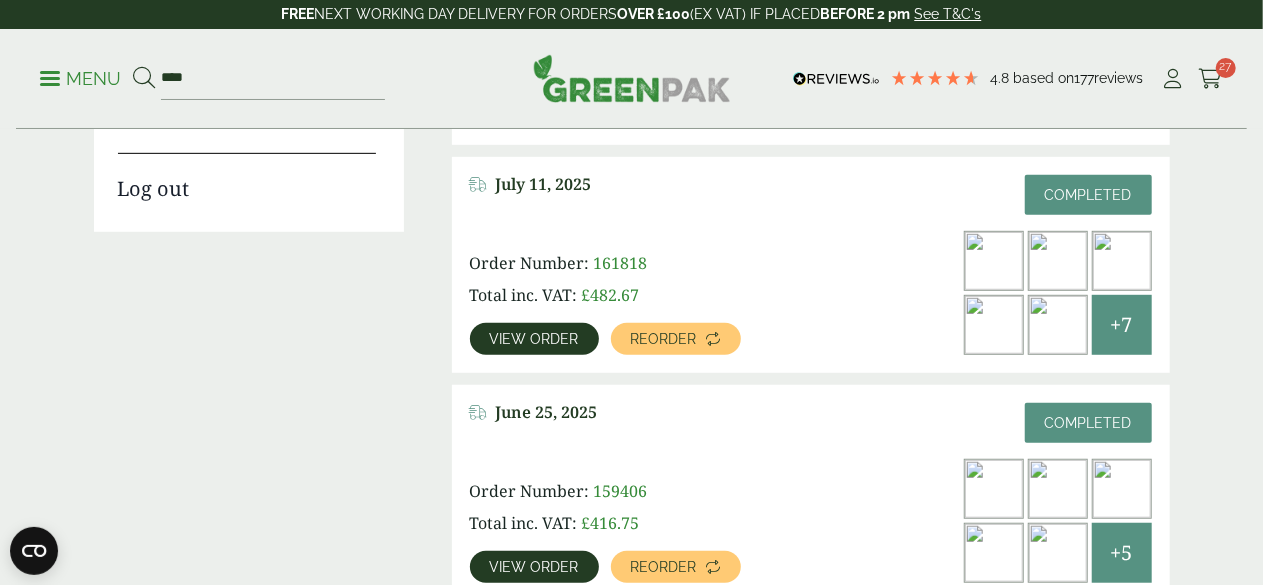 scroll, scrollTop: 500, scrollLeft: 0, axis: vertical 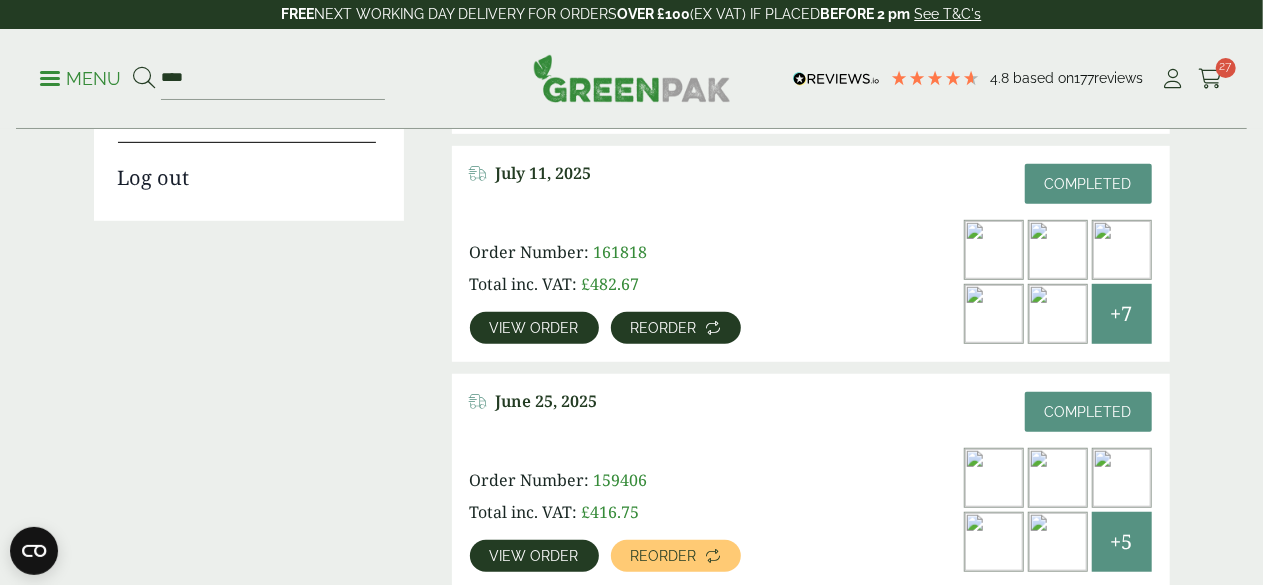 click on "Reorder" at bounding box center (664, 328) 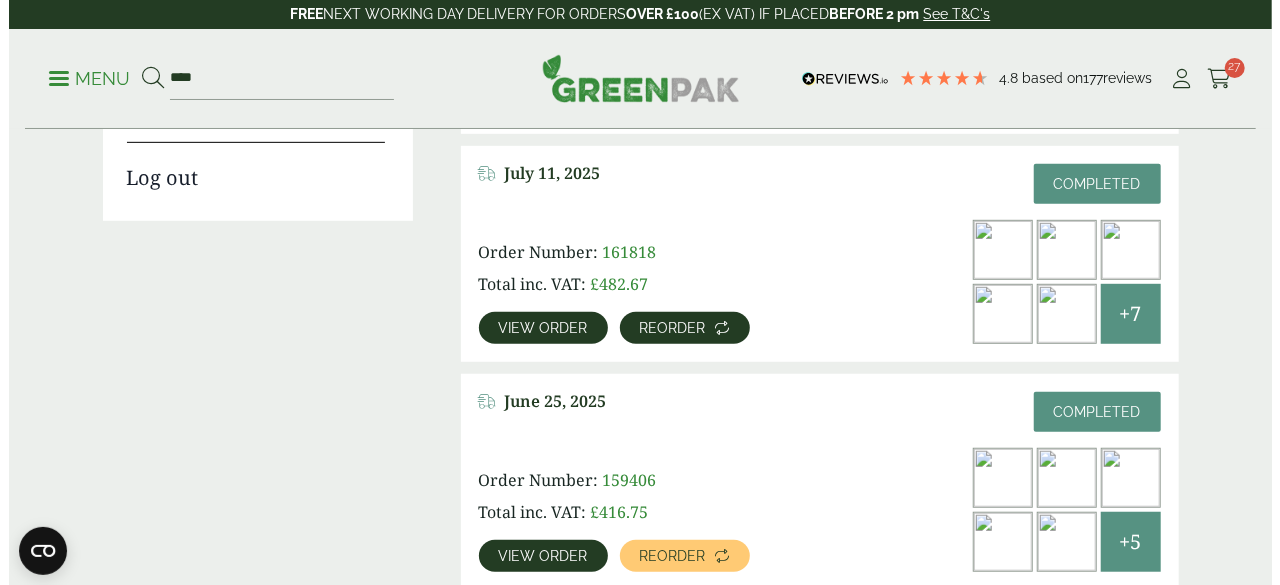 scroll, scrollTop: 0, scrollLeft: 0, axis: both 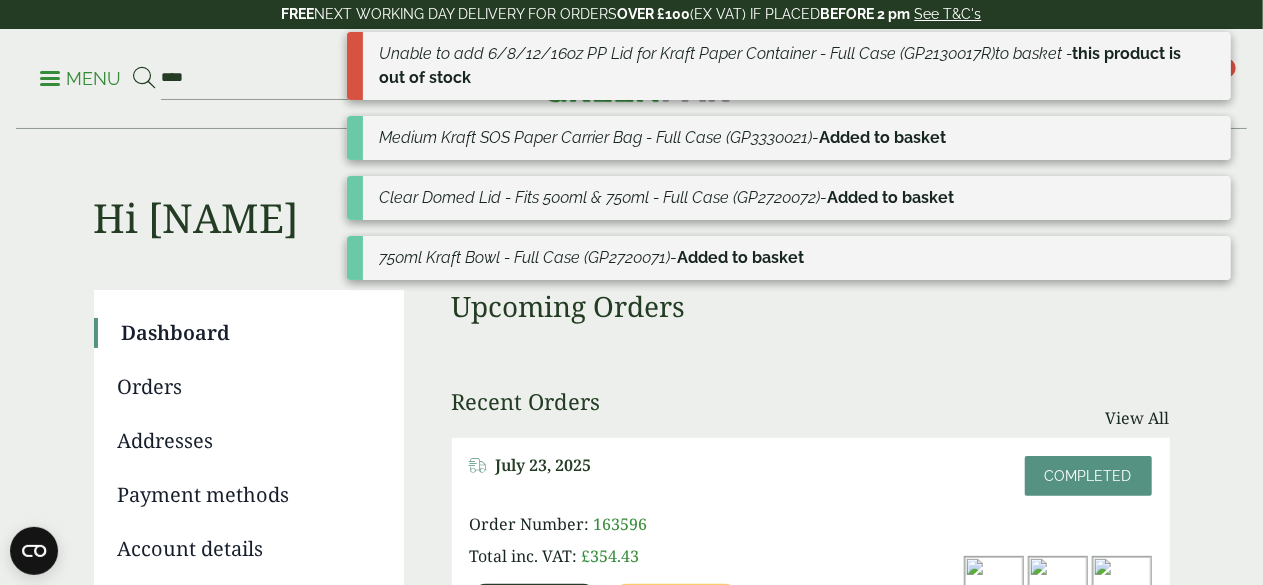 click on "Unable to add 6/8/12/16oz PP Lid for Kraft Paper Container - Full Case (GP2130017R)  to basket -  this product is out of stock" at bounding box center (789, 66) 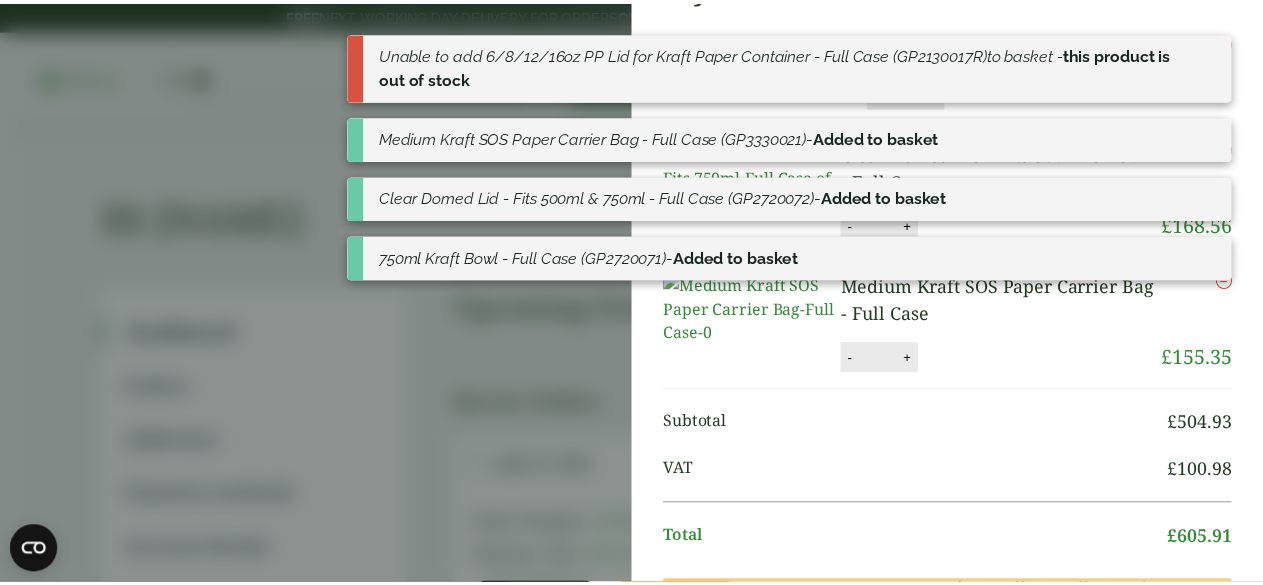 scroll, scrollTop: 0, scrollLeft: 0, axis: both 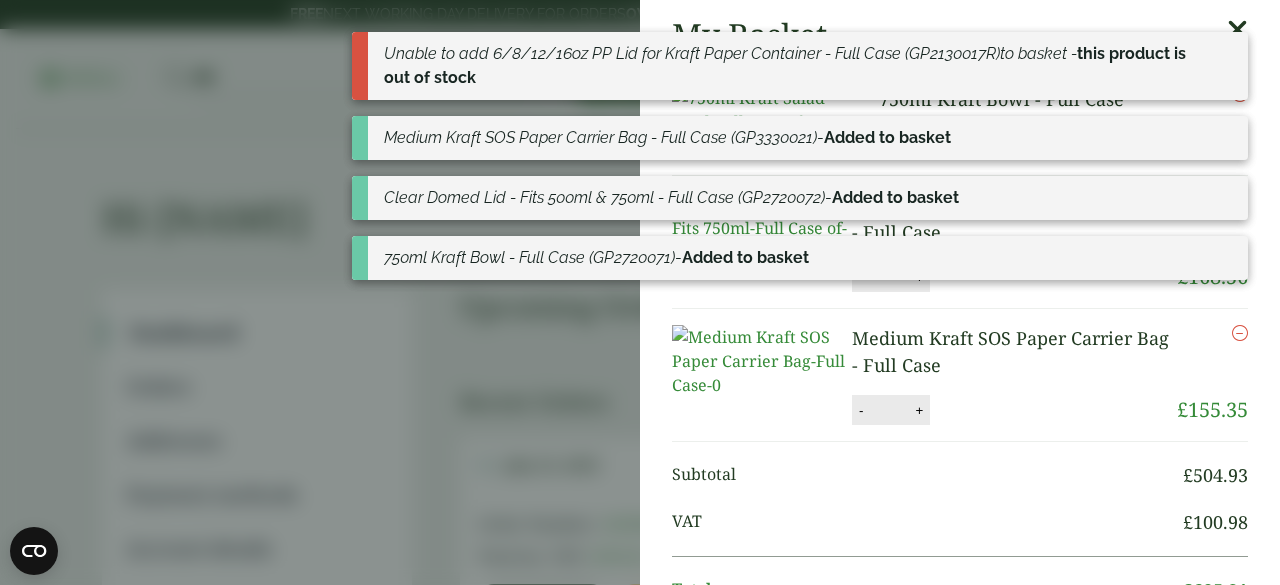 click on "My Basket
750ml Kraft Bowl - Full Case
750ml Kraft Bowl - Full Case quantity
- * +
Update
Remove
£ 181.02
-" at bounding box center (640, 292) 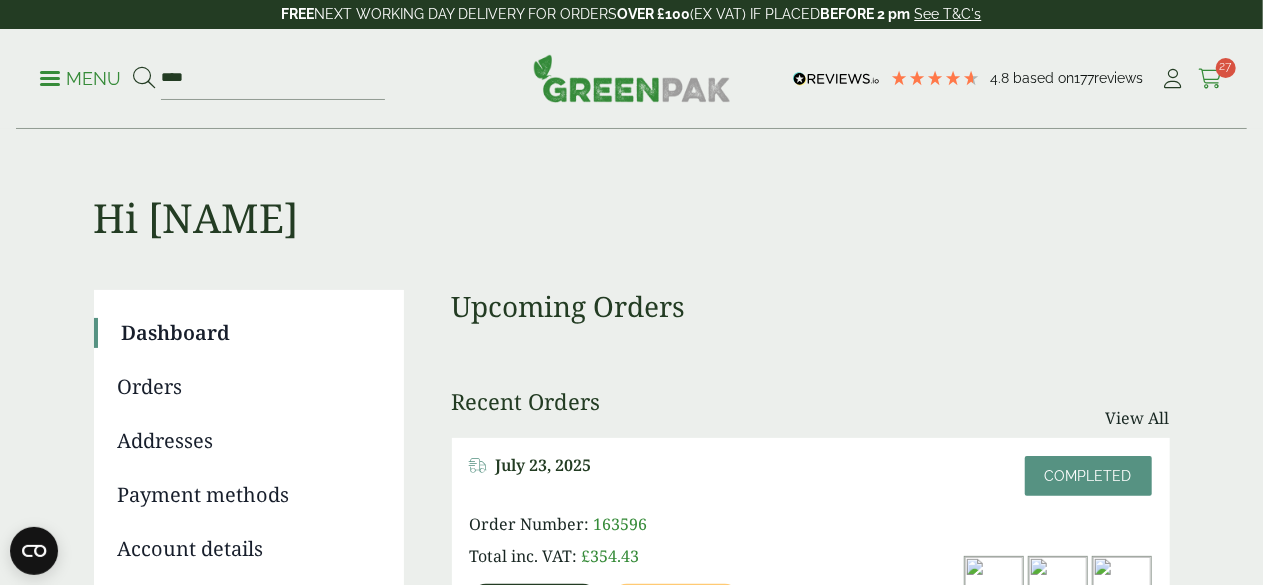 click at bounding box center [1210, 79] 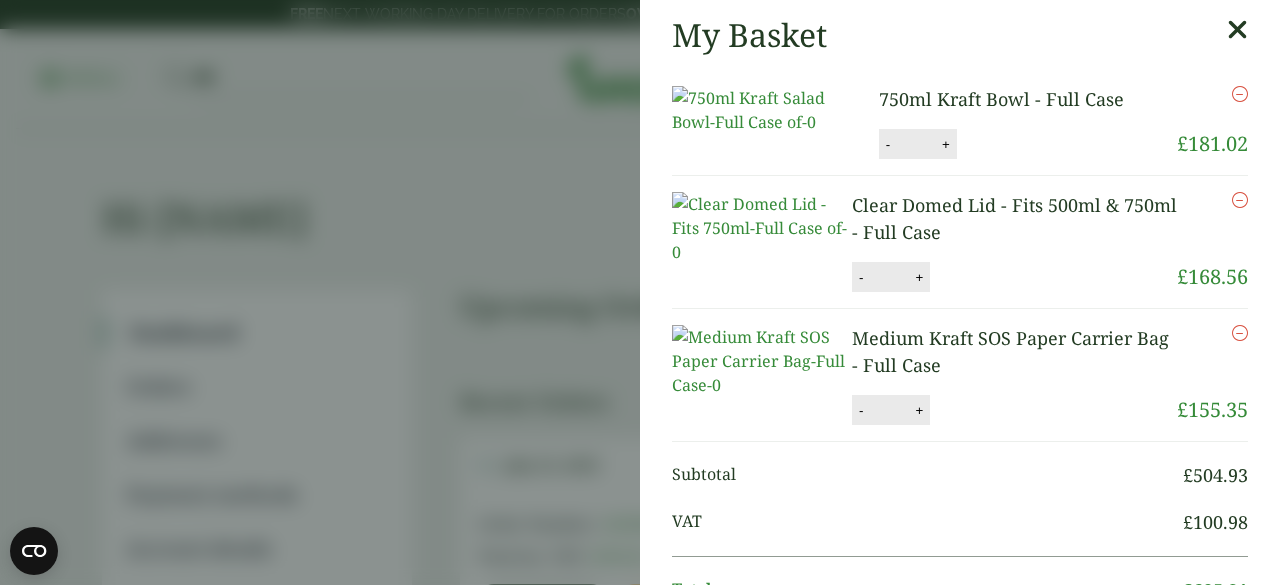 click at bounding box center (1240, 94) 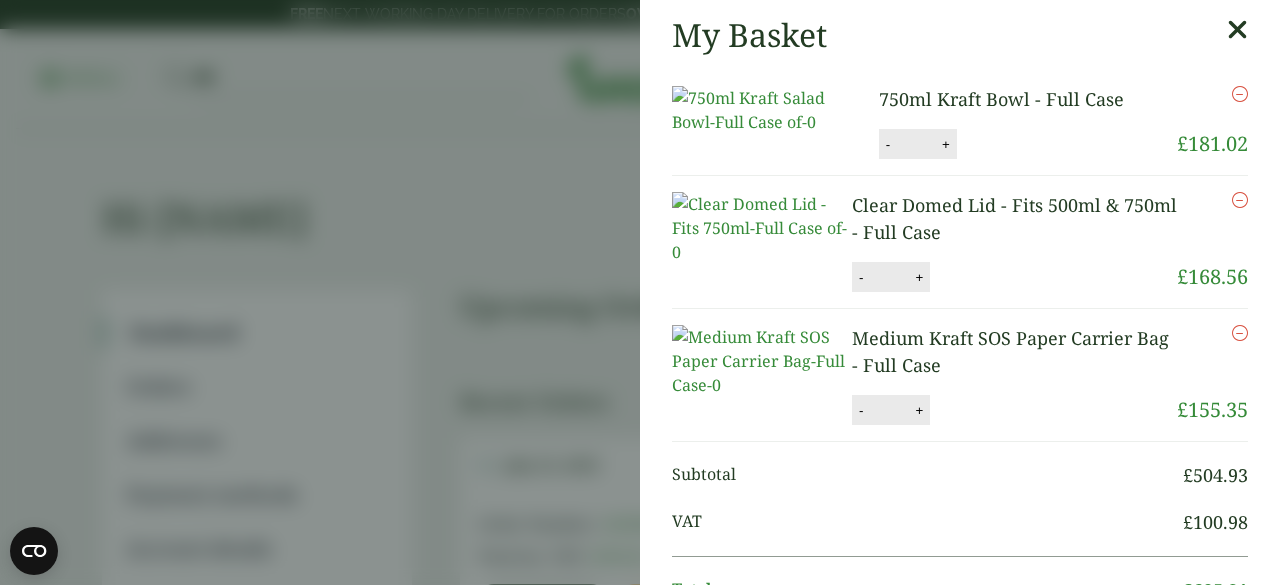 click at bounding box center (1240, 94) 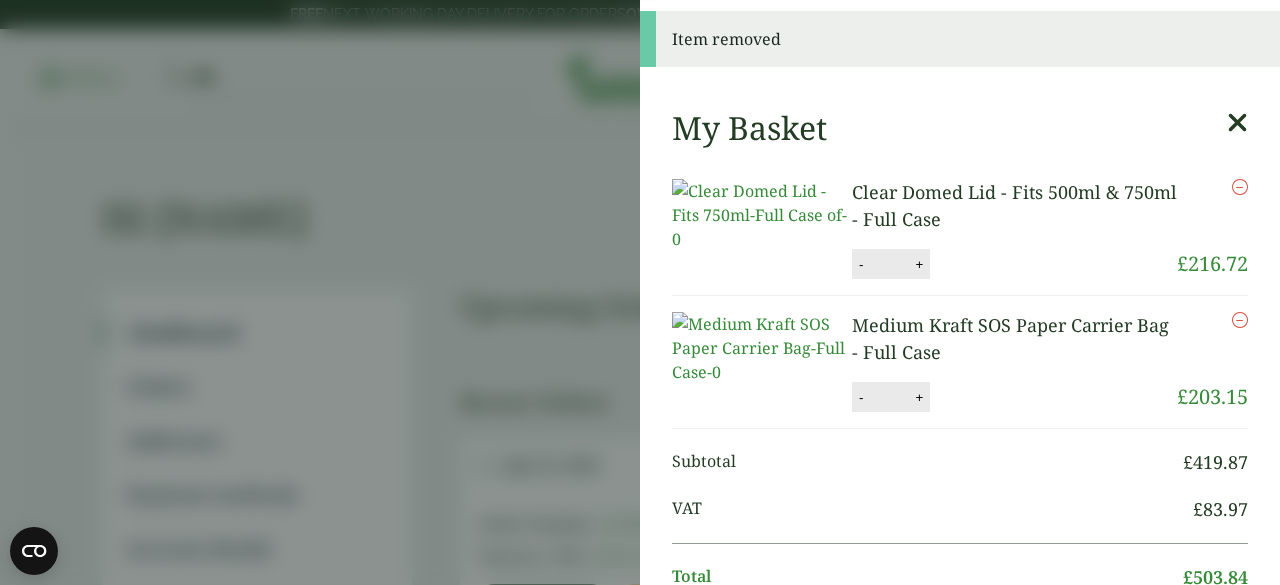 click on "My Basket
Clear Domed Lid - Fits 500ml & 750ml - Full Case
Clear Domed Lid - Fits 500ml & 750ml - Full Case quantity
- * +
Update
Remove
£ 216.72
-" at bounding box center (960, 765) 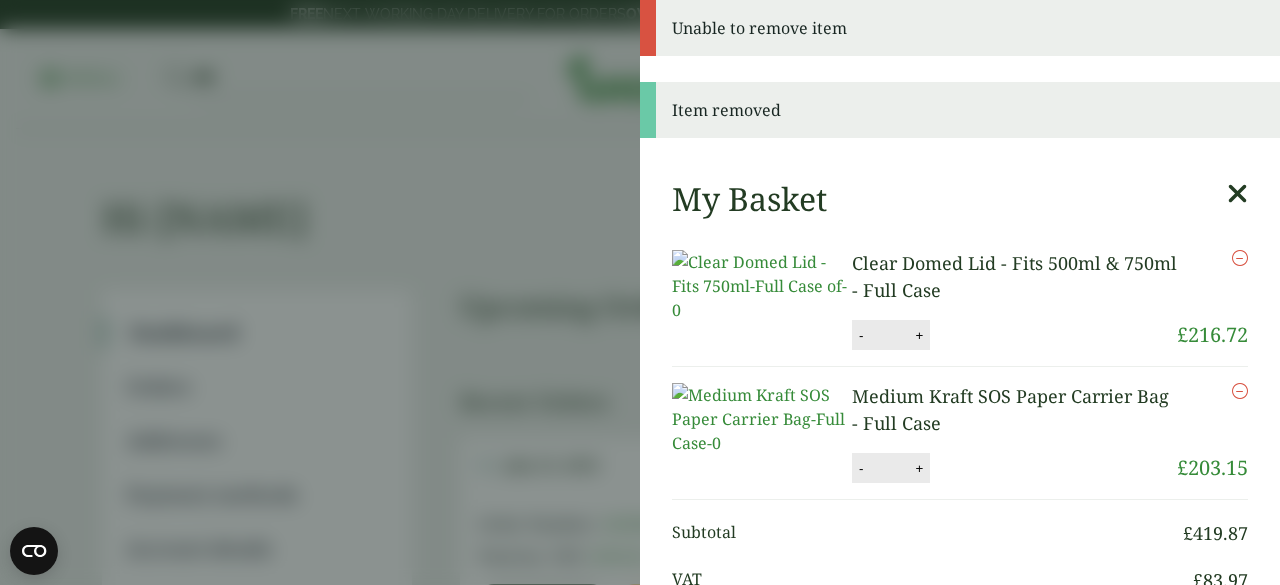 click at bounding box center (1240, 258) 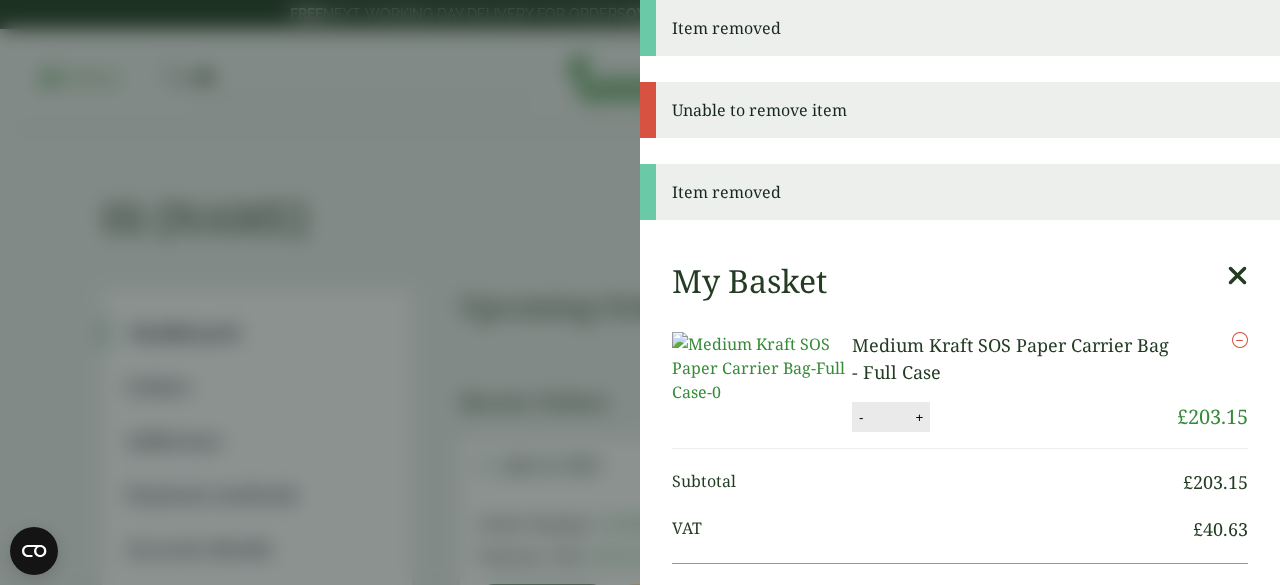 click at bounding box center (1240, 340) 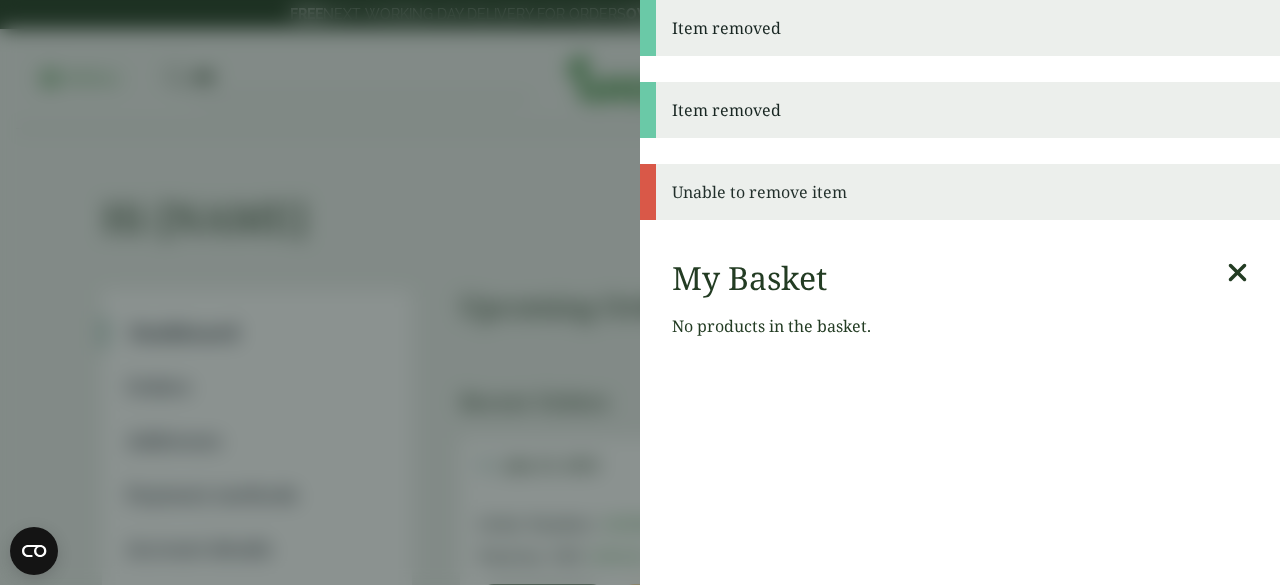 click at bounding box center (1237, 273) 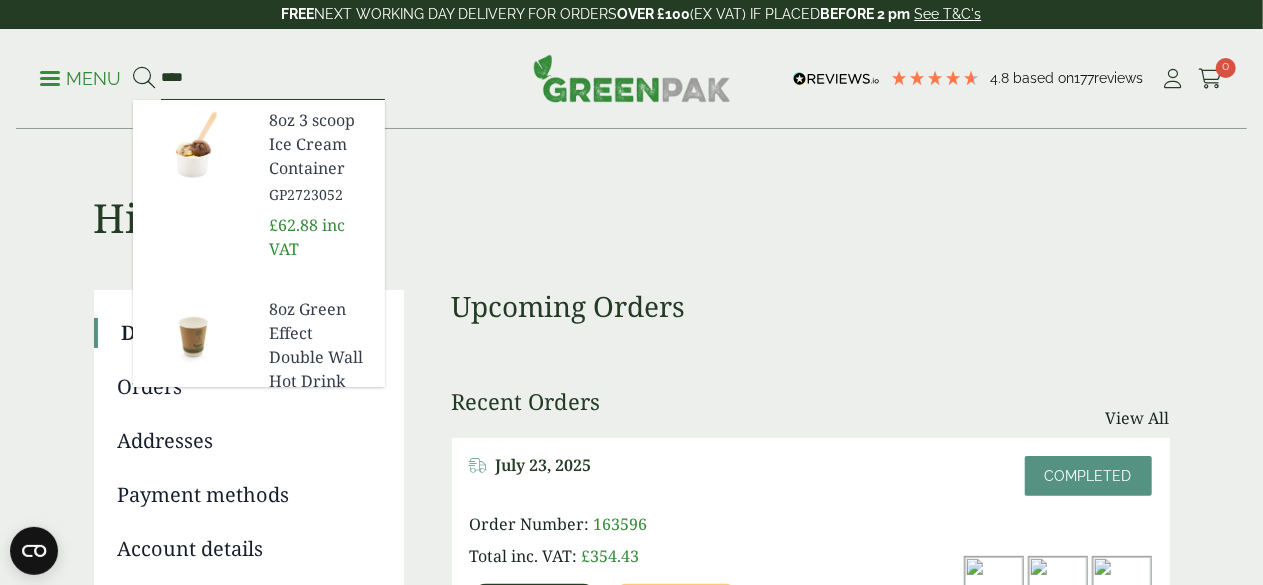 click on "***" at bounding box center [273, 79] 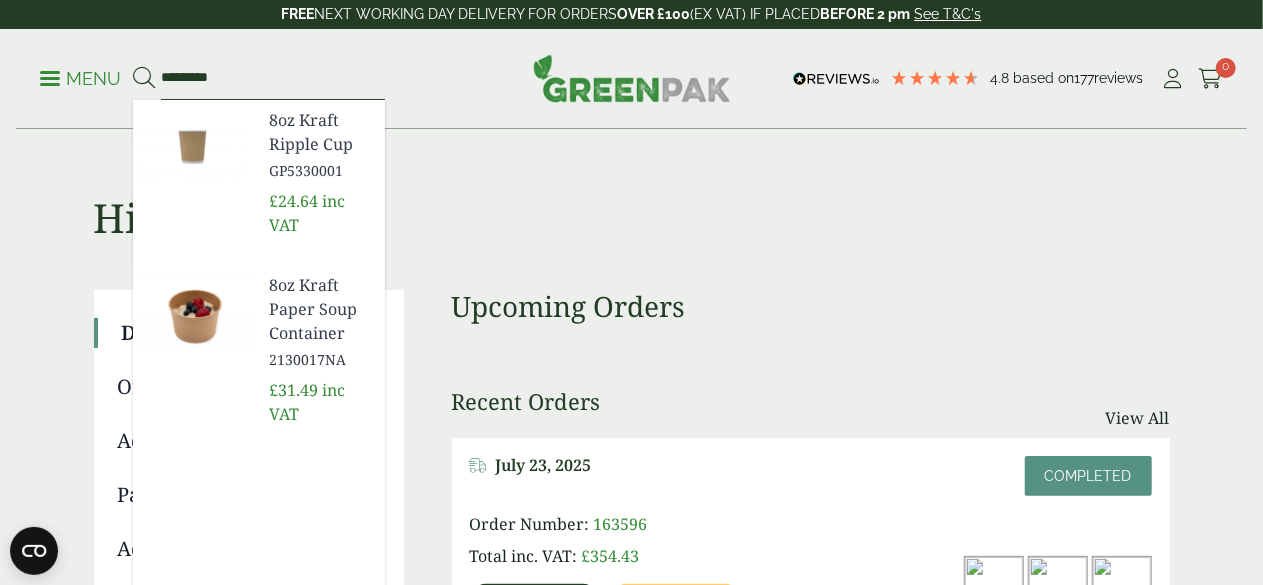 type on "*********" 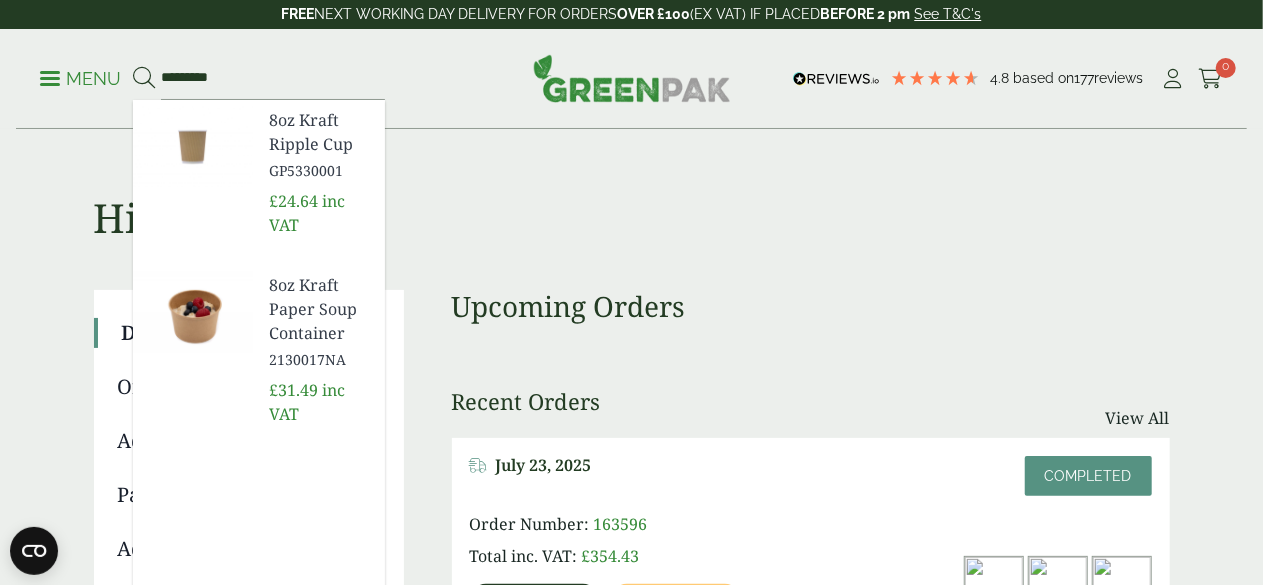 click on "8oz Kraft Paper Soup Container" at bounding box center [319, 309] 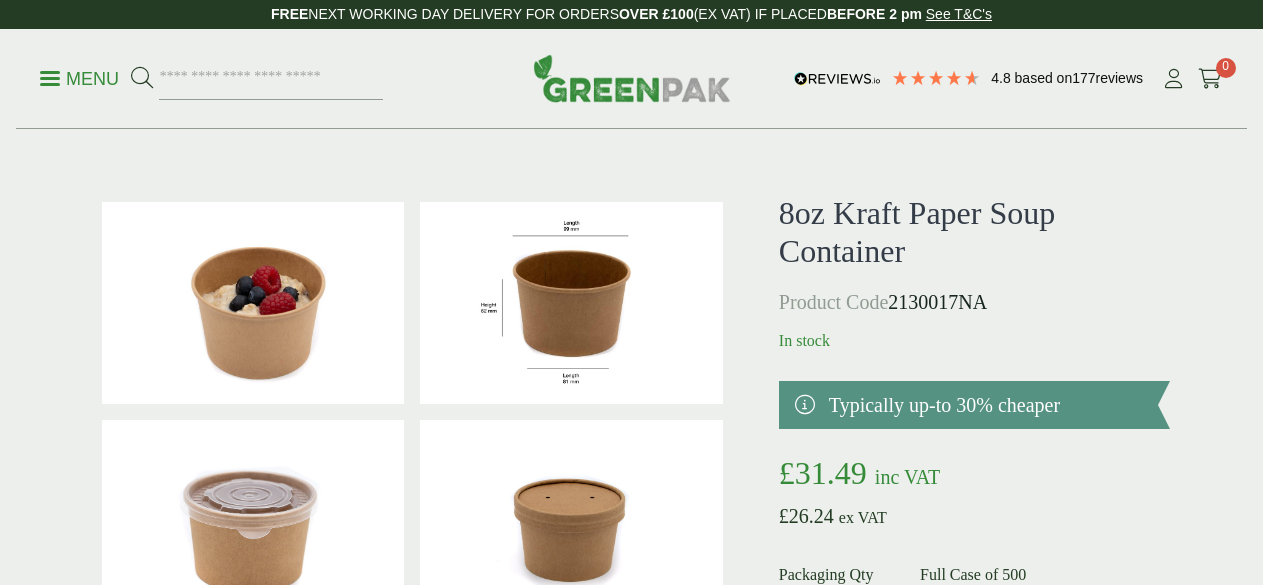 scroll, scrollTop: 0, scrollLeft: 0, axis: both 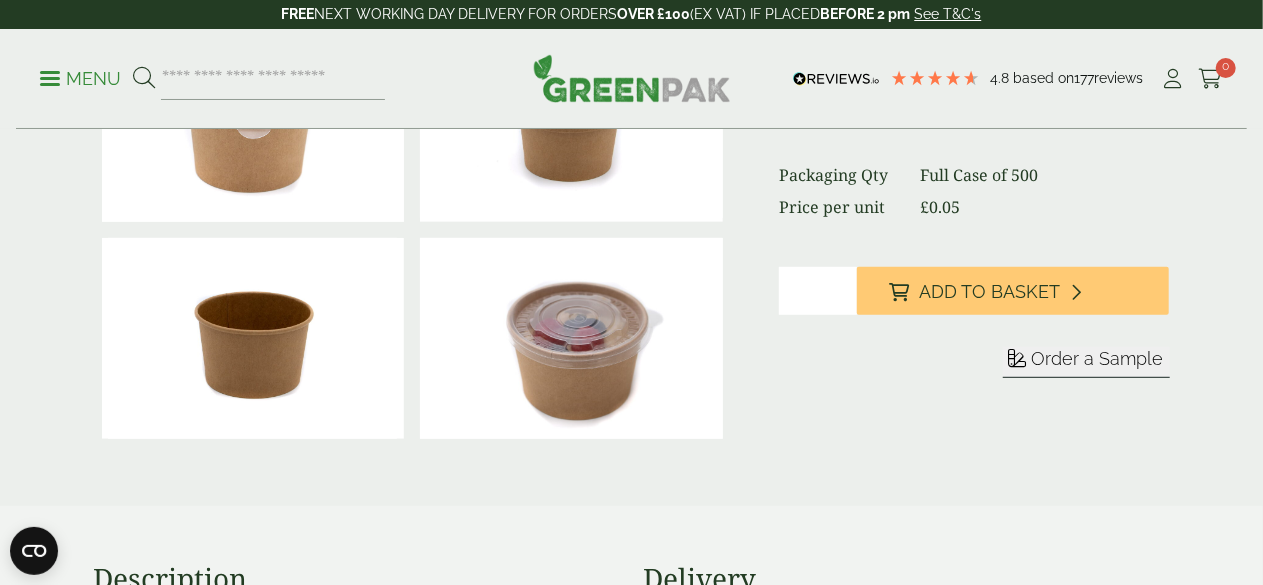 click on "*" at bounding box center (818, 291) 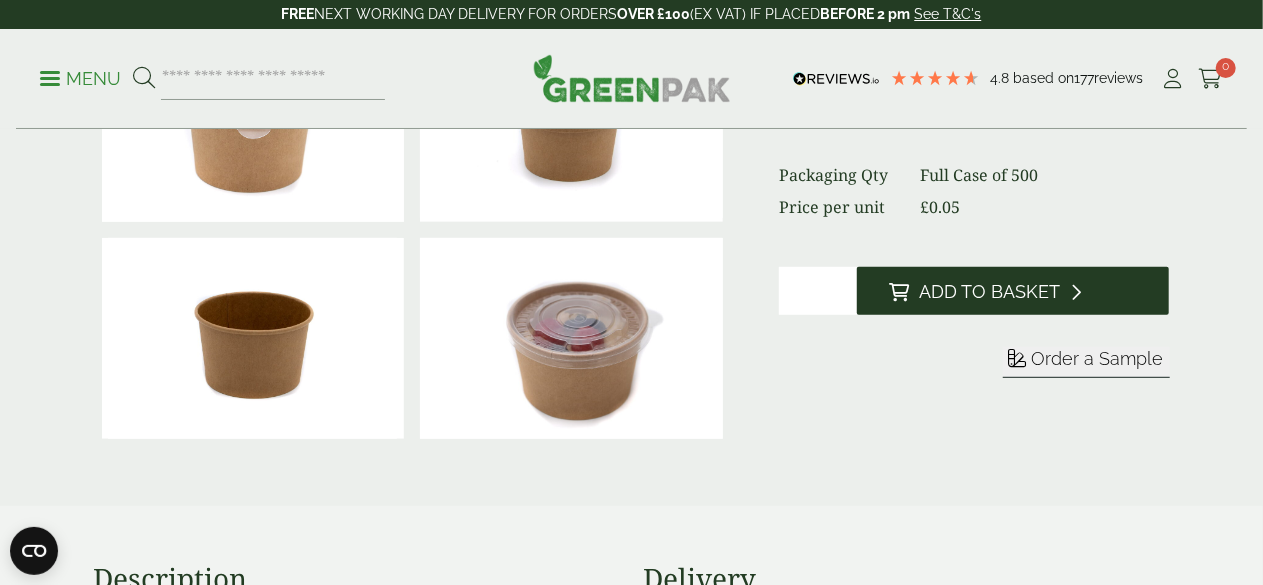 click on "Add to Basket" at bounding box center [989, 292] 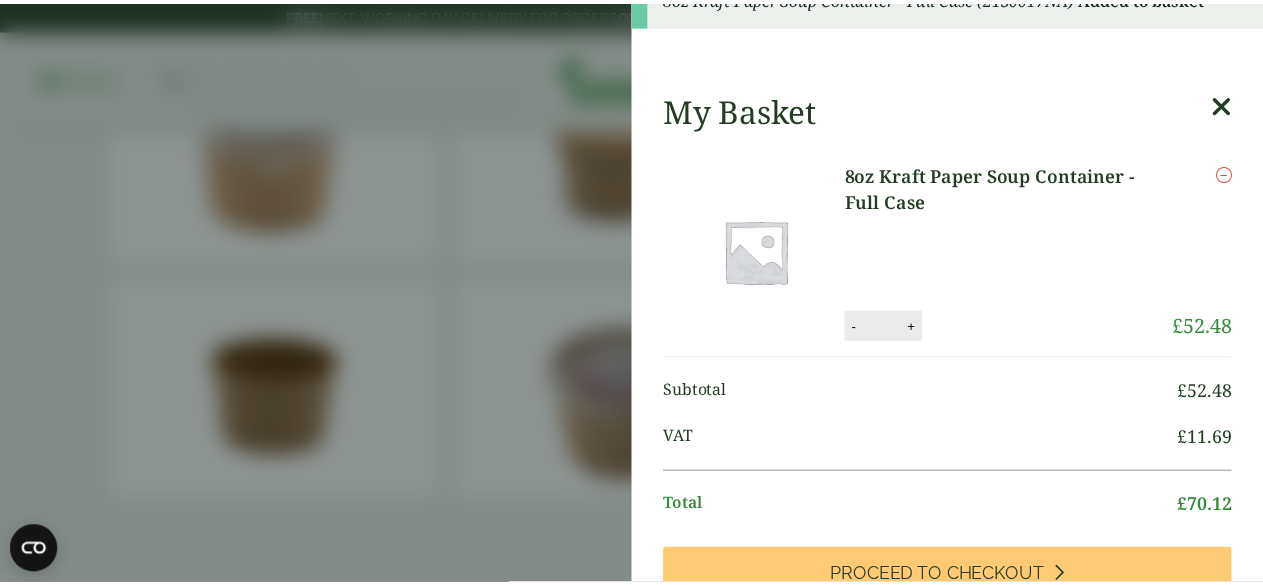 scroll, scrollTop: 0, scrollLeft: 0, axis: both 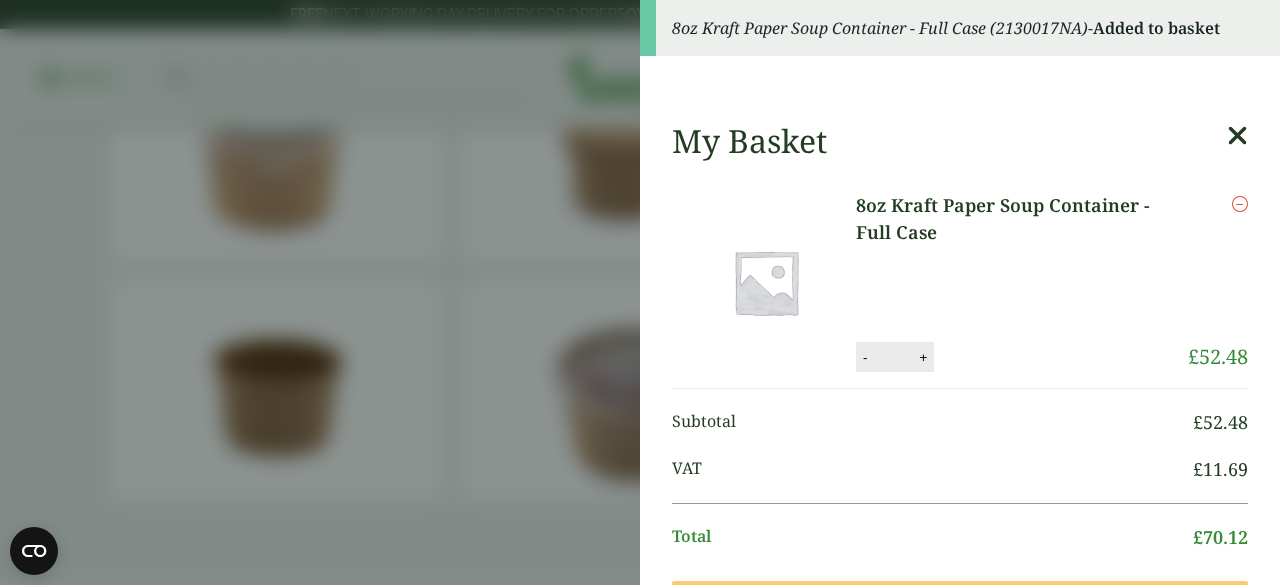 click on "8oz Kraft Paper Soup Container - Full Case (2130017NA)  -  Added to basket
My Basket
8oz Kraft Paper Soup Container - Full Case
8oz Kraft Paper Soup Container - Full Case quantity
- * +
Update
Remove
£ £ *" at bounding box center [640, 292] 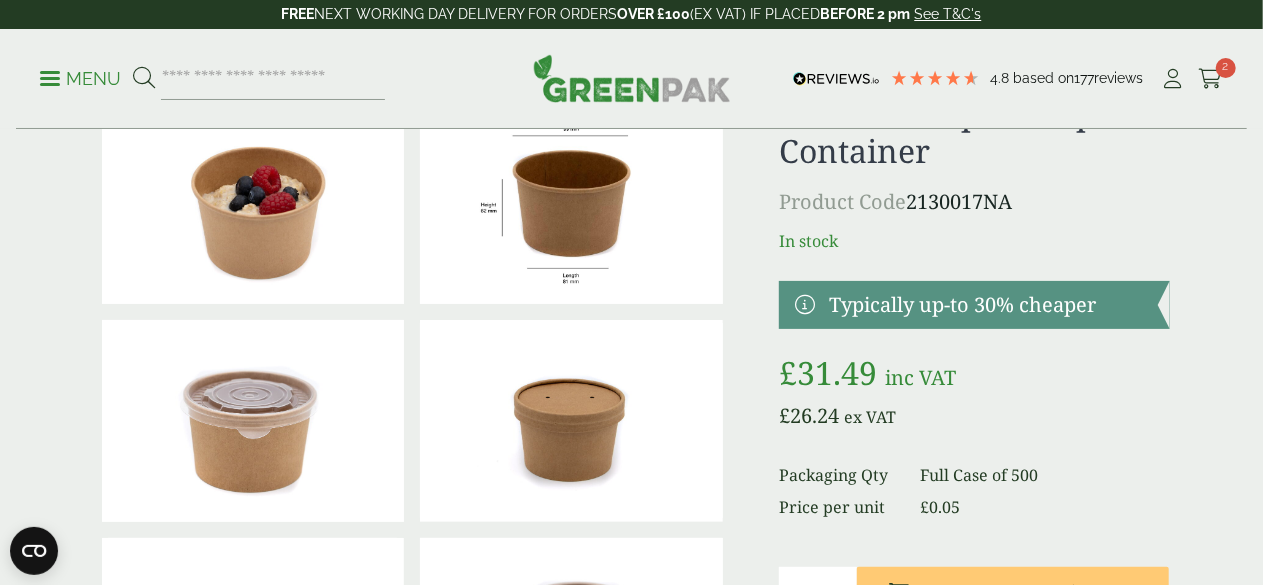 scroll, scrollTop: 0, scrollLeft: 0, axis: both 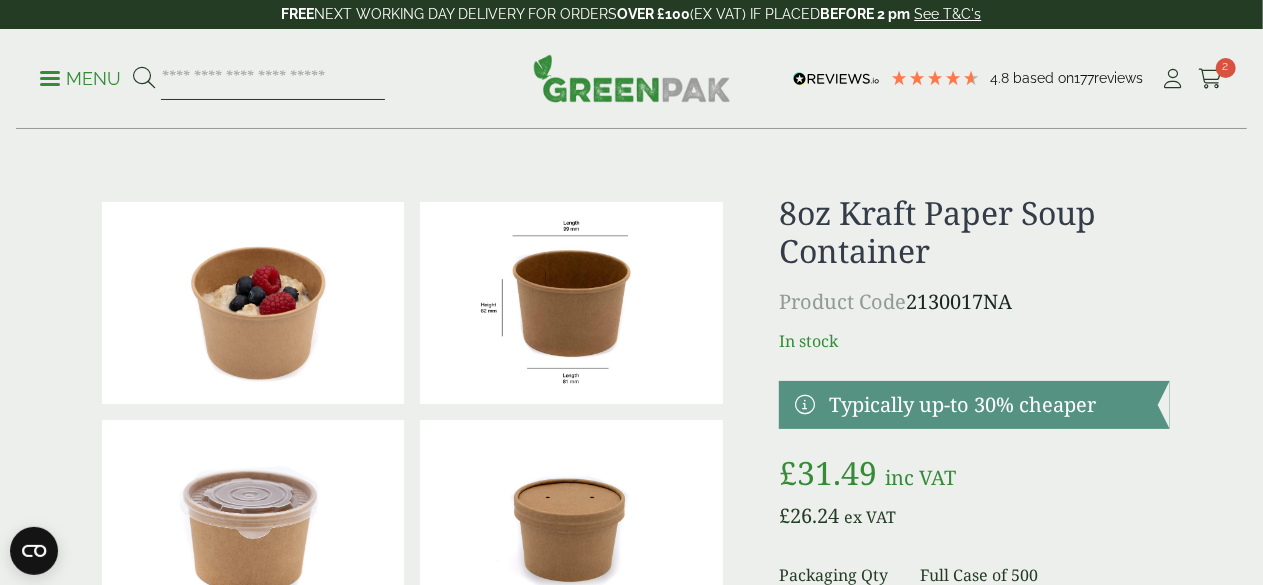click at bounding box center [273, 79] 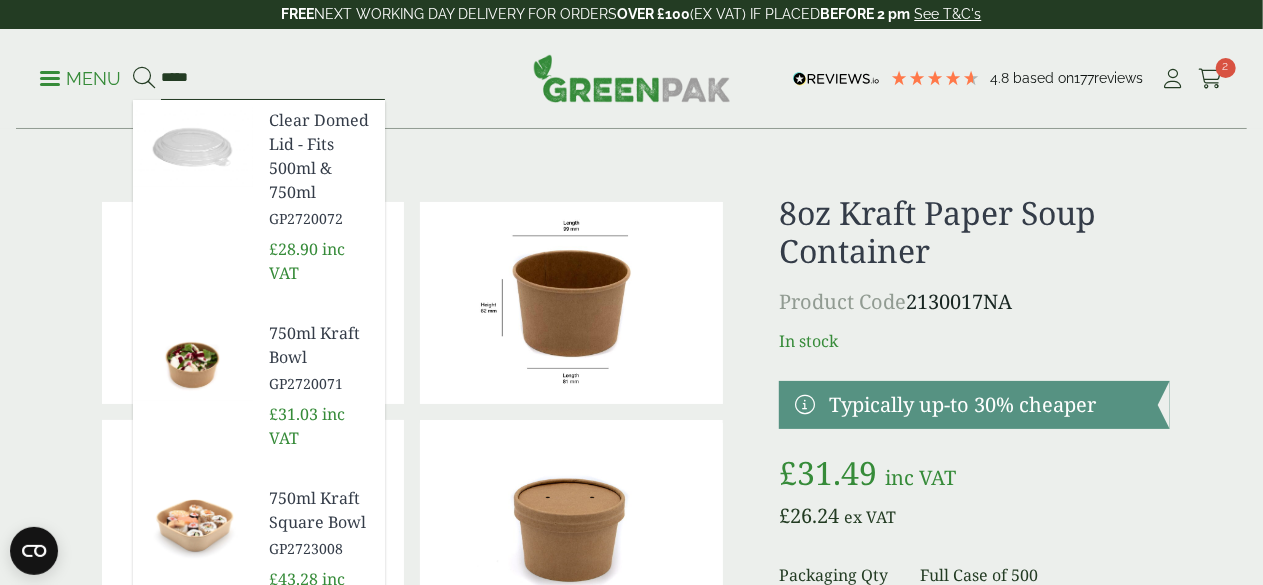 type on "*****" 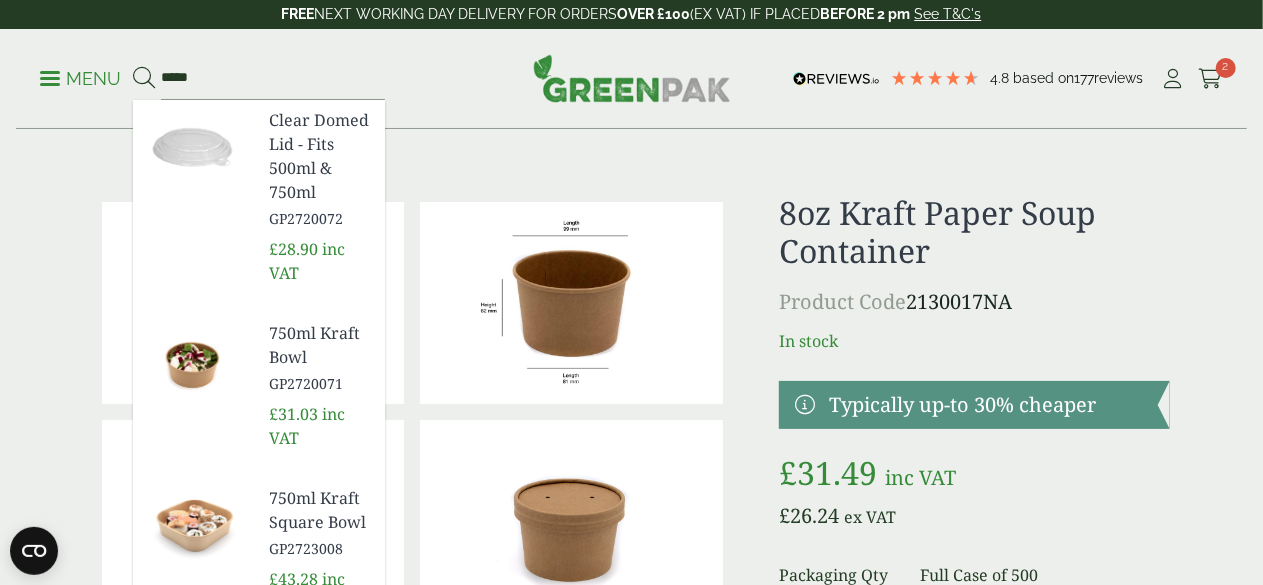 click on "GP2720071" at bounding box center (319, 383) 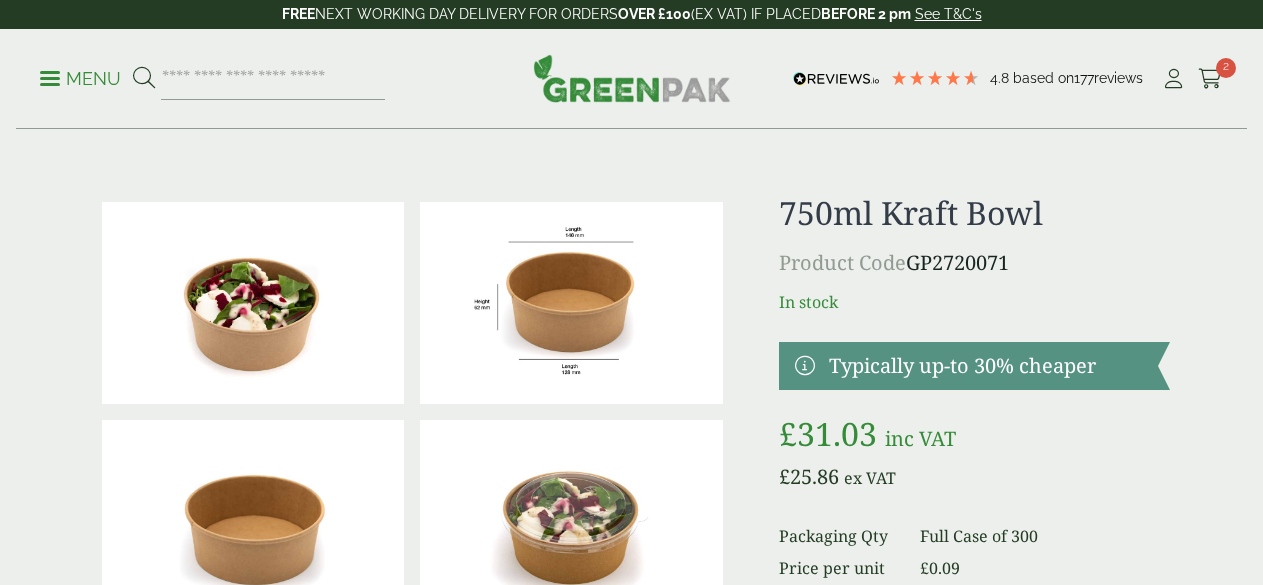 scroll, scrollTop: 200, scrollLeft: 0, axis: vertical 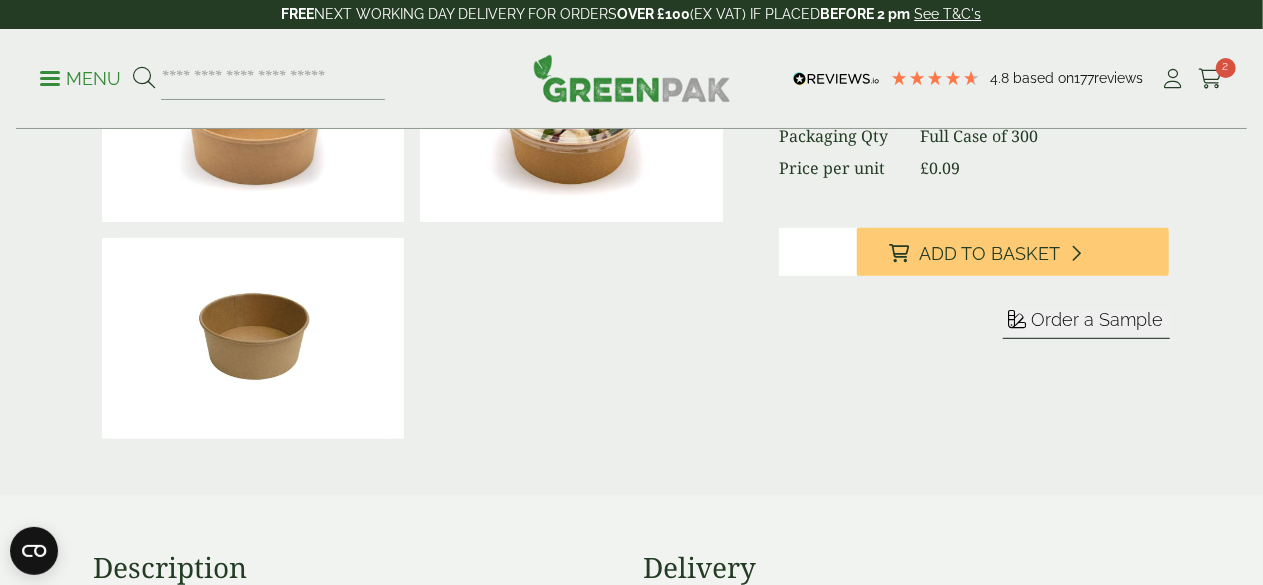 type on "*" 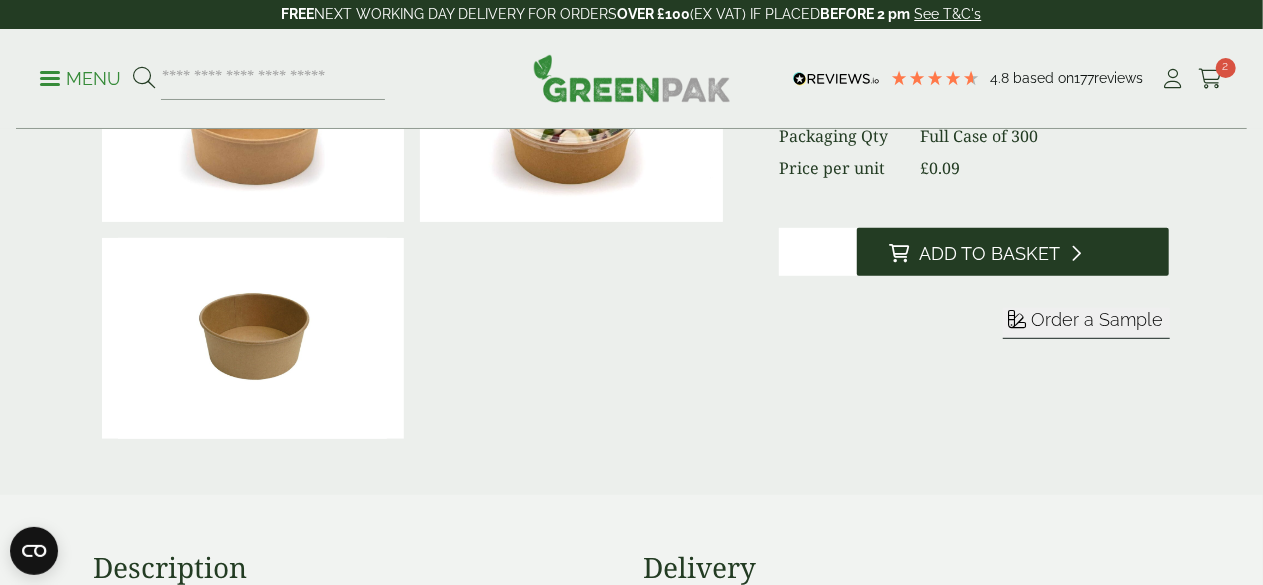 click on "Add to Basket" at bounding box center (989, 254) 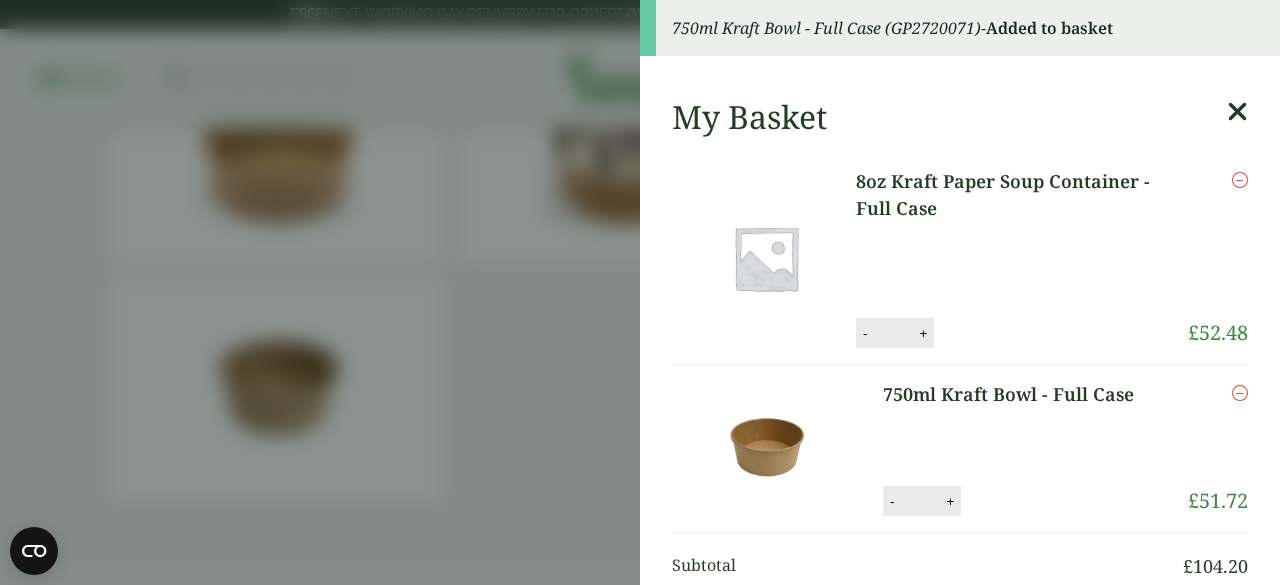 click on "750ml Kraft Bowl - Full Case (GP2720071)  -  Added to basket
My Basket
8oz Kraft Paper Soup Container - Full Case
8oz Kraft Paper Soup Container - Full Case quantity
- * +
Update
Remove" at bounding box center [640, 292] 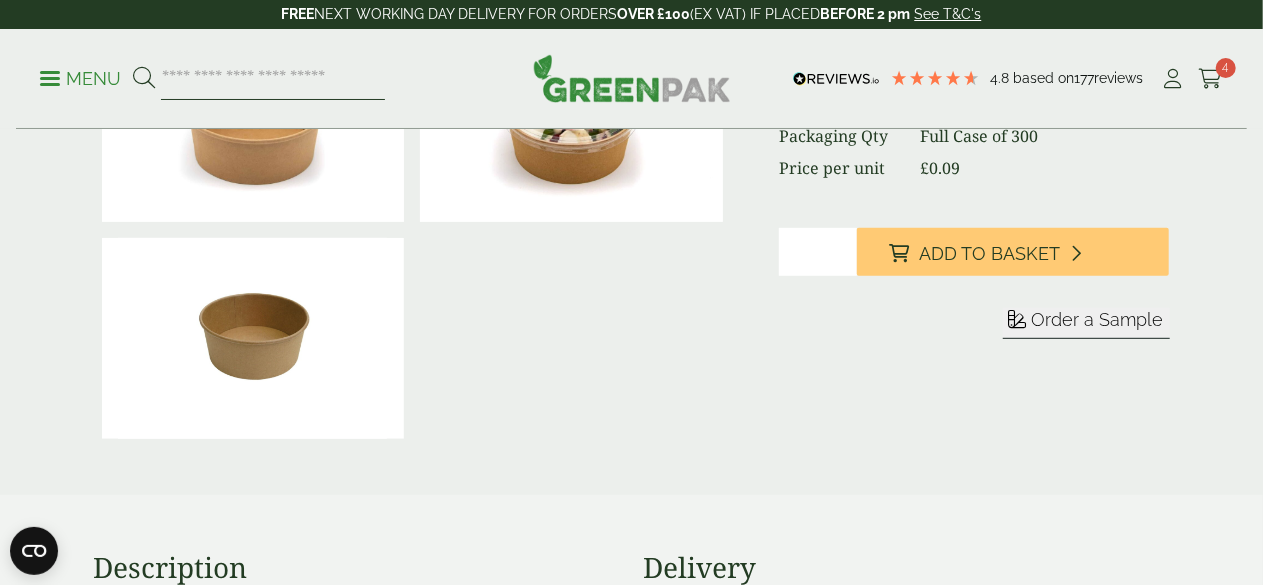 click at bounding box center (273, 79) 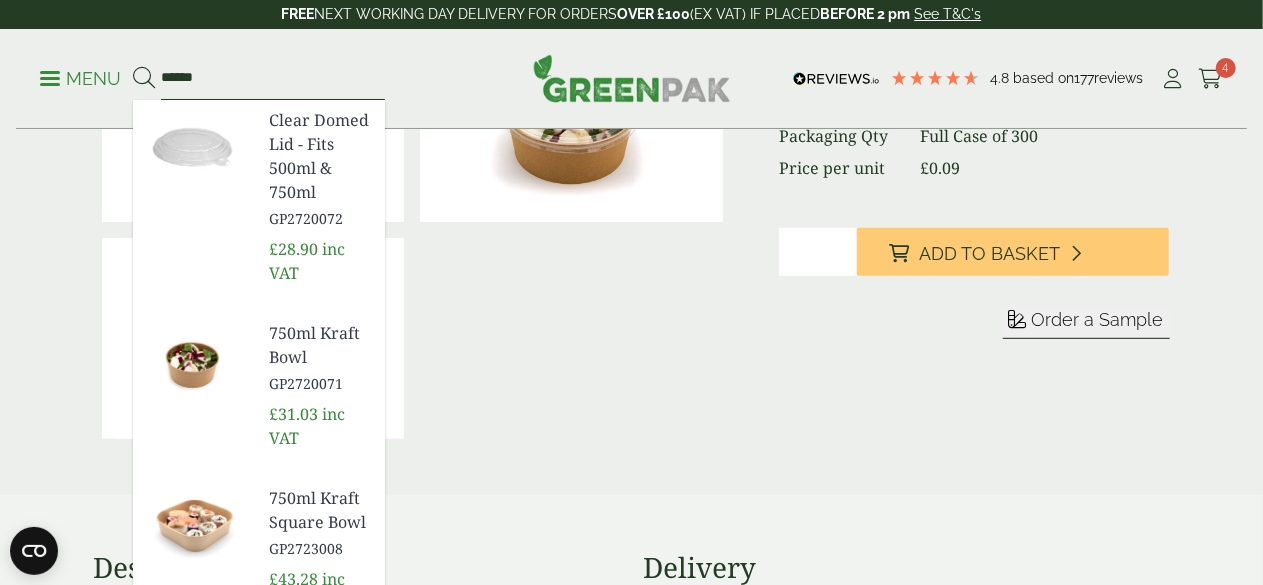 type on "*****" 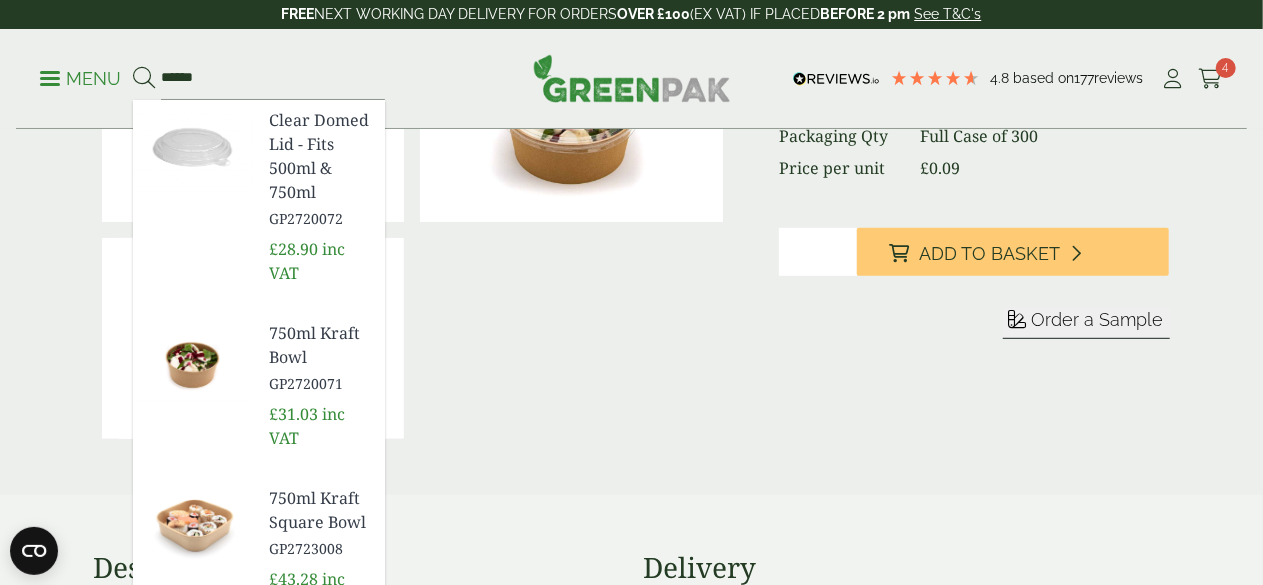 click on "Clear Domed Lid - Fits 500ml & 750ml" at bounding box center (319, 156) 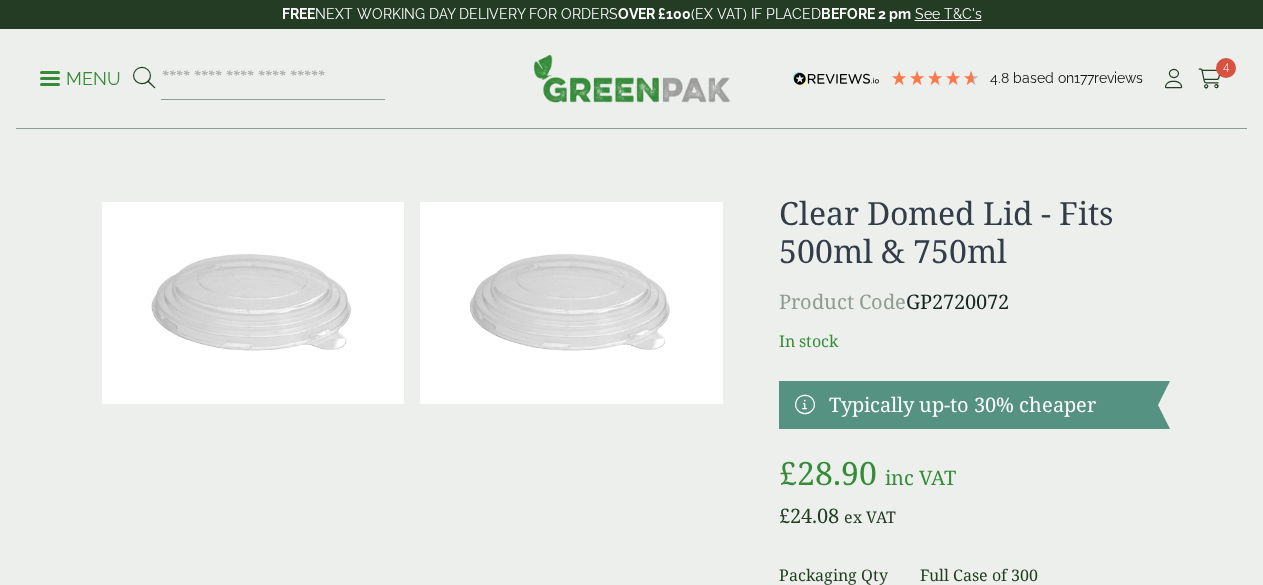 scroll, scrollTop: 0, scrollLeft: 0, axis: both 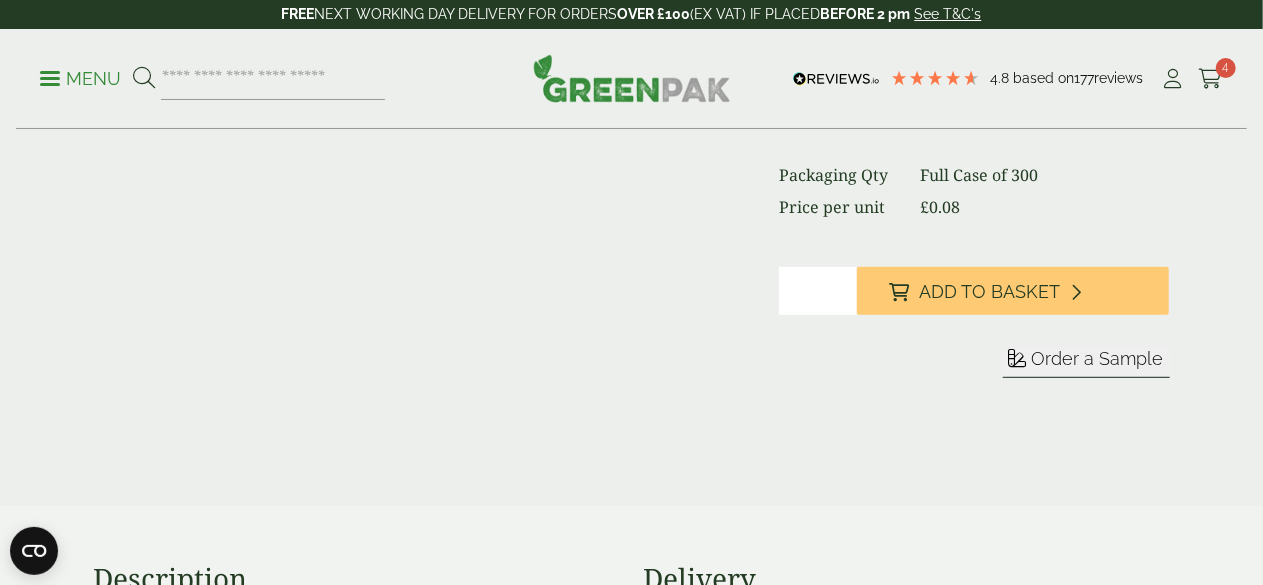 type on "*" 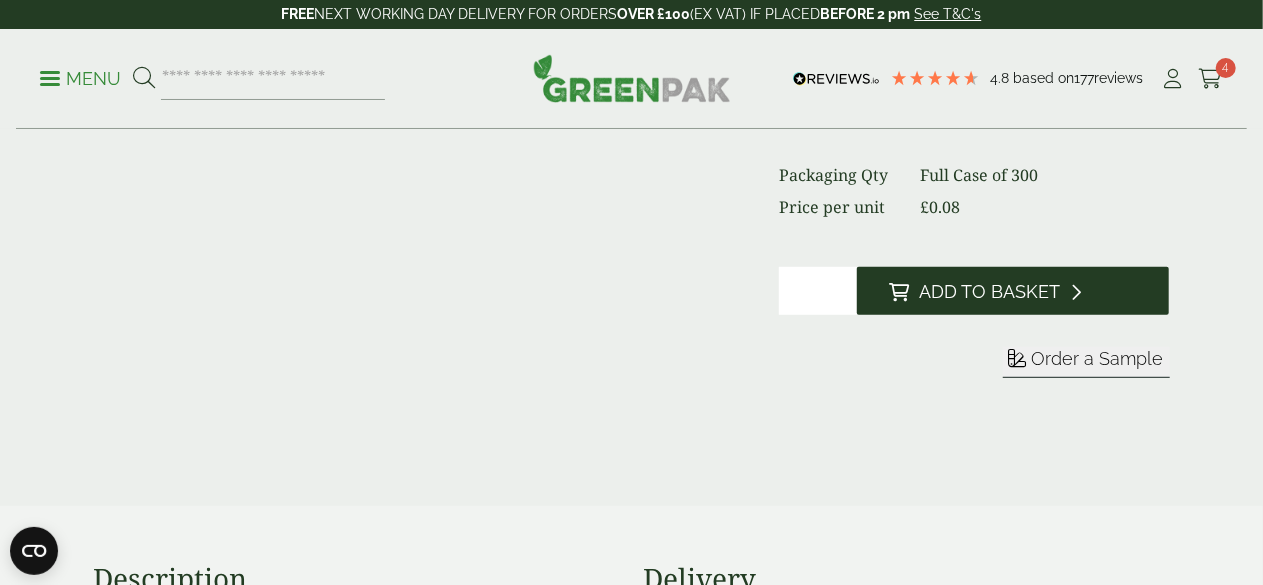 click on "Add to Basket" at bounding box center [989, 292] 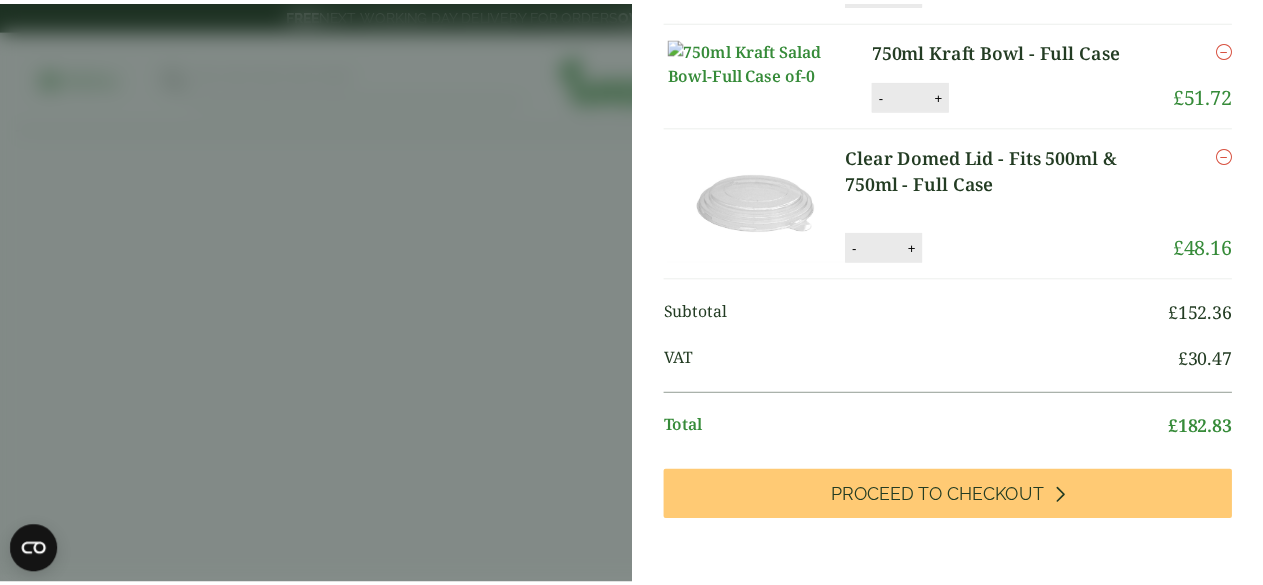 scroll, scrollTop: 400, scrollLeft: 0, axis: vertical 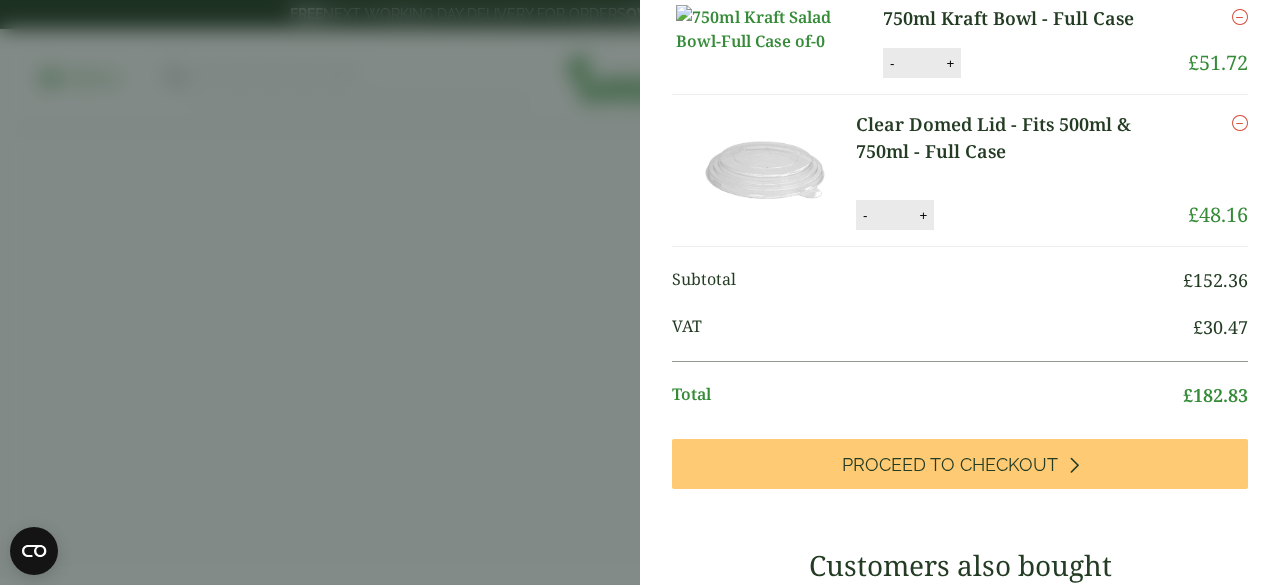 click on "Clear Domed Lid - Fits 500ml & 750ml - Full Case (GP2720072)  -  Added to basket
My Basket
8oz Kraft Paper Soup Container - Full Case
8oz Kraft Paper Soup Container - Full Case quantity
- * +
Update
Remove
-" at bounding box center [640, 292] 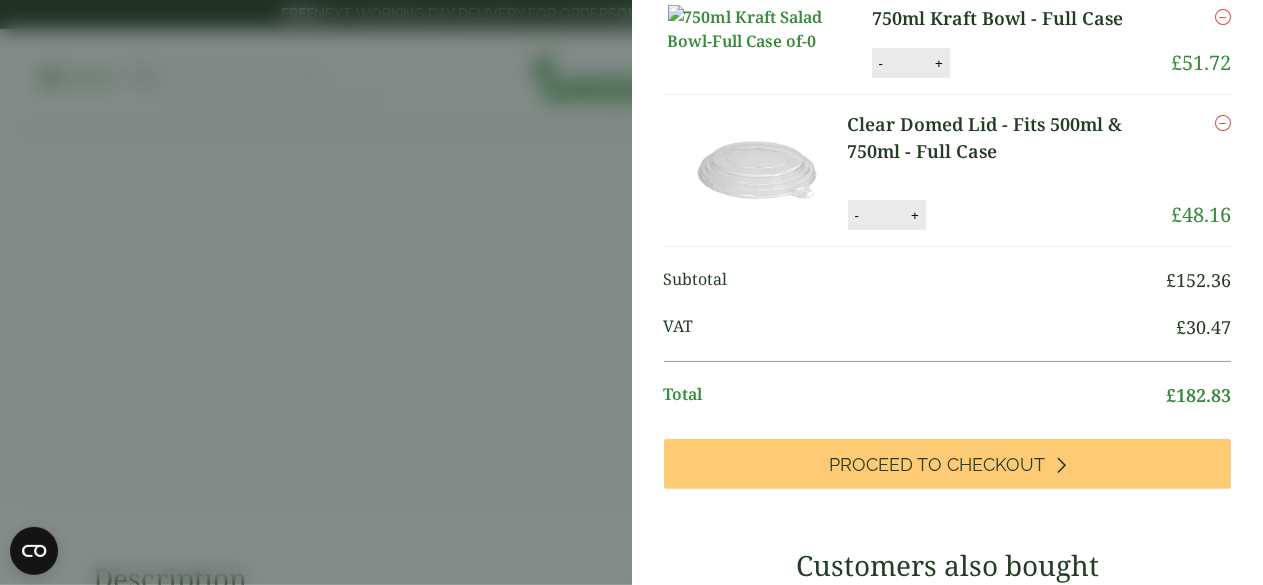scroll, scrollTop: 396, scrollLeft: 0, axis: vertical 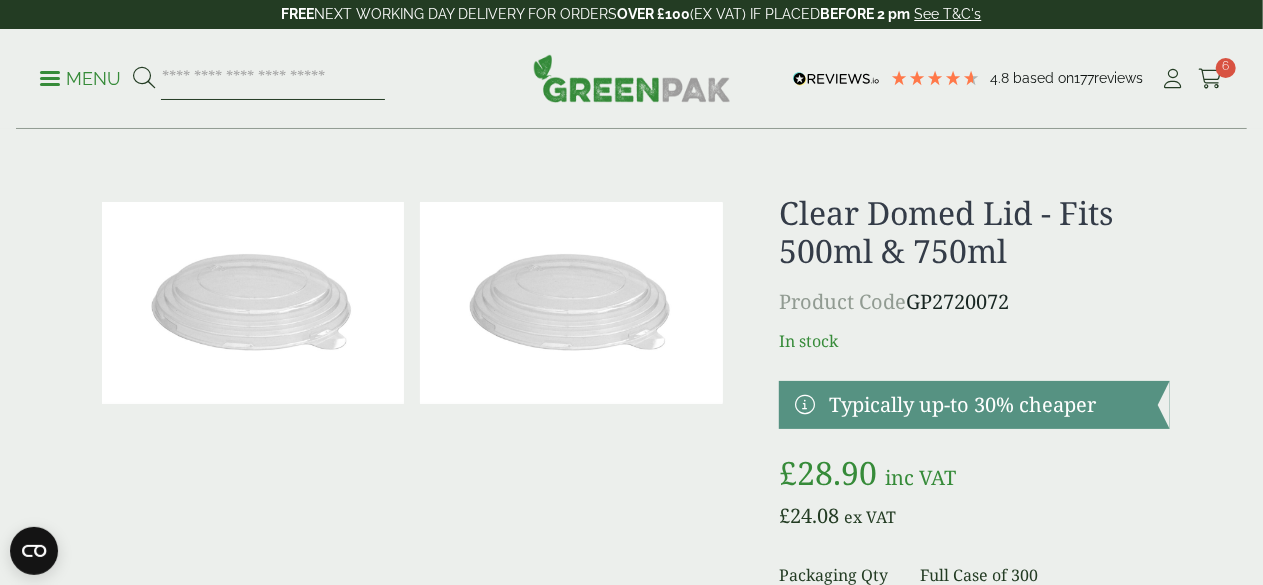 click at bounding box center [273, 79] 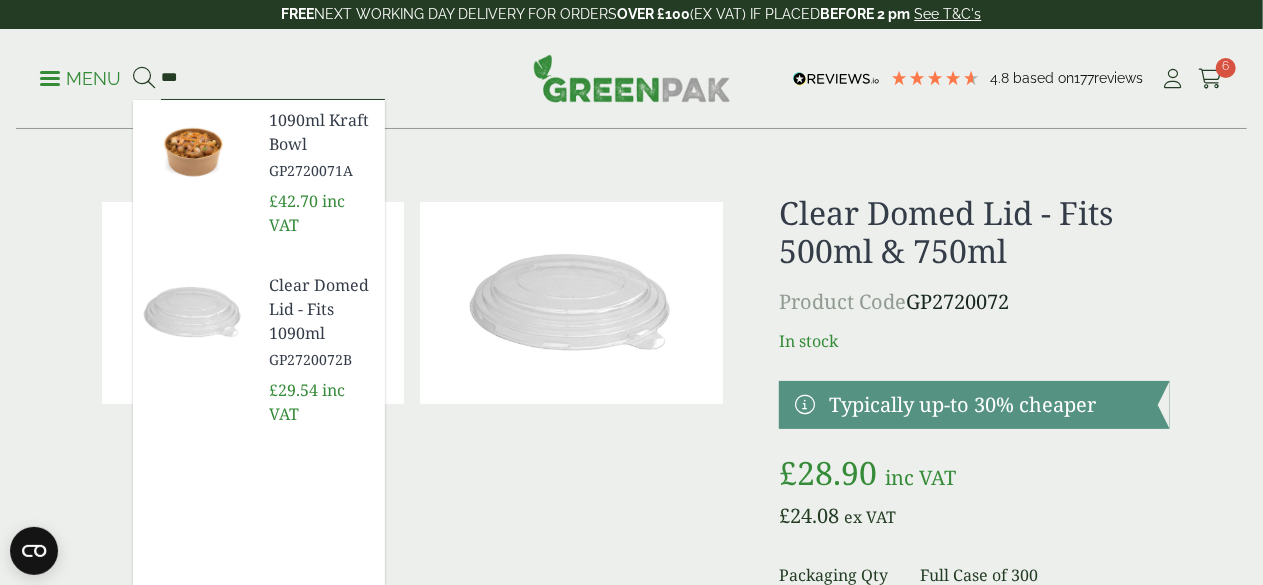 type on "***" 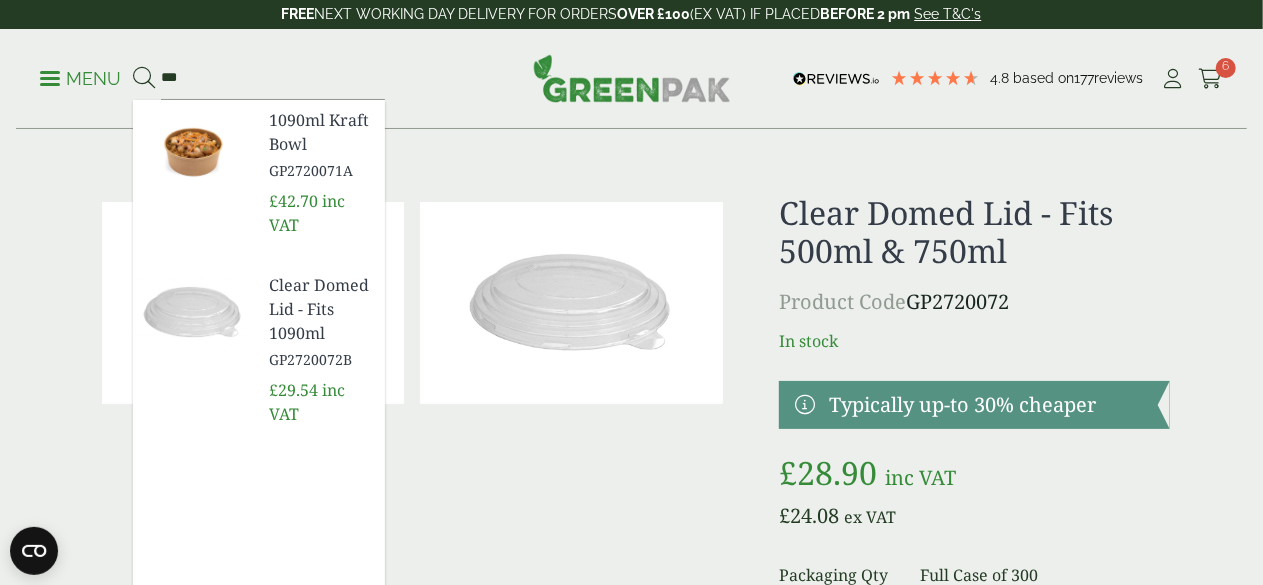 click on "1090ml Kraft Bowl" at bounding box center [319, 132] 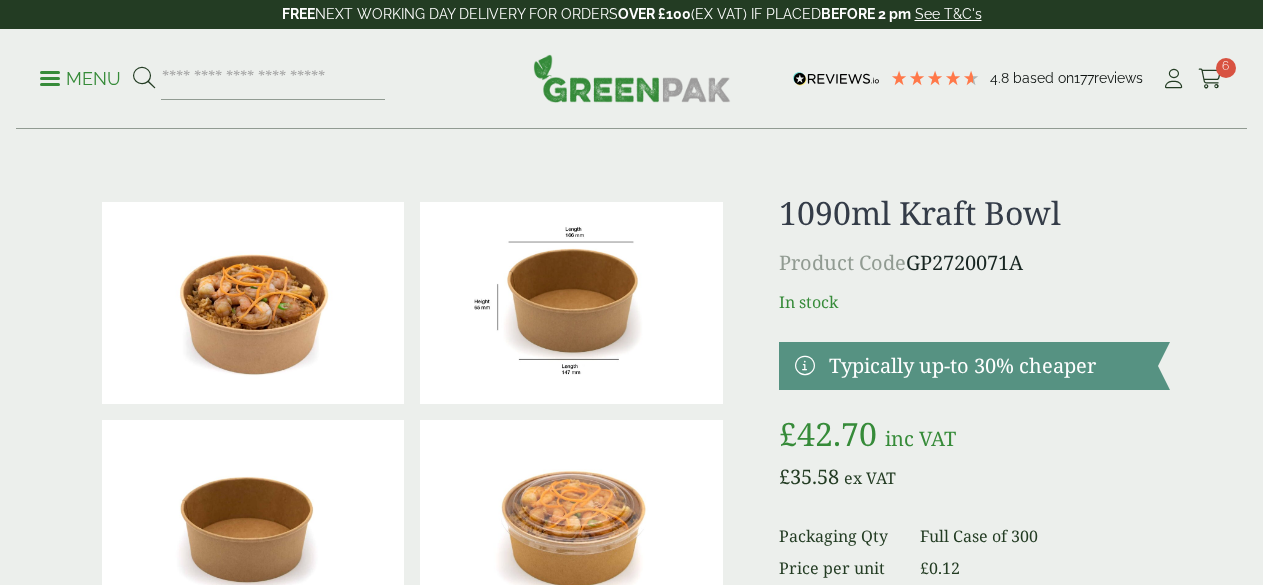 scroll, scrollTop: 76, scrollLeft: 0, axis: vertical 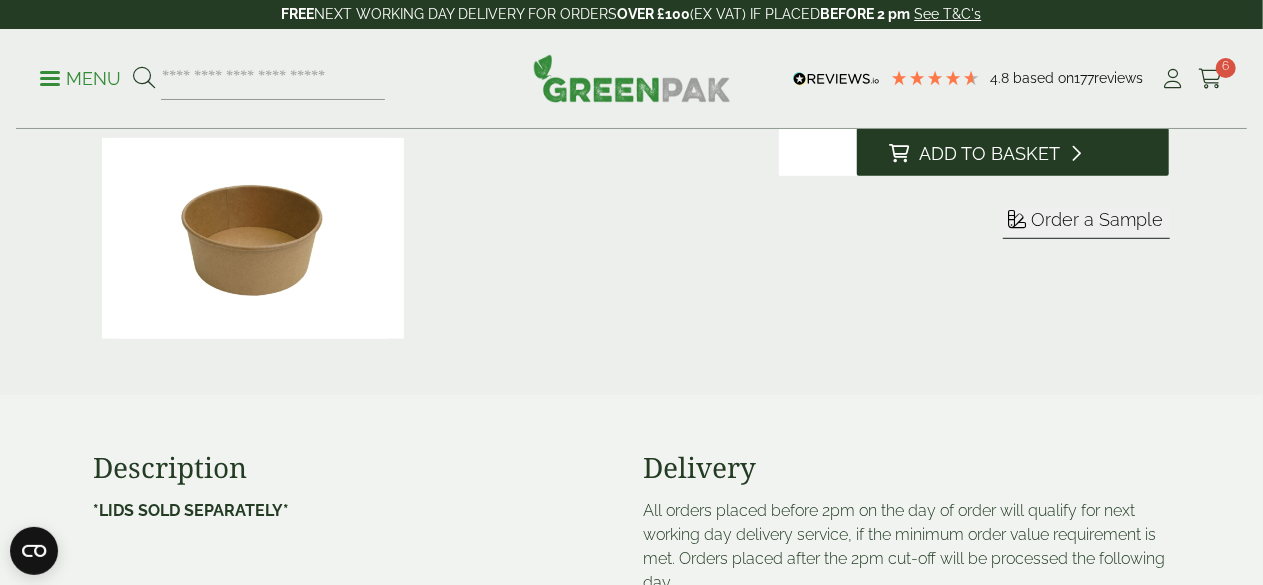click on "Add to Basket" at bounding box center (989, 154) 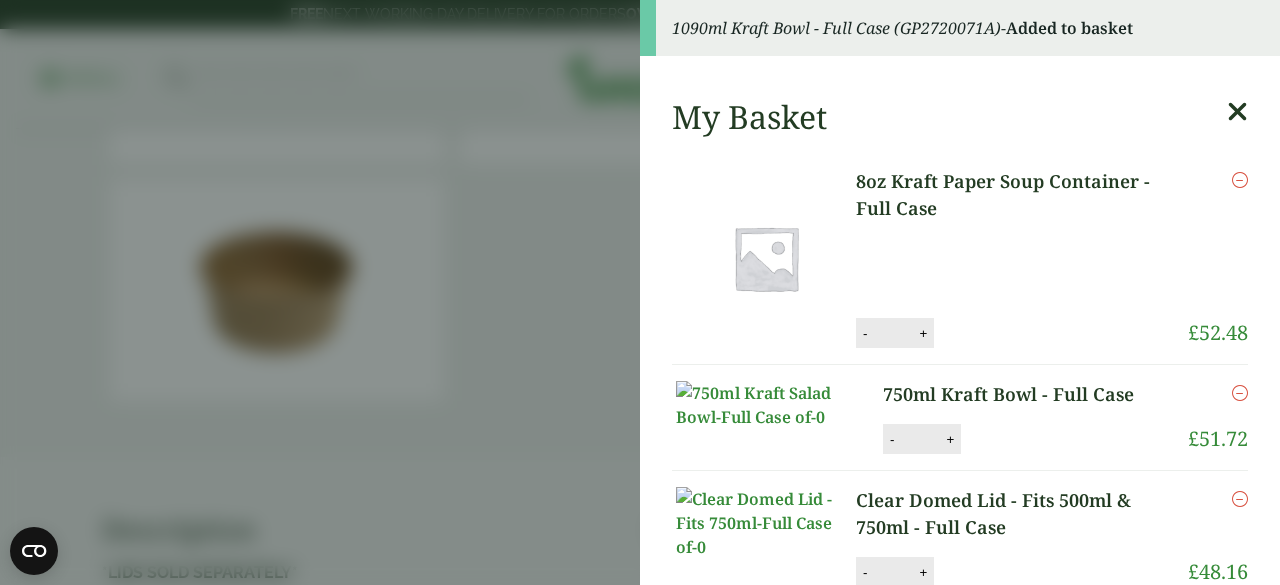 click on "1090ml Kraft Bowl - Full Case (GP2720071A)  -  Added to basket
My Basket
8oz Kraft Paper Soup Container - Full Case
8oz Kraft Paper Soup Container - Full Case quantity
- * +
Update
Remove
£ [PRICE]
- *" at bounding box center [640, 292] 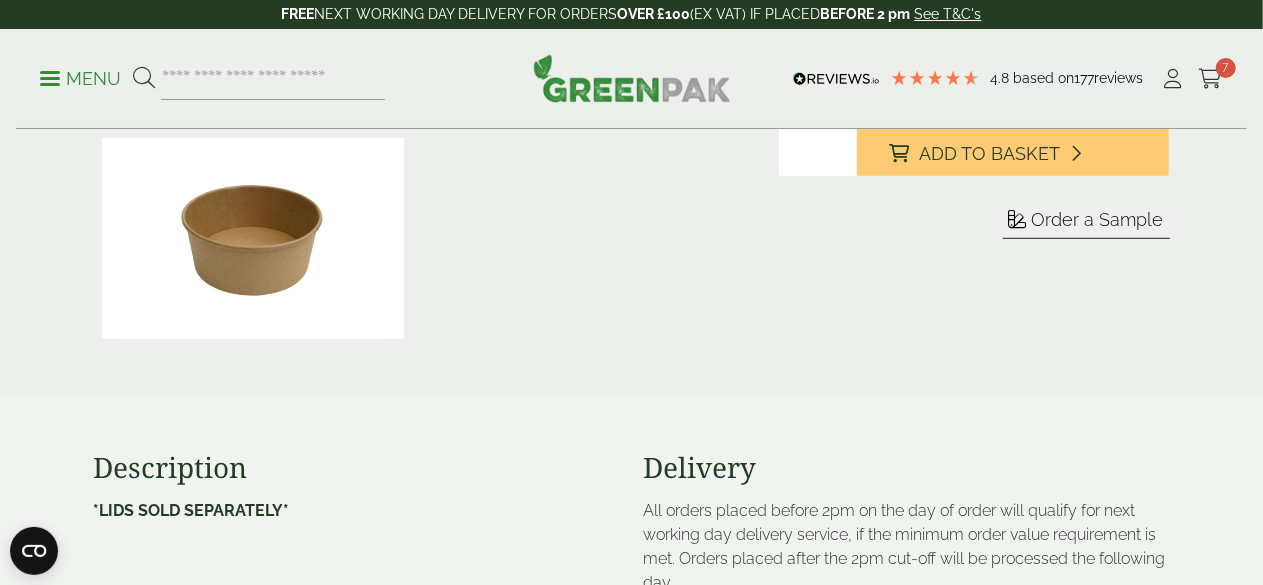 scroll, scrollTop: 400, scrollLeft: 0, axis: vertical 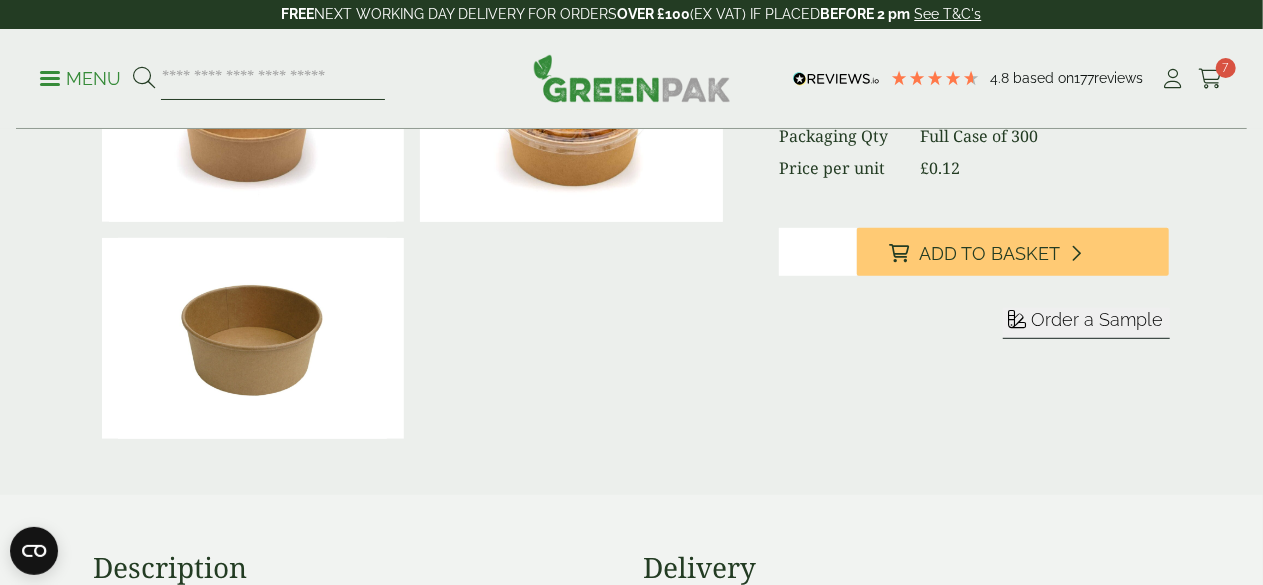 click at bounding box center (273, 79) 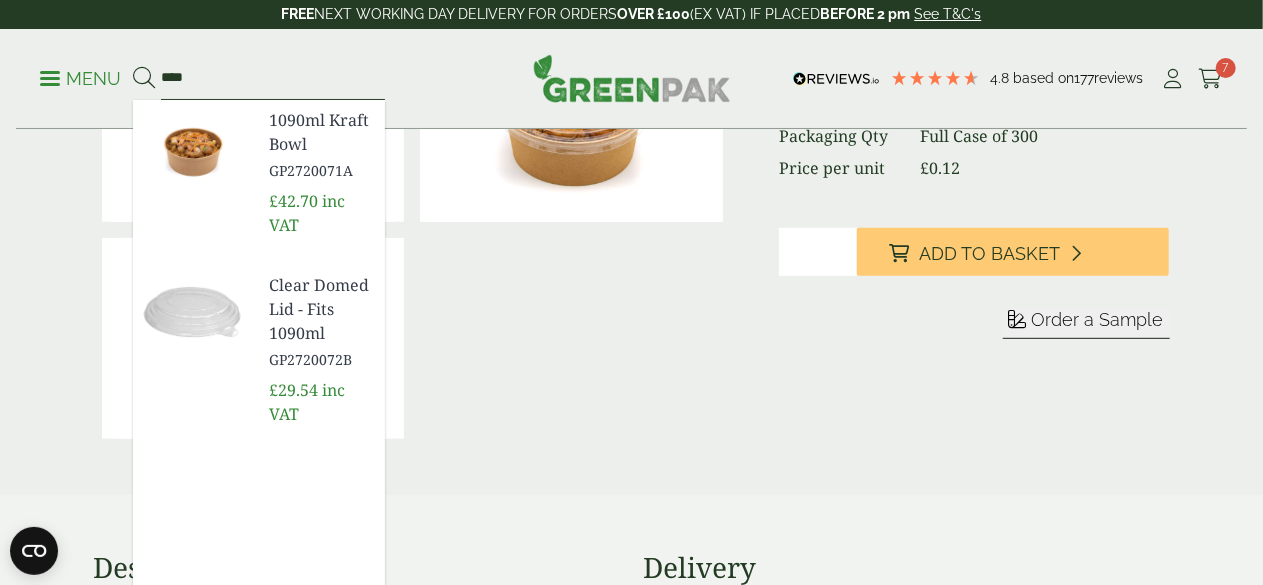 type on "****" 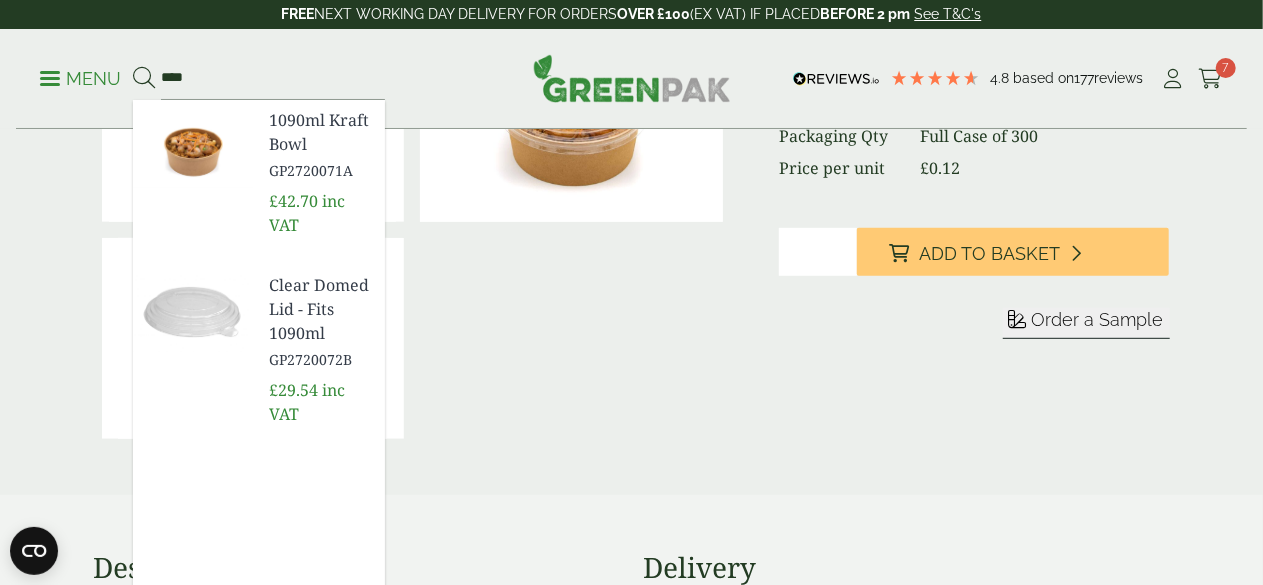 click on "Clear Domed Lid - Fits 1090ml" at bounding box center [319, 309] 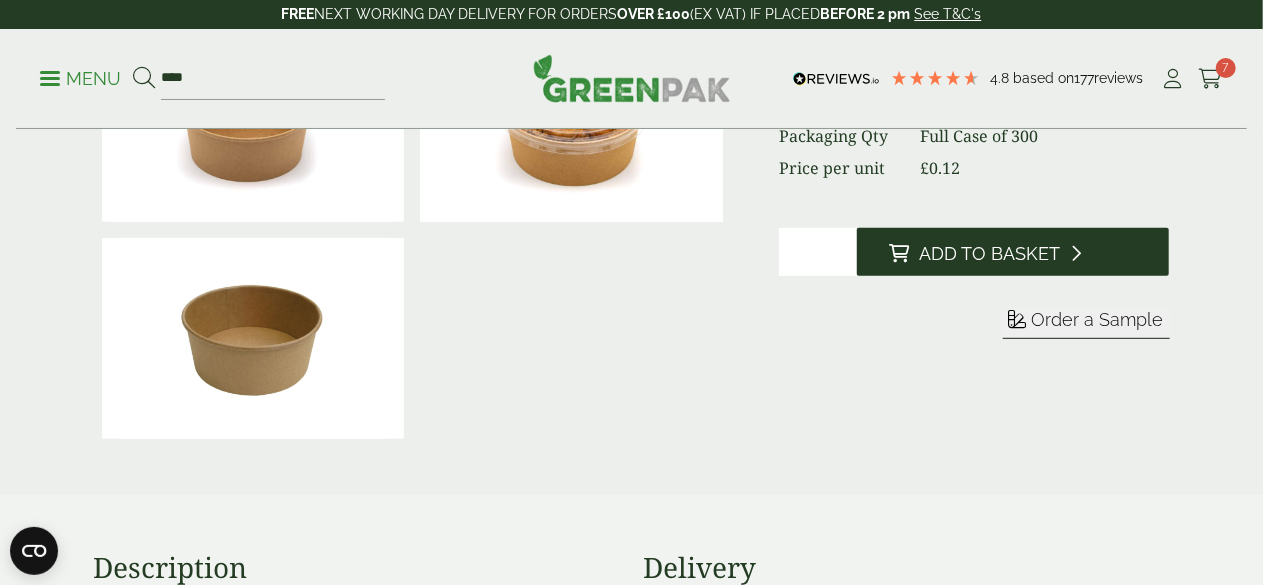click on "Add to Basket" at bounding box center (989, 254) 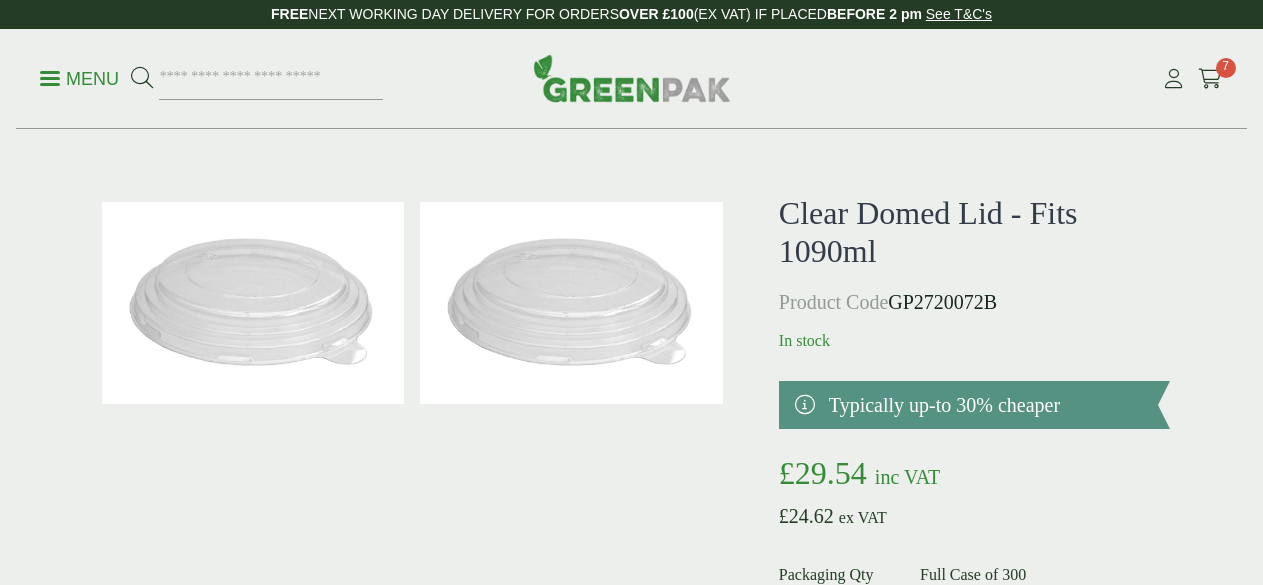 scroll, scrollTop: 0, scrollLeft: 0, axis: both 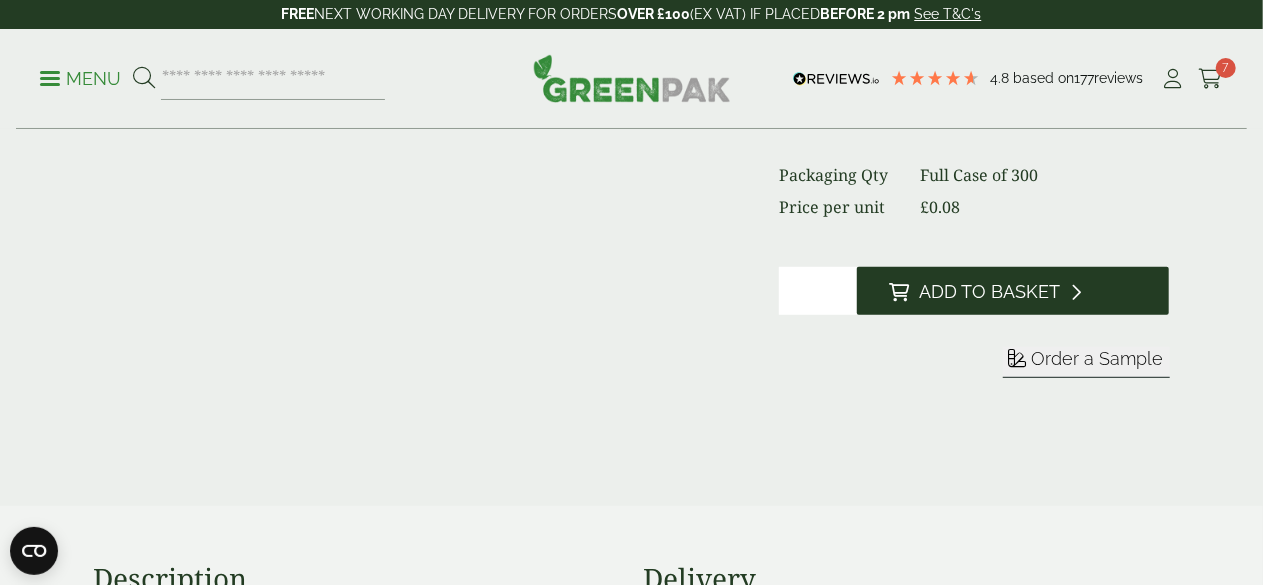 click on "Add to Basket" at bounding box center (989, 292) 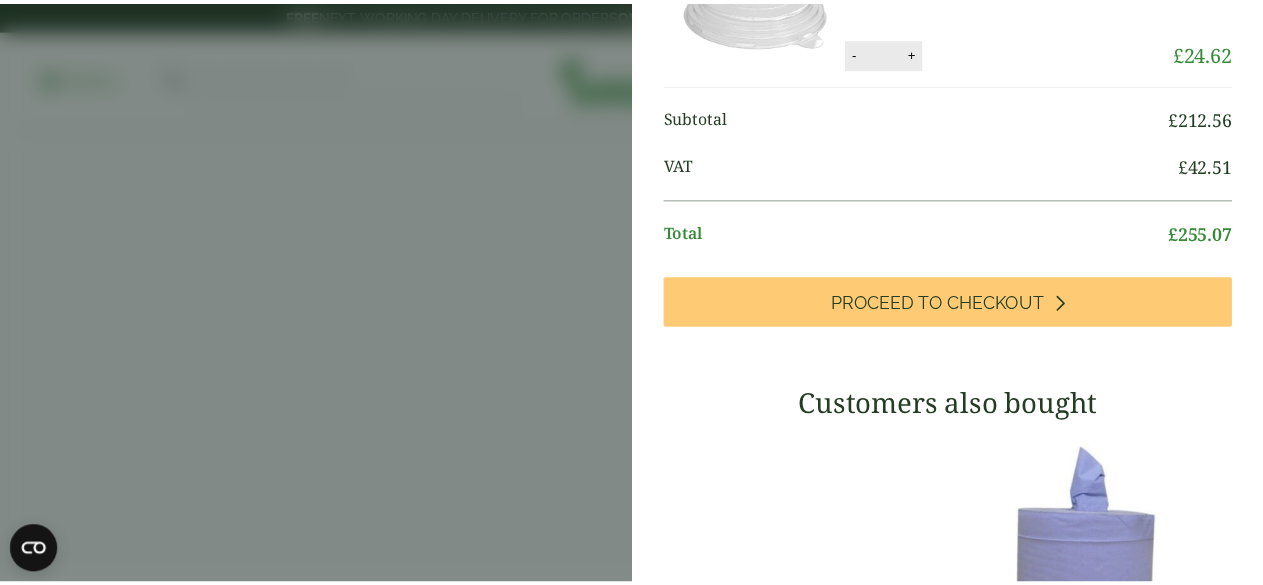scroll, scrollTop: 694, scrollLeft: 0, axis: vertical 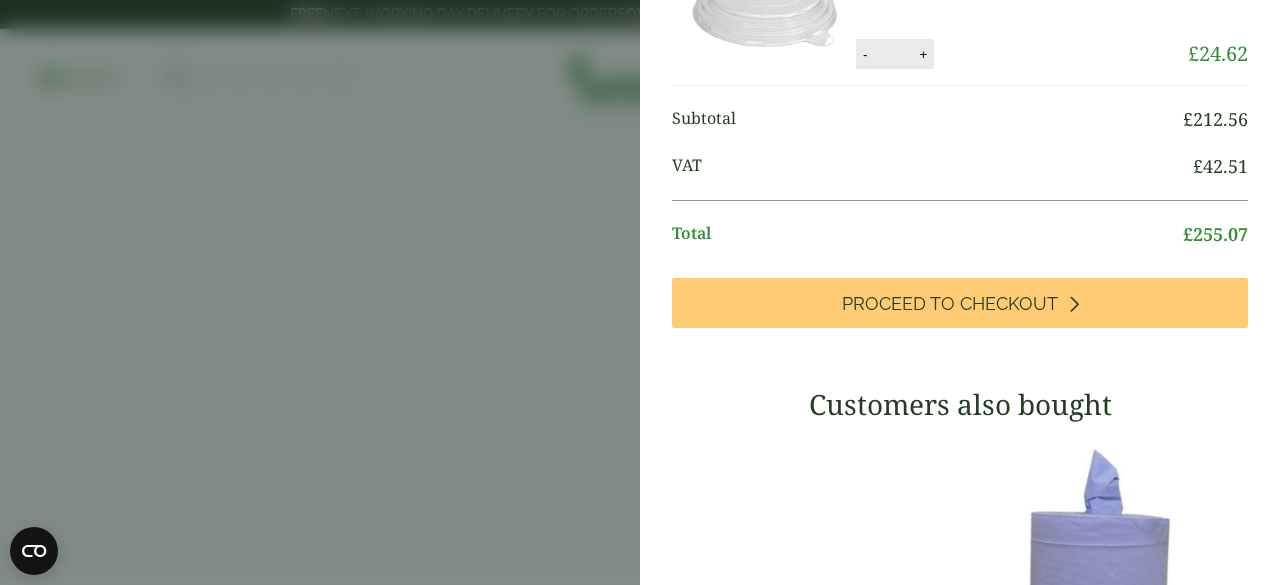 click on "My Basket
8oz Kraft Paper Soup Container - Full Case
8oz Kraft Paper Soup Container - Full Case quantity
- * +
Update
Remove
£ 52.48 -" at bounding box center [640, 292] 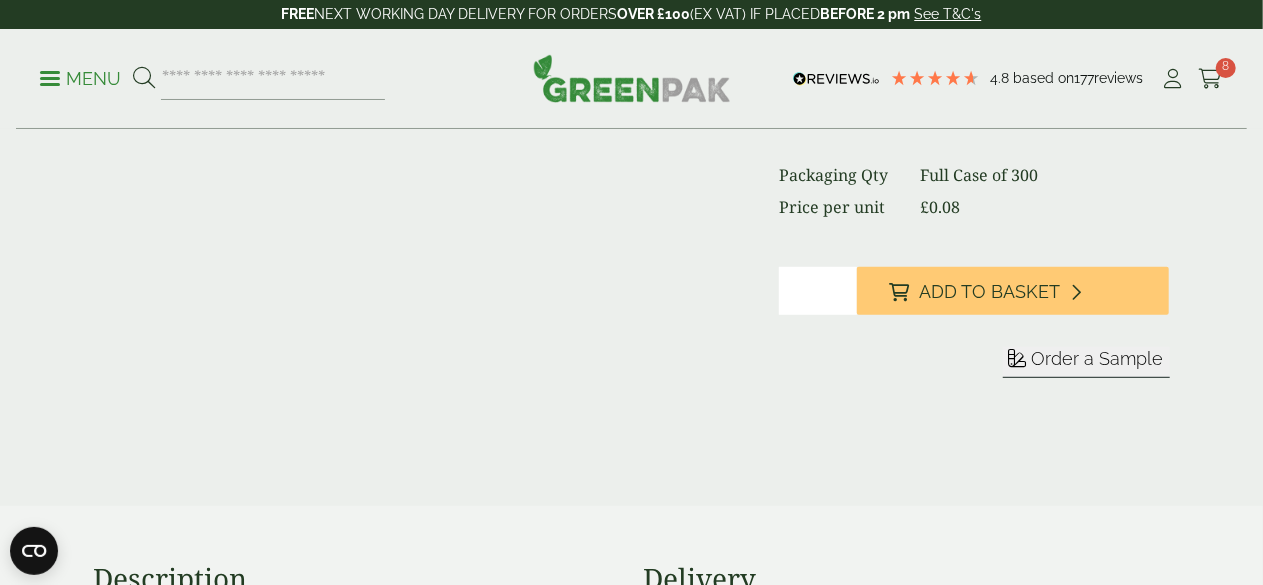 scroll, scrollTop: 687, scrollLeft: 0, axis: vertical 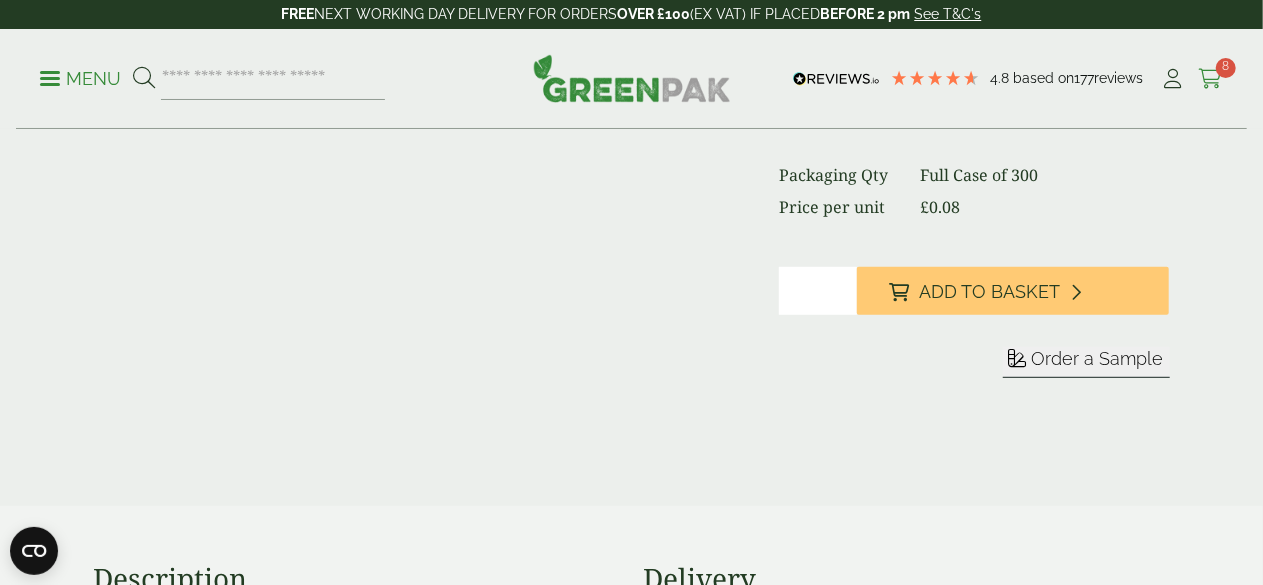 click on "8" at bounding box center (1226, 68) 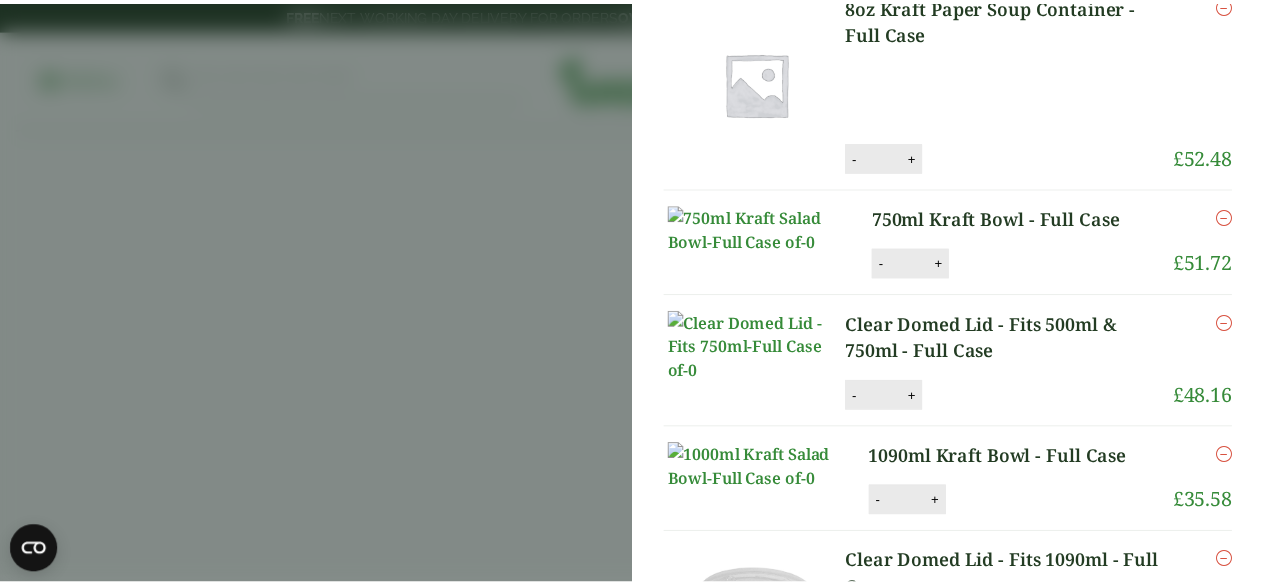 scroll, scrollTop: 0, scrollLeft: 0, axis: both 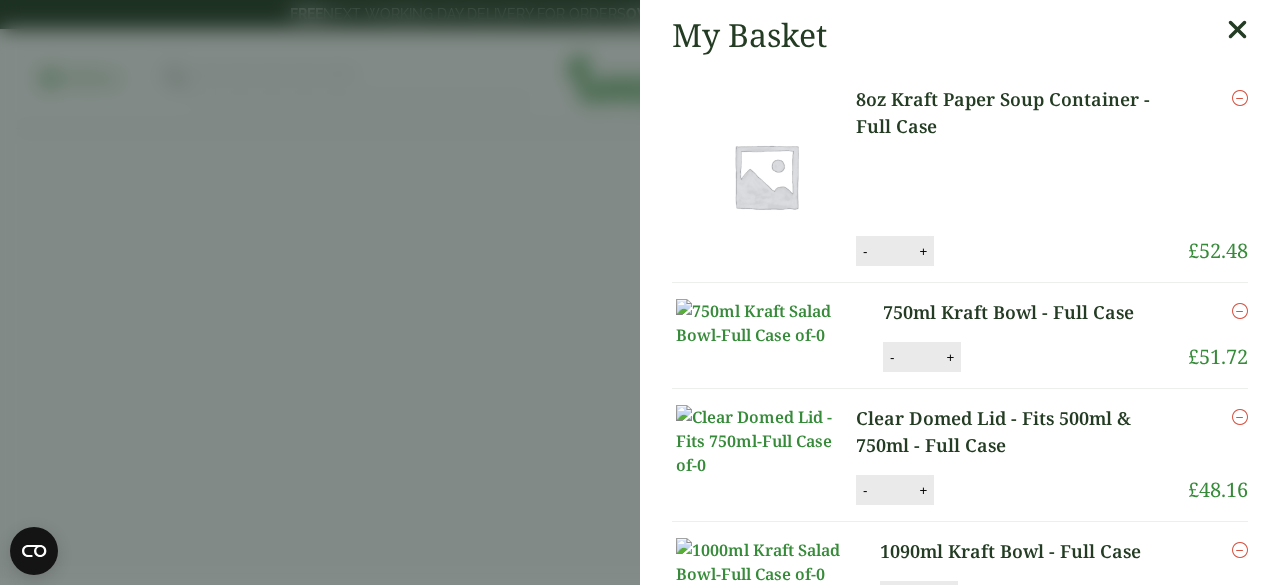 click on "My Basket
8oz Kraft Paper Soup Container - Full Case
8oz Kraft Paper Soup Container - Full Case quantity
- * +
Update
Remove
£ 52.48 -" at bounding box center [640, 292] 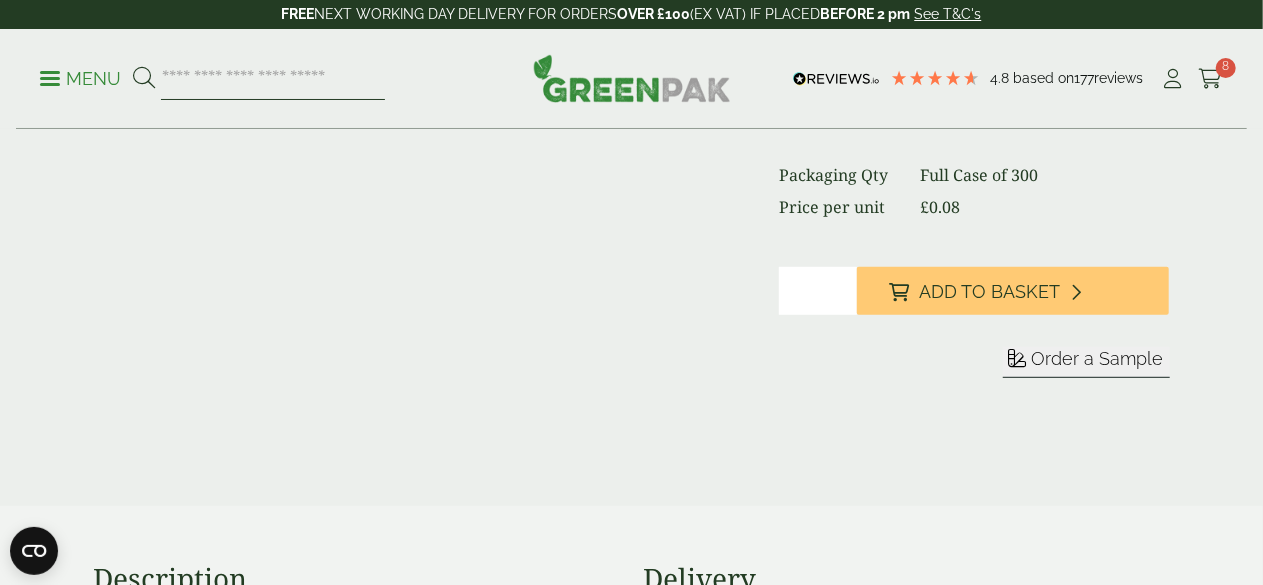 click at bounding box center [273, 79] 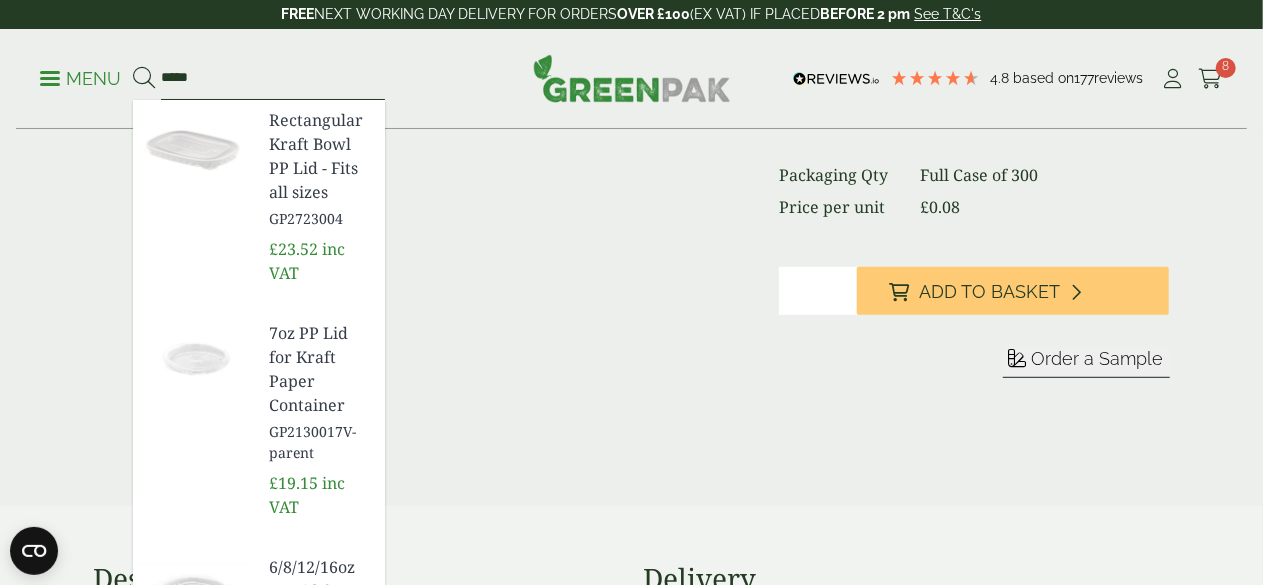 type on "*****" 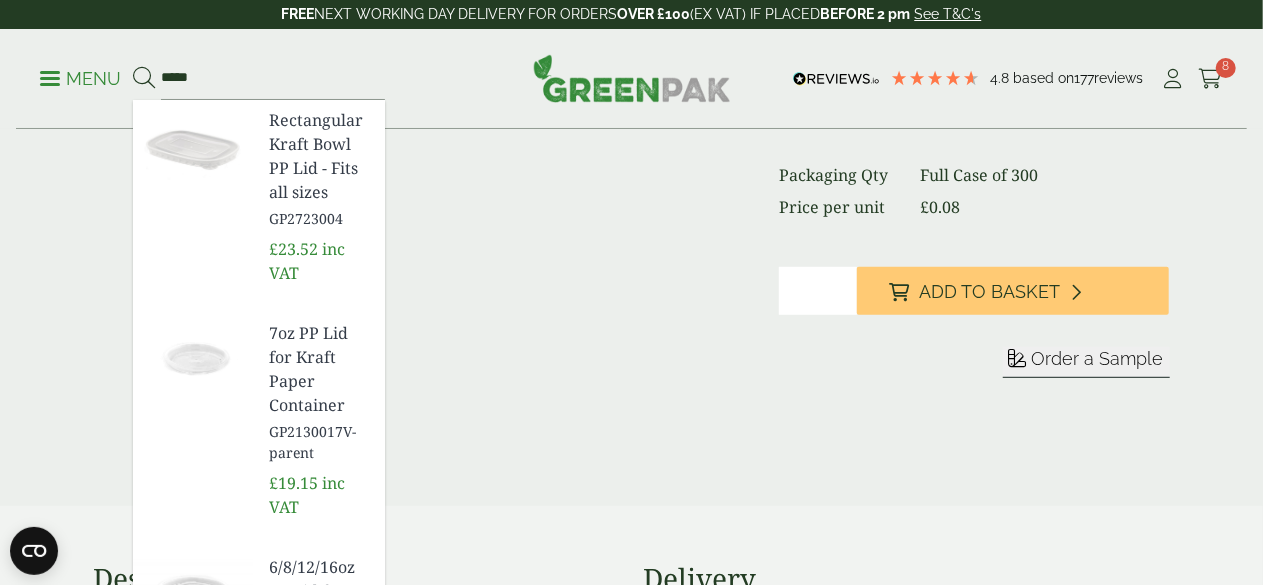 click on "6/8/12/16oz PP Lid for Kraft Paper Container" at bounding box center (319, 603) 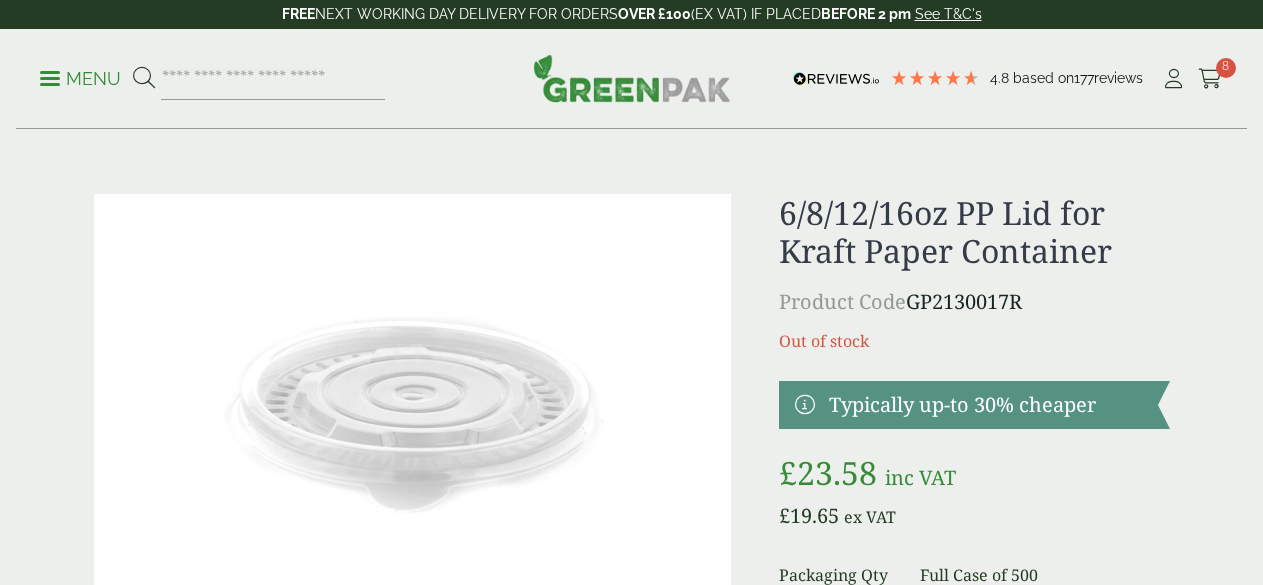 scroll, scrollTop: 0, scrollLeft: 0, axis: both 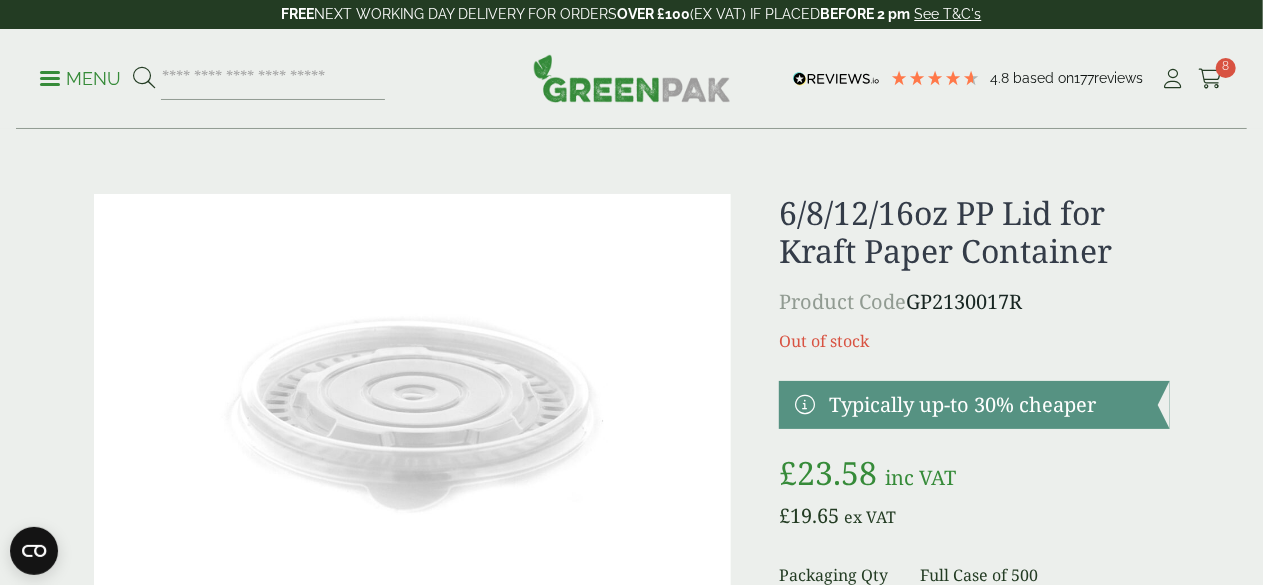 drag, startPoint x: 976, startPoint y: 341, endPoint x: 1100, endPoint y: 345, distance: 124.0645 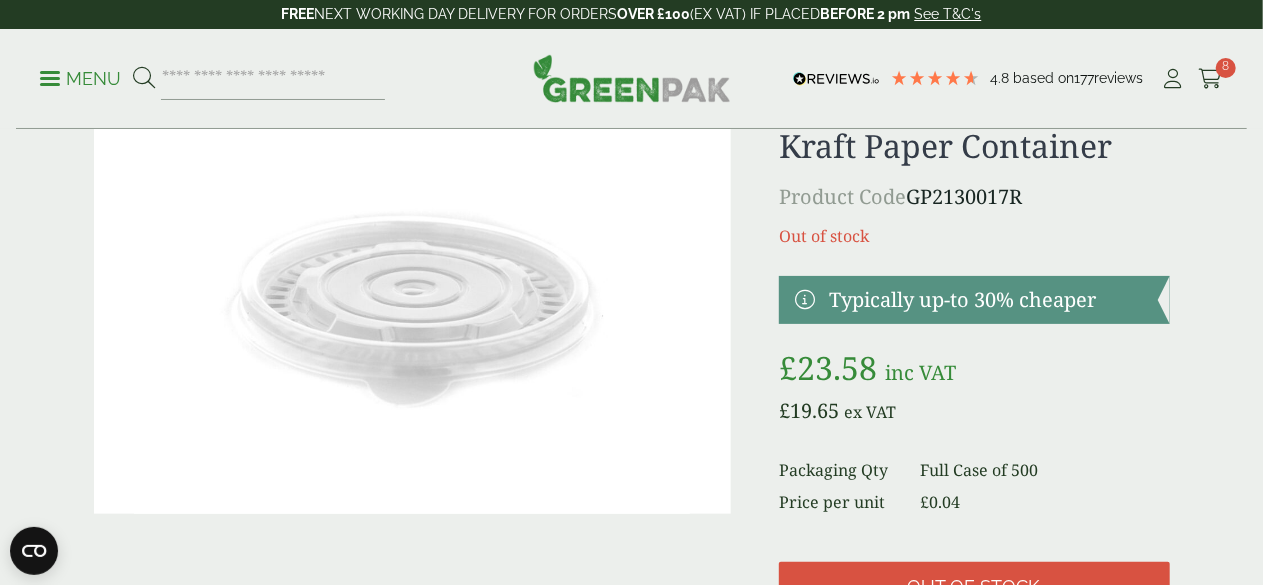 scroll, scrollTop: 0, scrollLeft: 0, axis: both 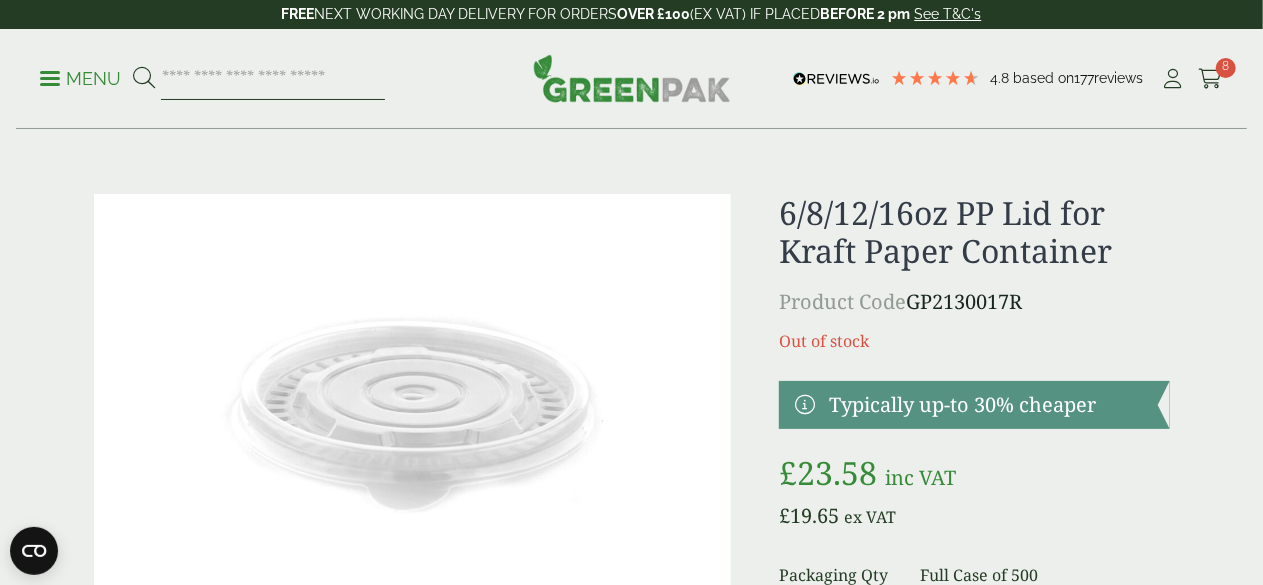 click at bounding box center (273, 79) 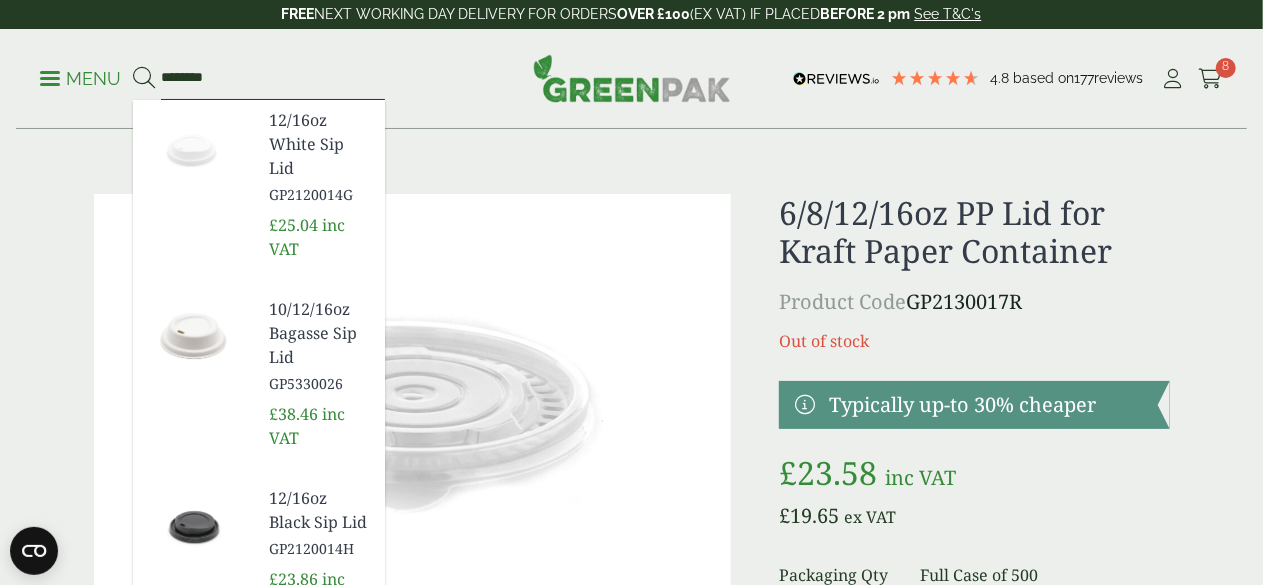 type on "********" 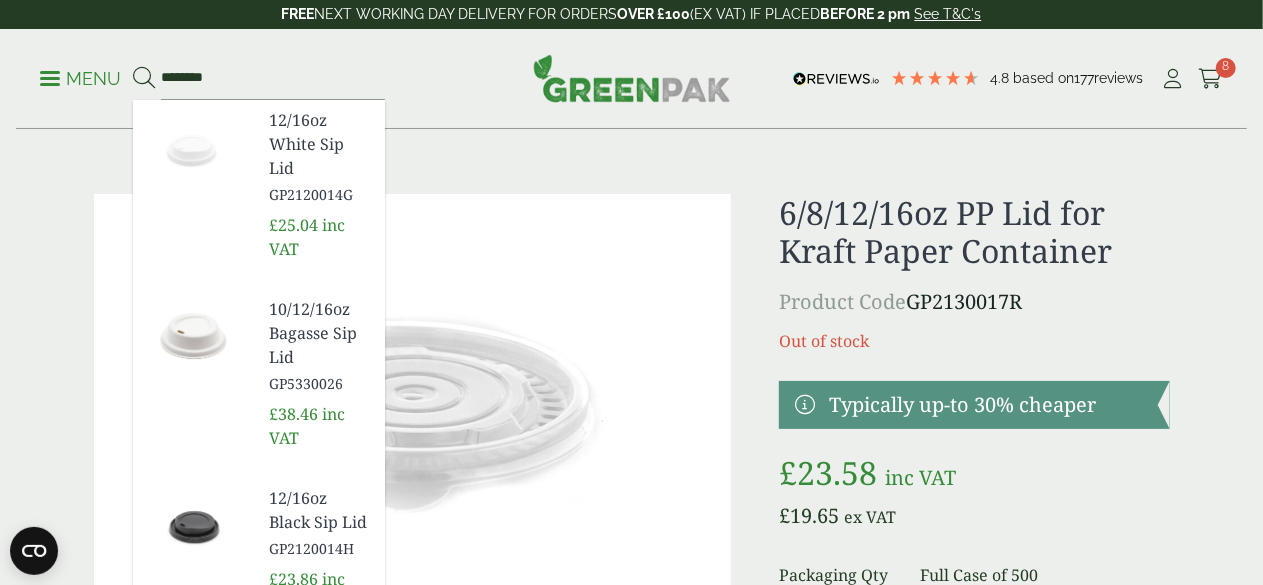 click on "6/8/12/16oz Paper Lid for Kraft Paper Container" at bounding box center (319, 711) 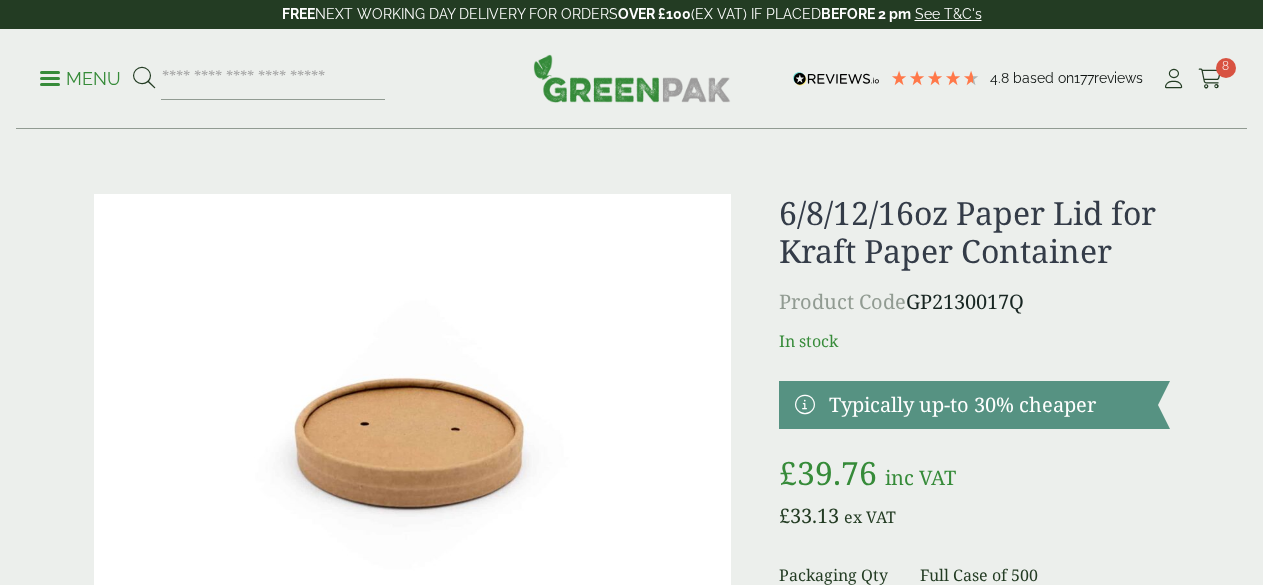 scroll, scrollTop: 200, scrollLeft: 0, axis: vertical 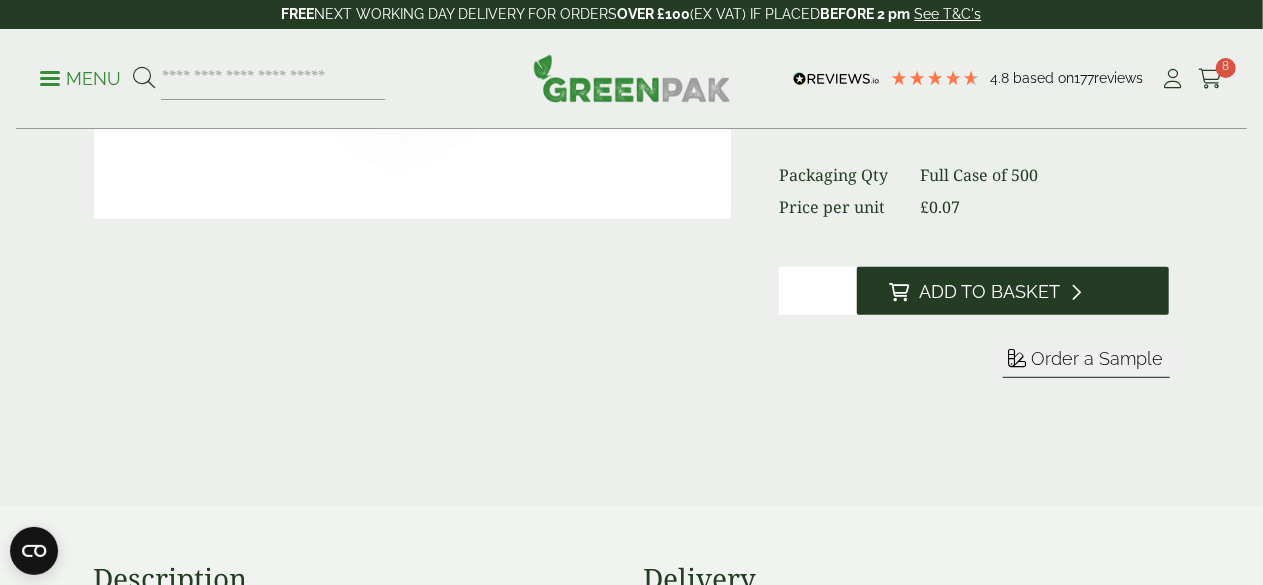 click on "Add to Basket" at bounding box center [989, 292] 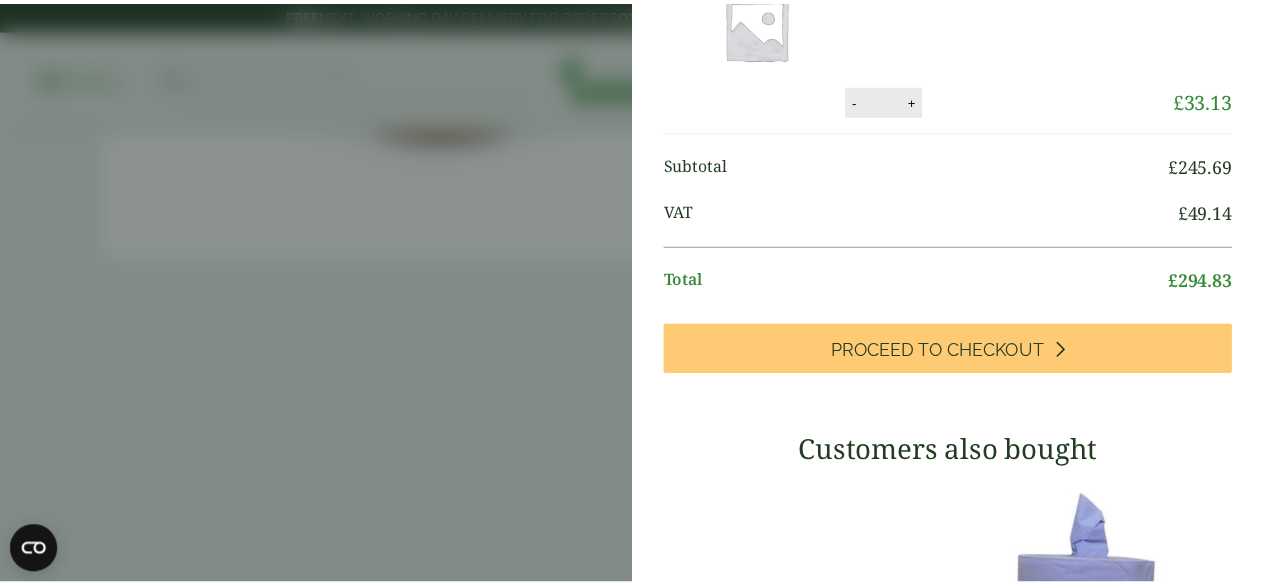 scroll, scrollTop: 800, scrollLeft: 0, axis: vertical 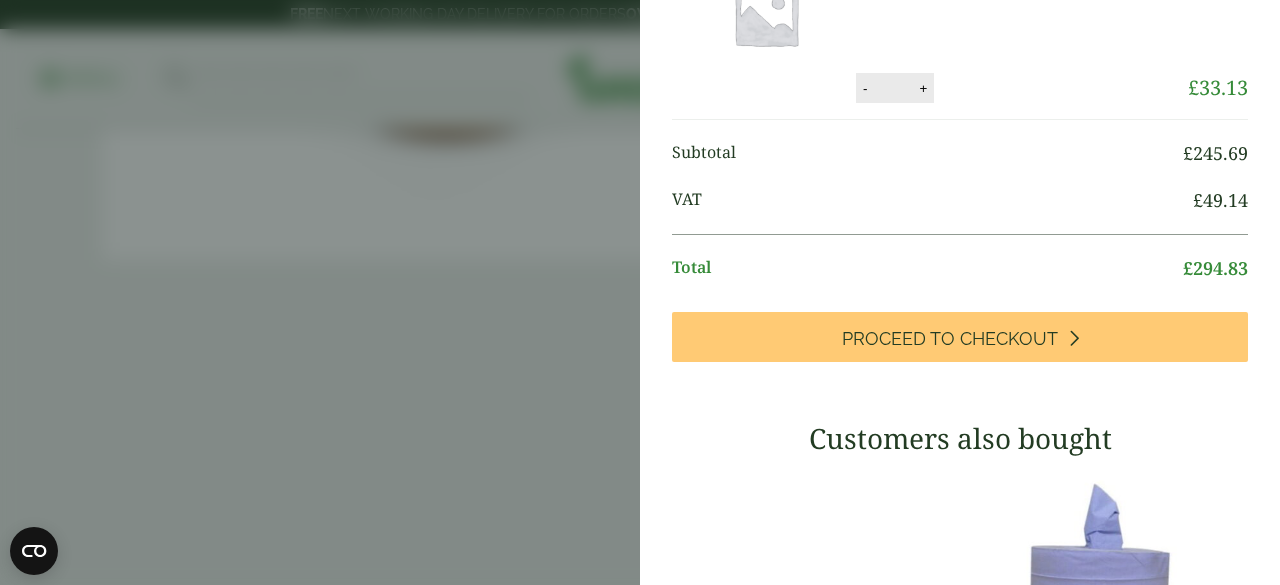 click on "My Basket
8oz Kraft Paper Soup Container - Full Case
8oz Kraft Paper Soup Container - Full Case quantity
- * +
Update
Remove
£ 52.48 -" at bounding box center [640, 292] 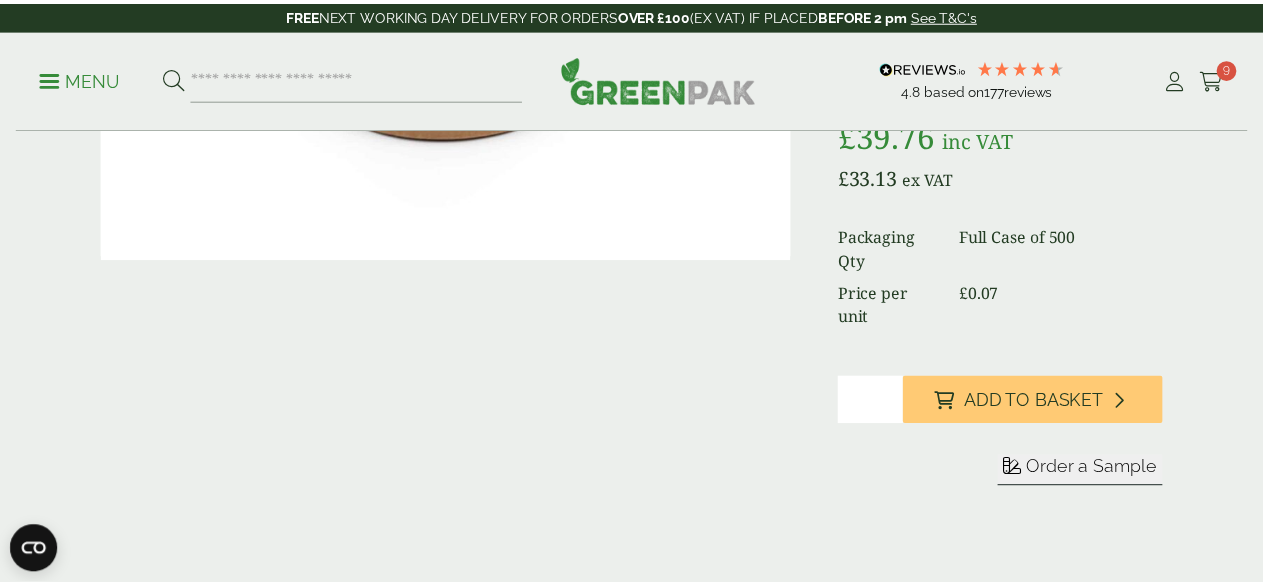 scroll, scrollTop: 792, scrollLeft: 0, axis: vertical 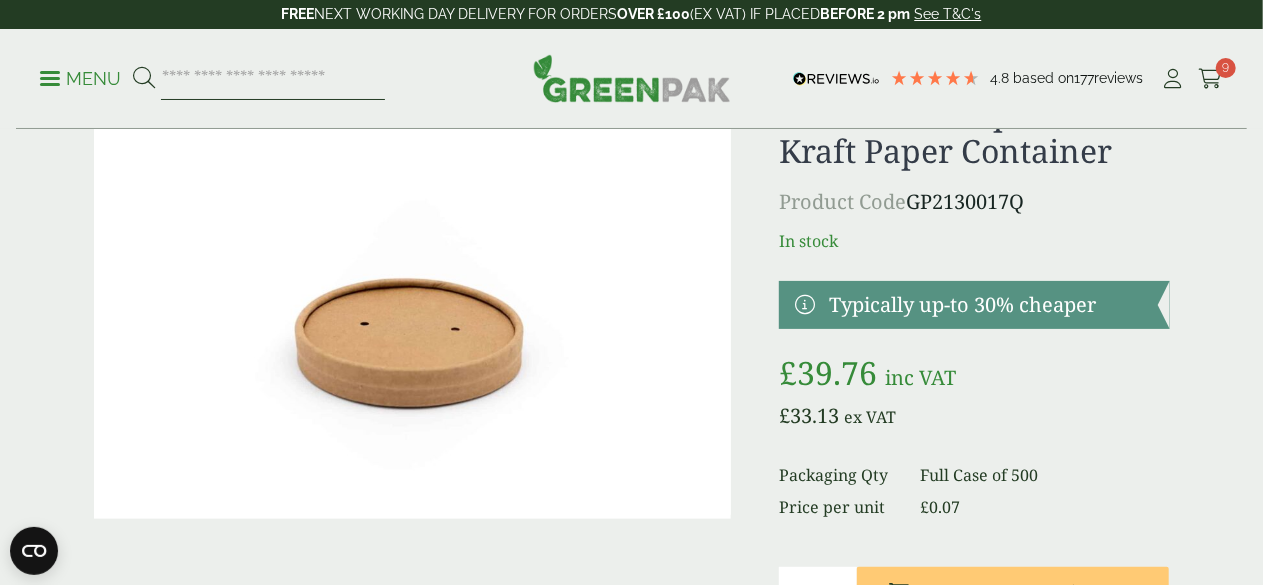 click at bounding box center [273, 79] 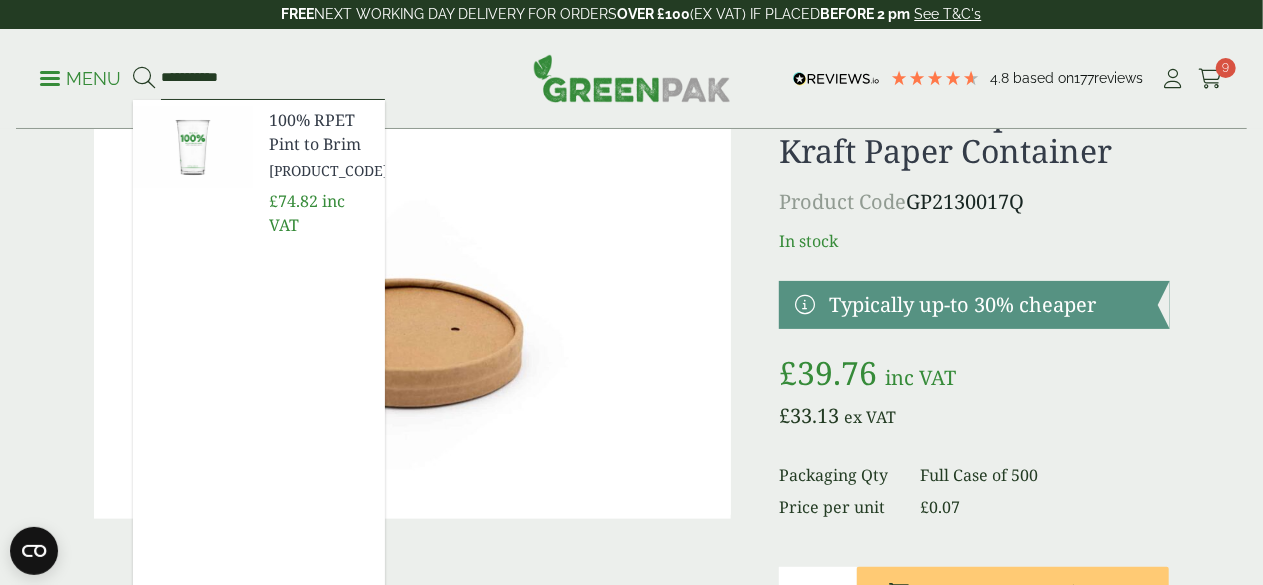 type on "**********" 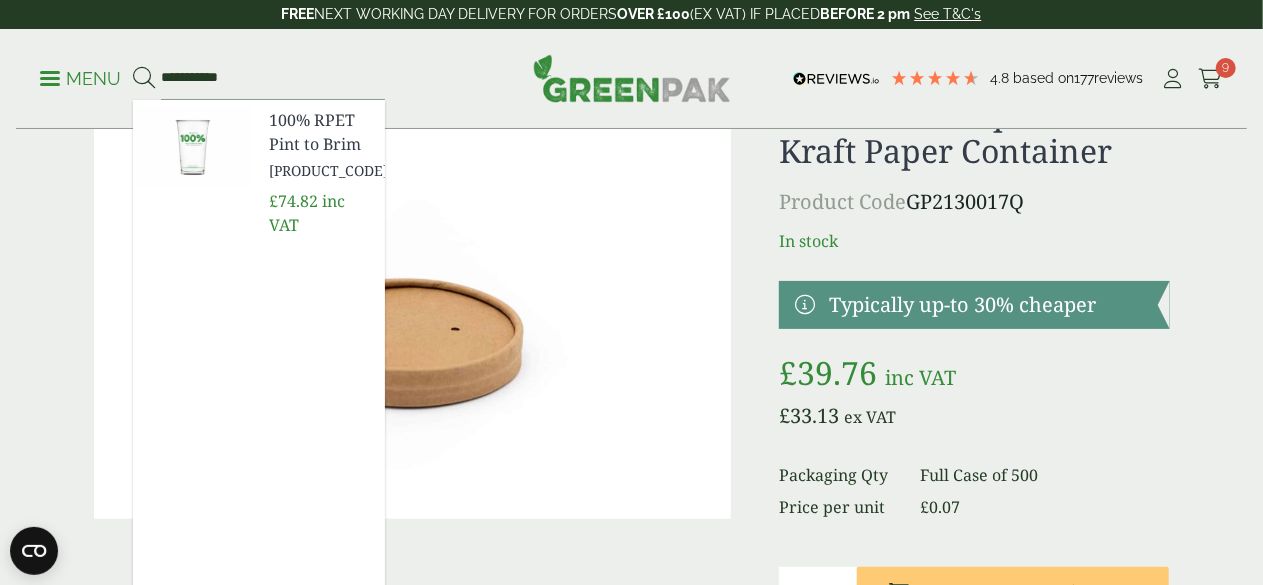 click on "Menu" at bounding box center (80, 79) 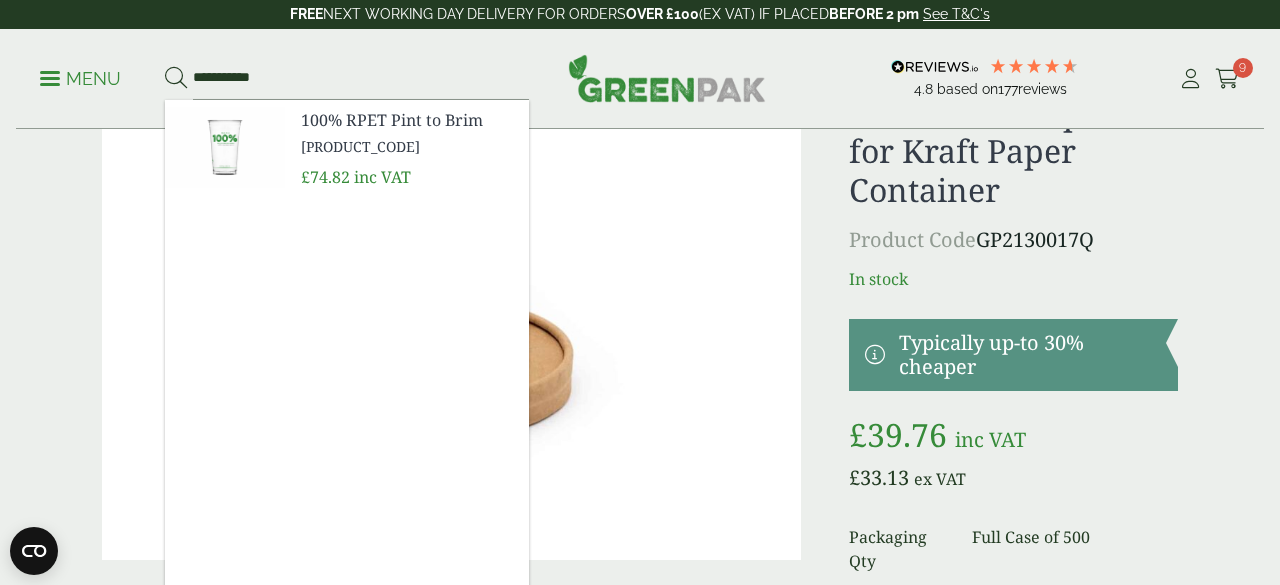 scroll, scrollTop: 800, scrollLeft: 0, axis: vertical 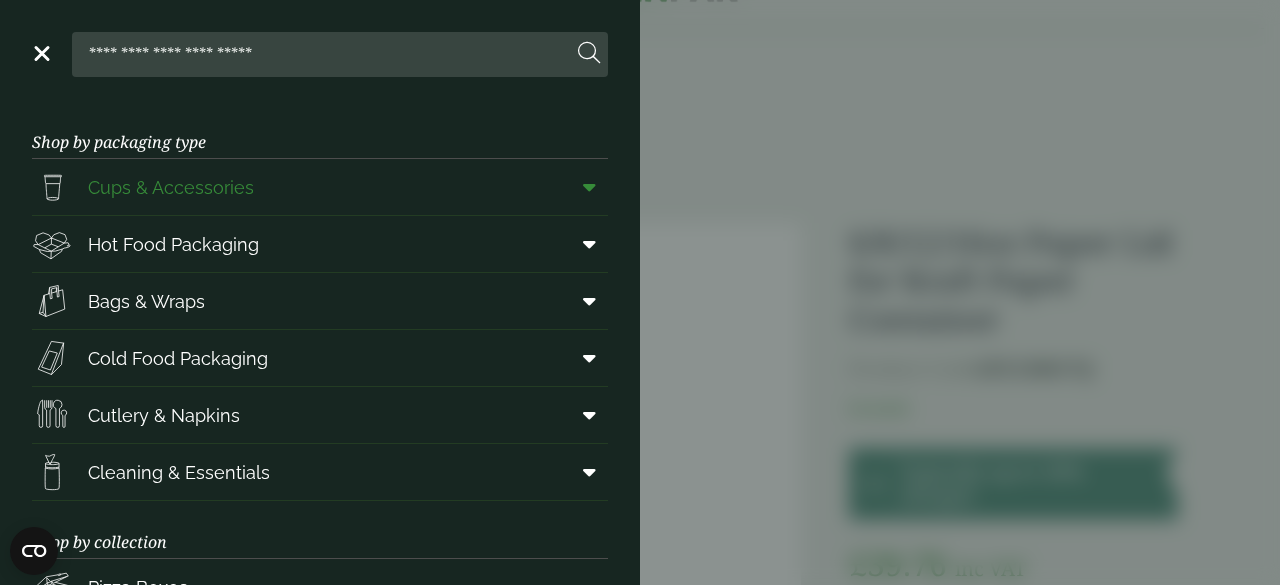 click on "Cups & Accessories" at bounding box center (171, 187) 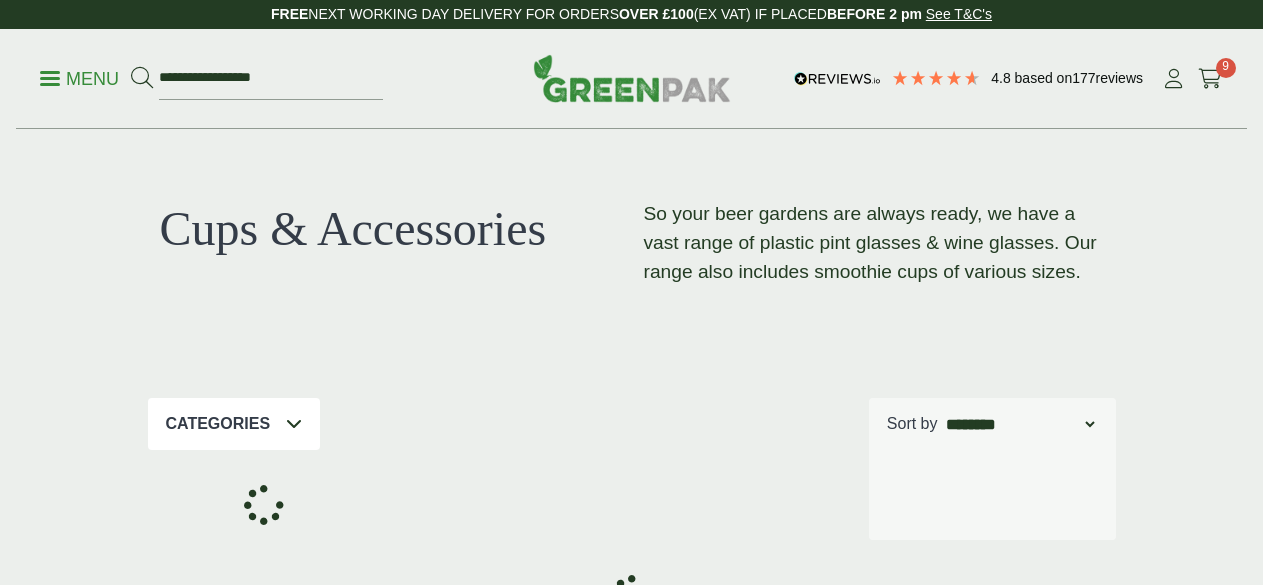 scroll, scrollTop: 0, scrollLeft: 0, axis: both 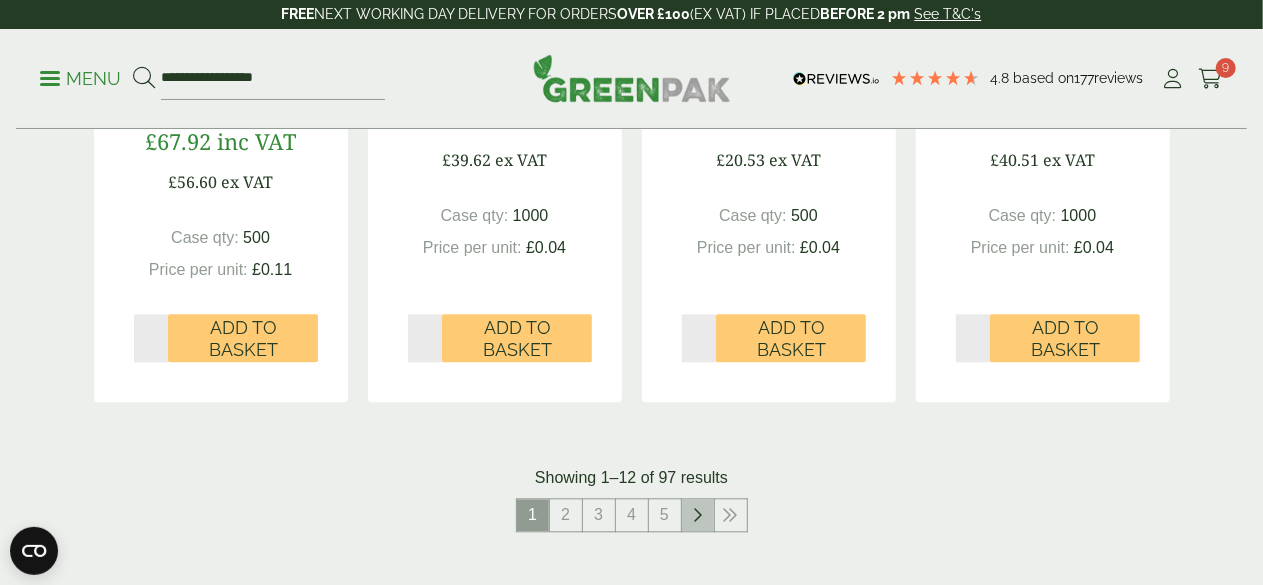 click at bounding box center (698, 515) 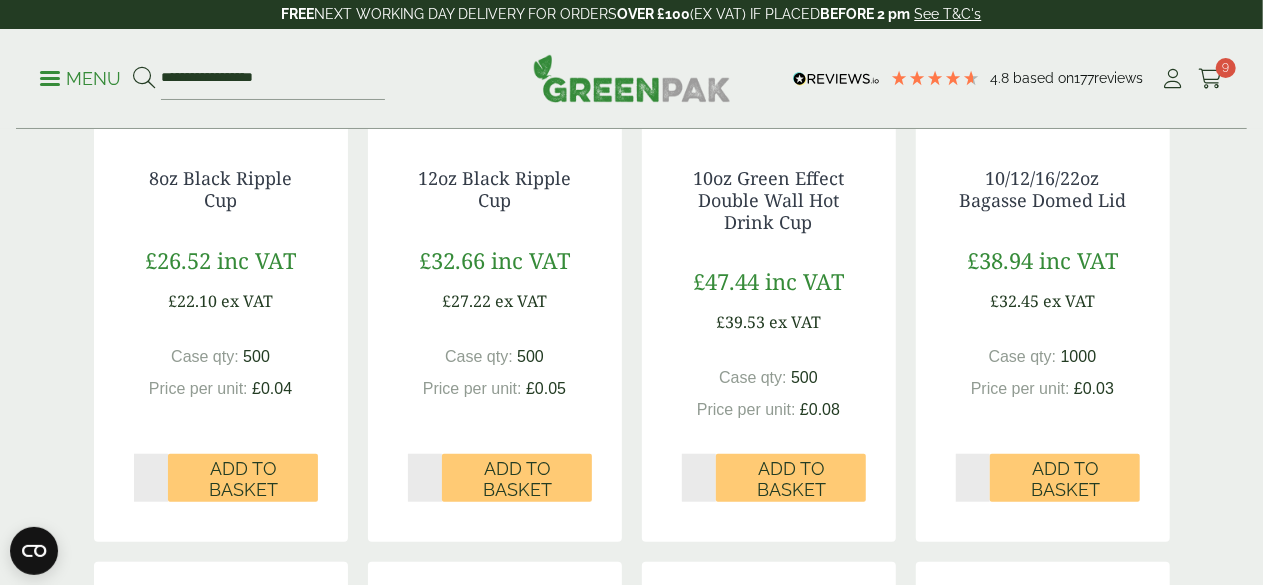 scroll, scrollTop: 600, scrollLeft: 0, axis: vertical 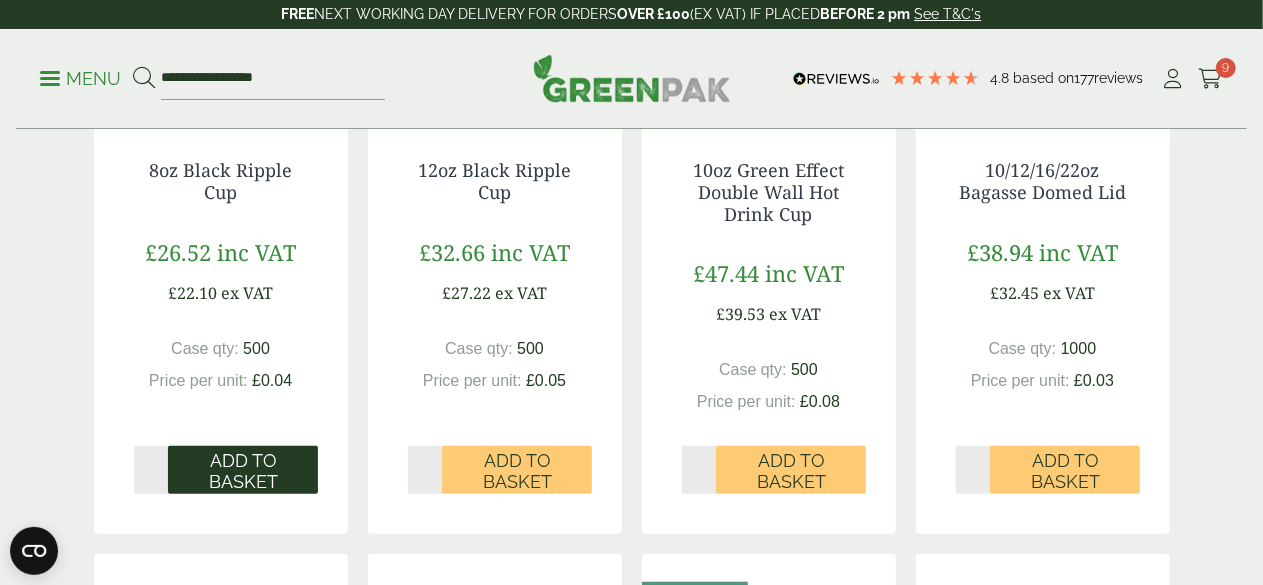 click on "Add to Basket" at bounding box center [243, 471] 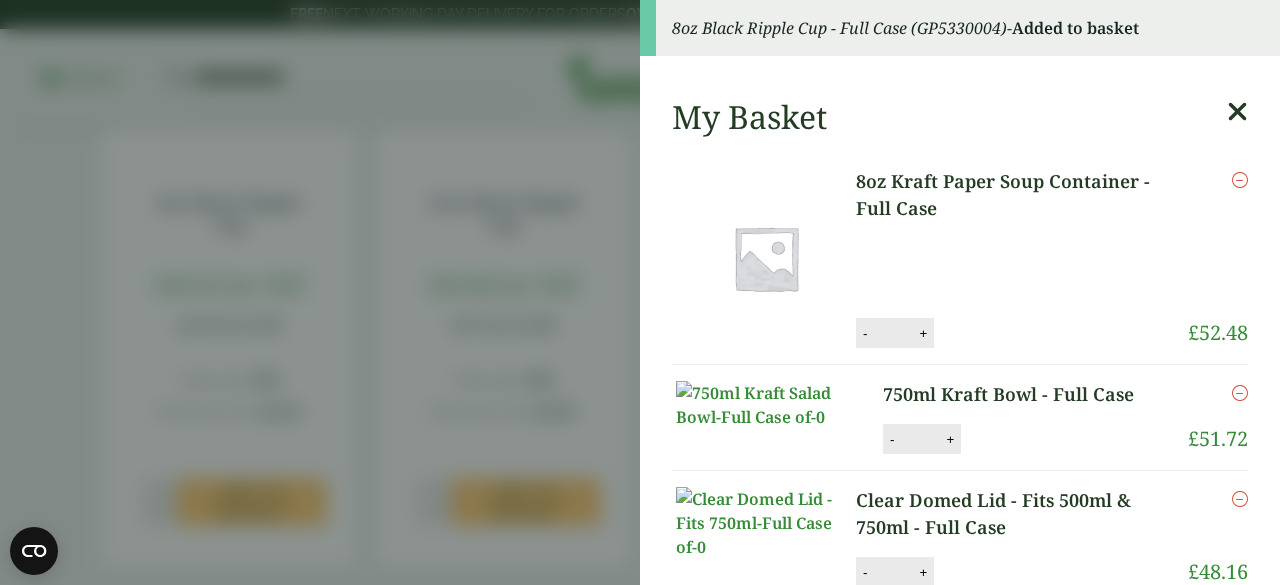 click on "8oz Black Ripple Cup - Full Case (GP5330004)  -  Added to basket
My Basket
8oz Kraft Paper Soup Container - Full Case
8oz Kraft Paper Soup Container - Full Case quantity
- * +
Update
Remove
£ 52.48
-" at bounding box center [640, 292] 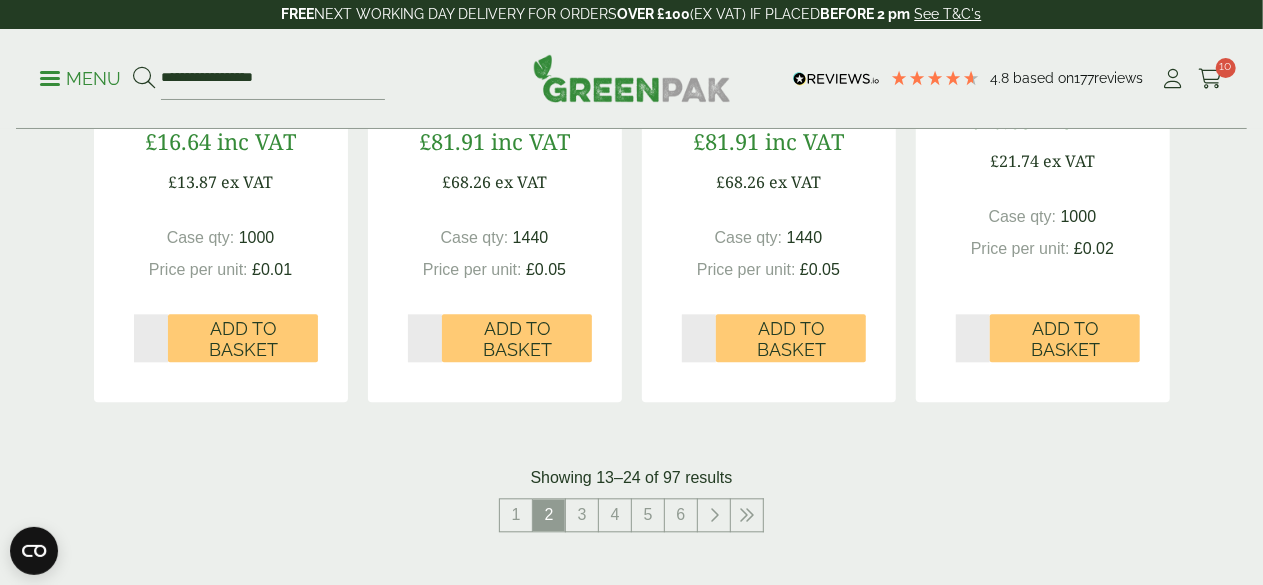 scroll, scrollTop: 2200, scrollLeft: 0, axis: vertical 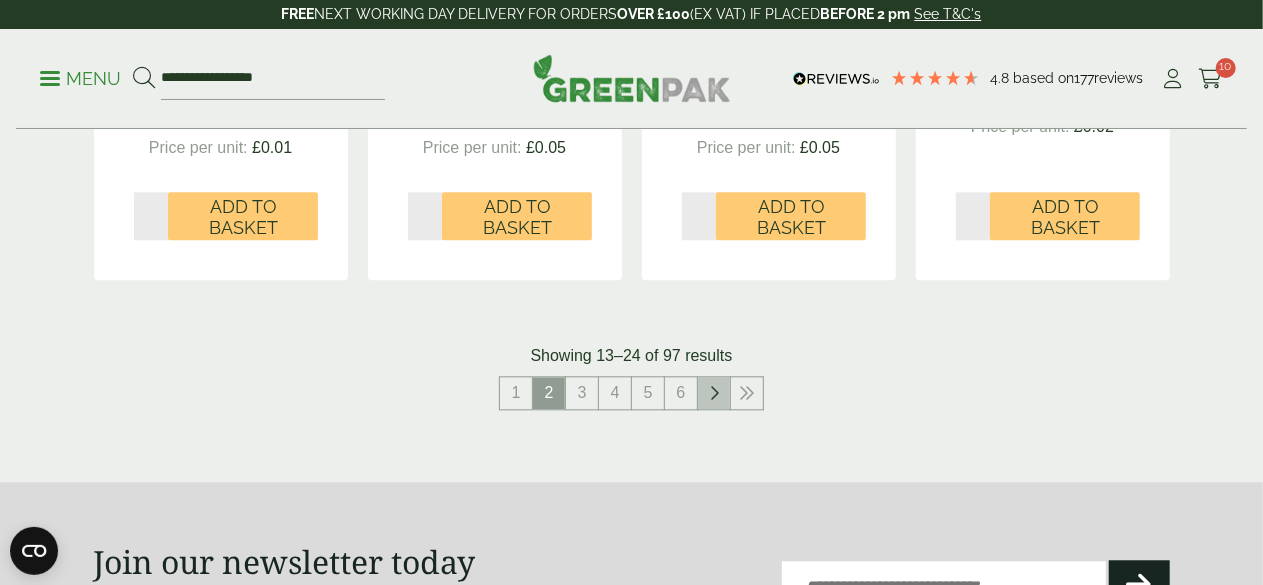 click at bounding box center [714, 393] 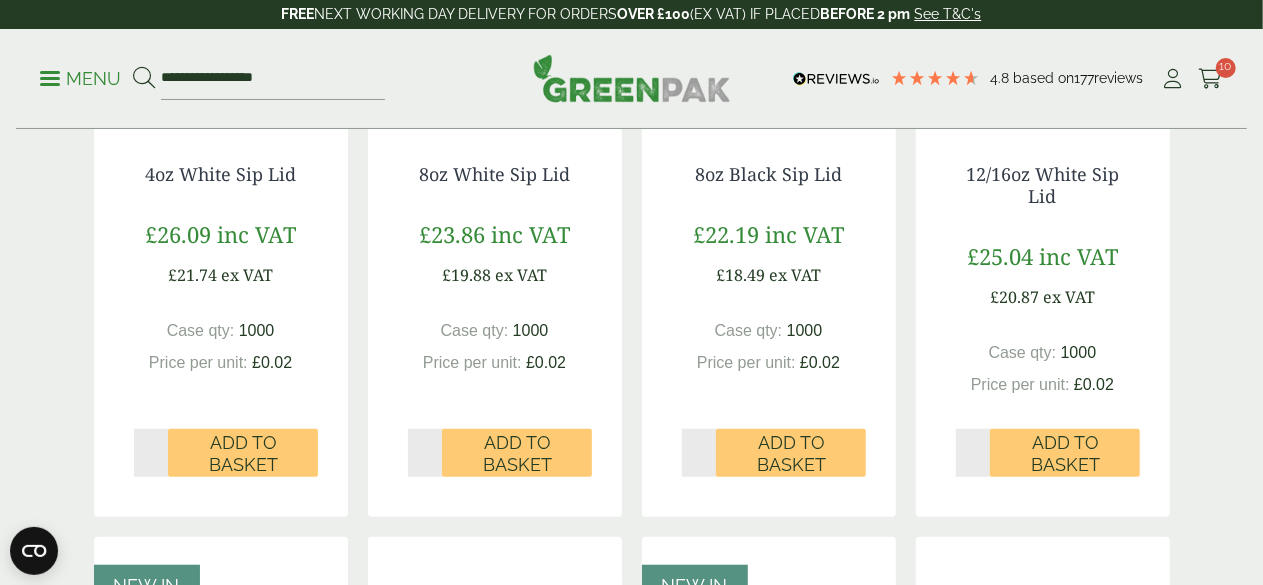 scroll, scrollTop: 600, scrollLeft: 0, axis: vertical 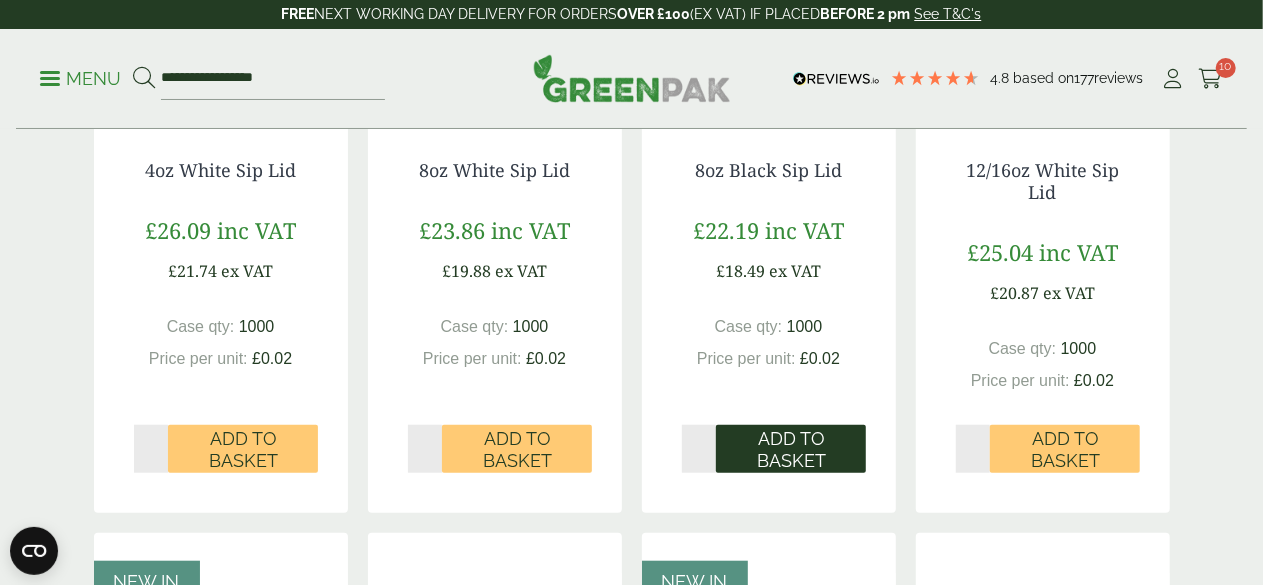 click on "Add to Basket" at bounding box center (791, 449) 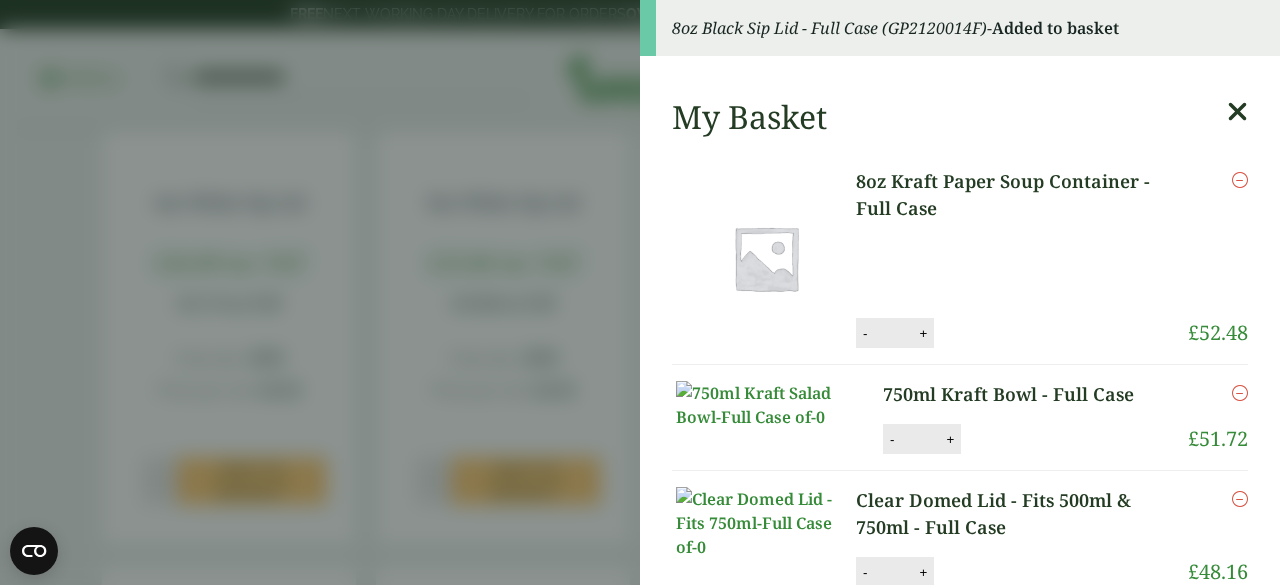 click on "8oz Black Sip Lid - Full Case (GP2120014F)  -  Added to basket
My Basket
8oz Kraft Paper Soup Container - Full Case
8oz Kraft Paper Soup Container - Full Case quantity
- * +
Update
Remove
£ 52.48
- *" at bounding box center [640, 292] 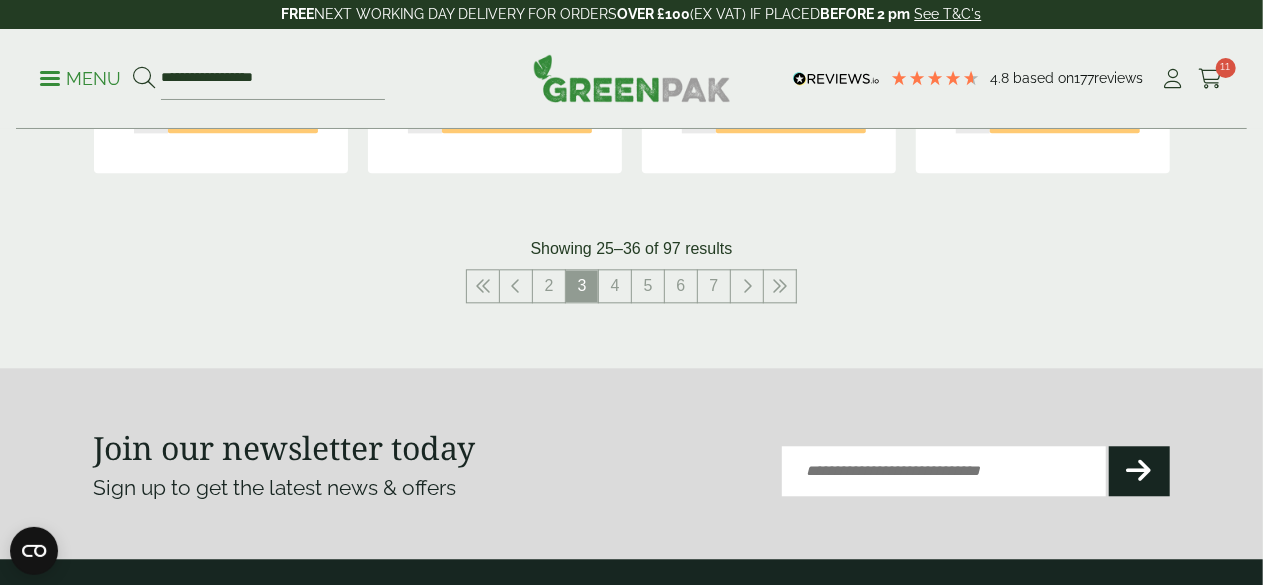 scroll, scrollTop: 2300, scrollLeft: 0, axis: vertical 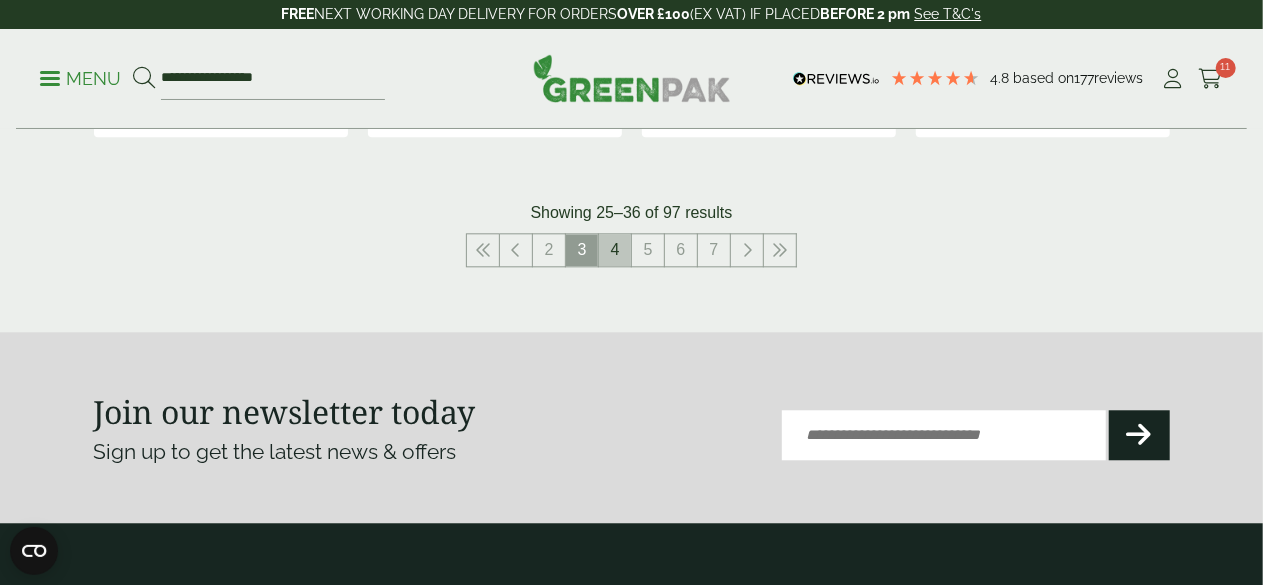 click on "4" at bounding box center [615, 250] 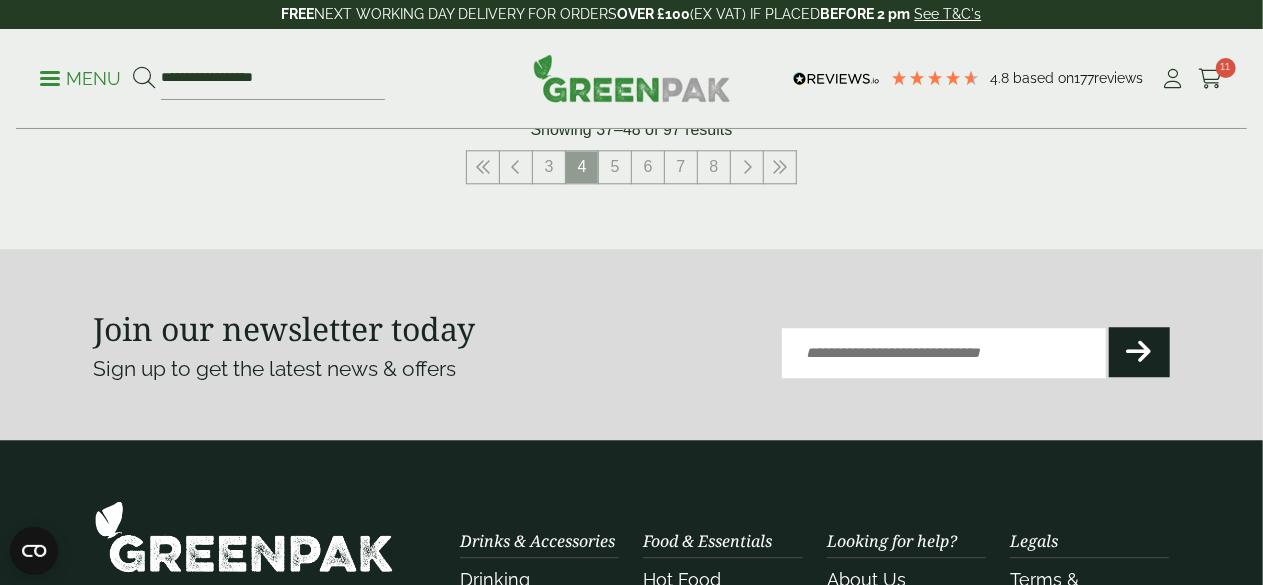 scroll, scrollTop: 2500, scrollLeft: 0, axis: vertical 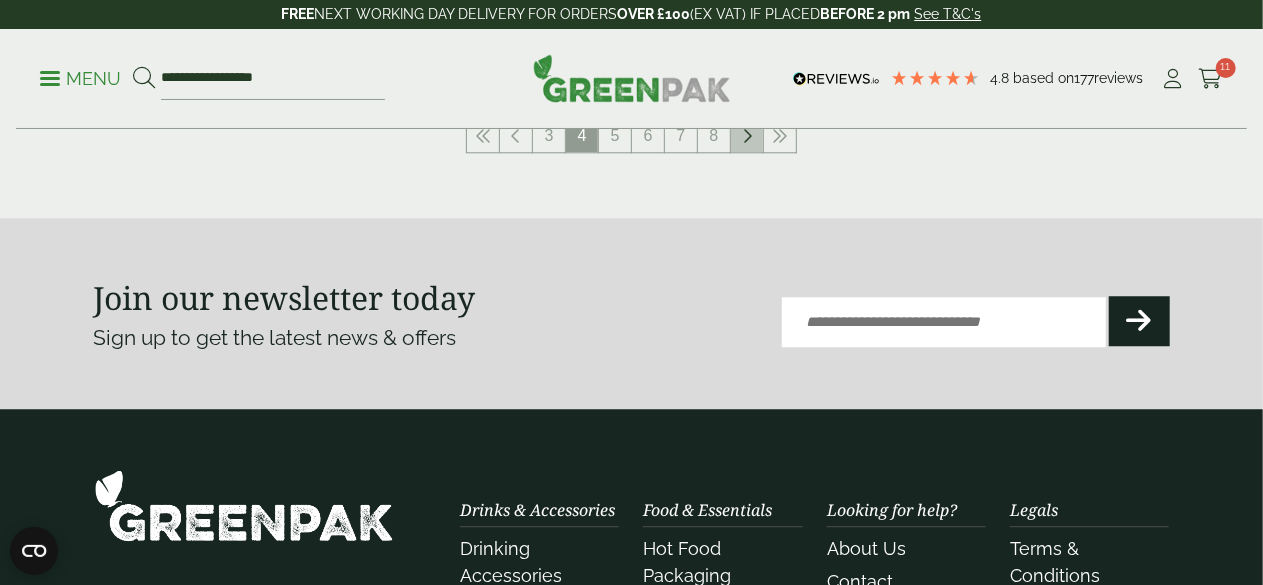 click at bounding box center [747, 136] 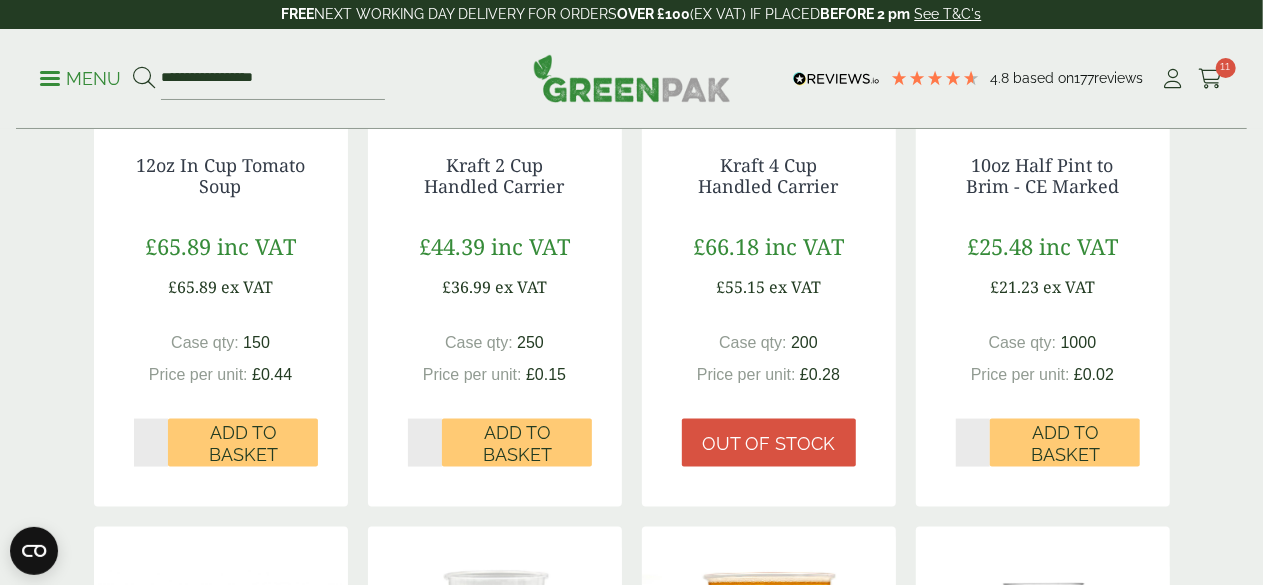 scroll, scrollTop: 1300, scrollLeft: 0, axis: vertical 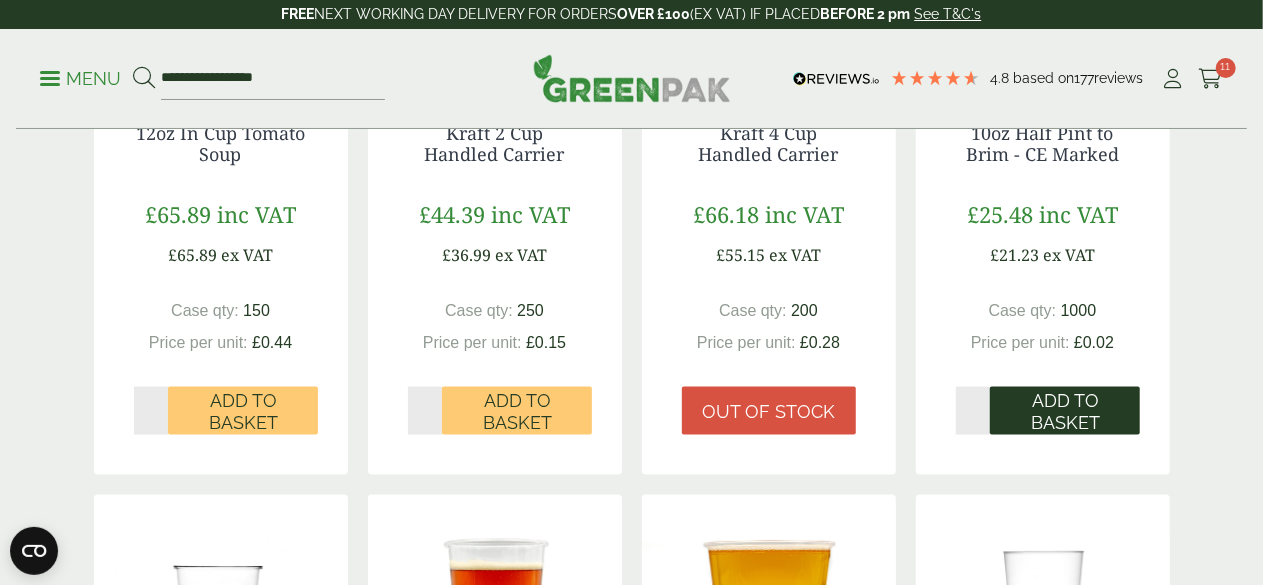 click on "Add to Basket" at bounding box center (1065, 411) 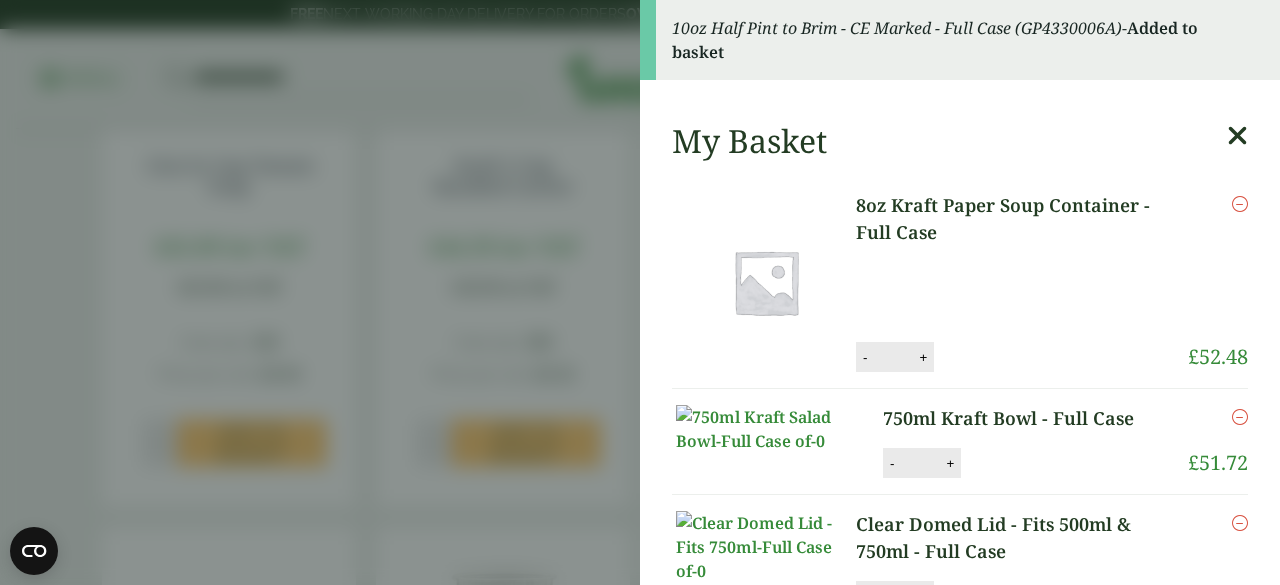 click on "10oz Half Pint to Brim - CE Marked - Full Case (GP4330006A)  -  Added to basket
My Basket
8oz Kraft Paper Soup Container - Full Case
8oz Kraft Paper Soup Container - Full Case quantity
- * +
Update
Remove
£" at bounding box center (640, 292) 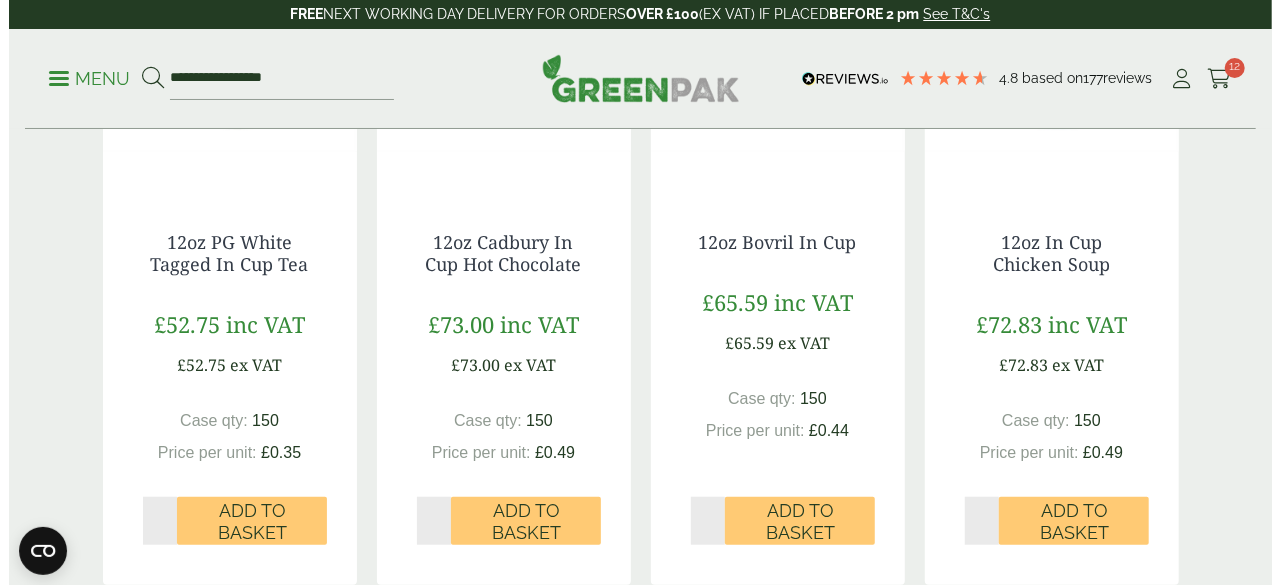 scroll, scrollTop: 600, scrollLeft: 0, axis: vertical 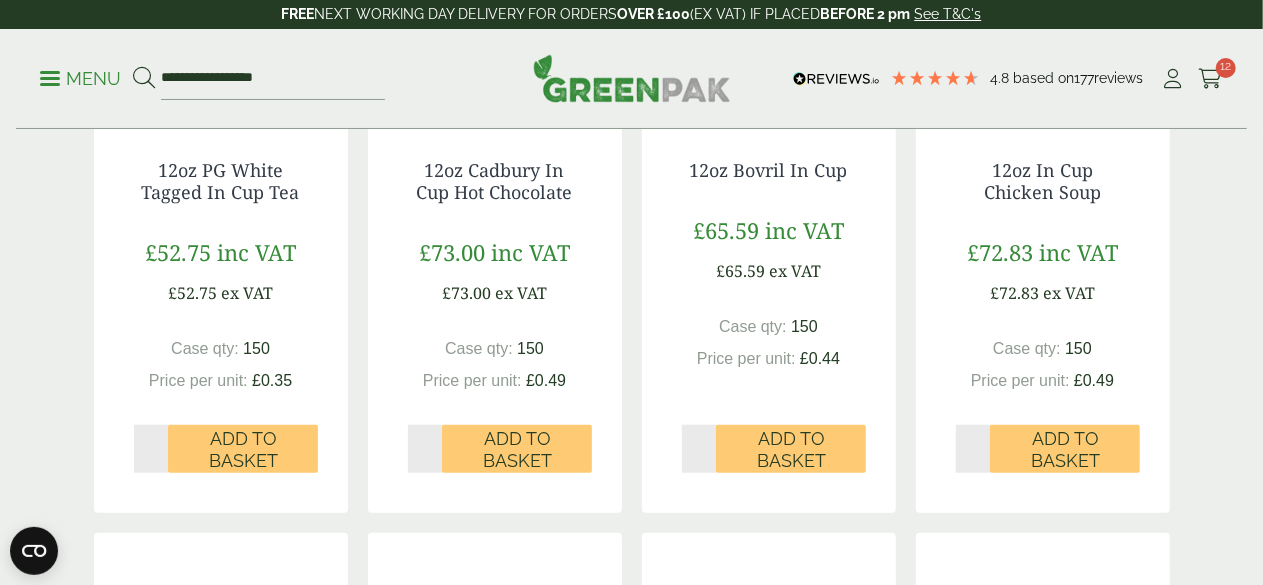 click on "Menu" at bounding box center [80, 79] 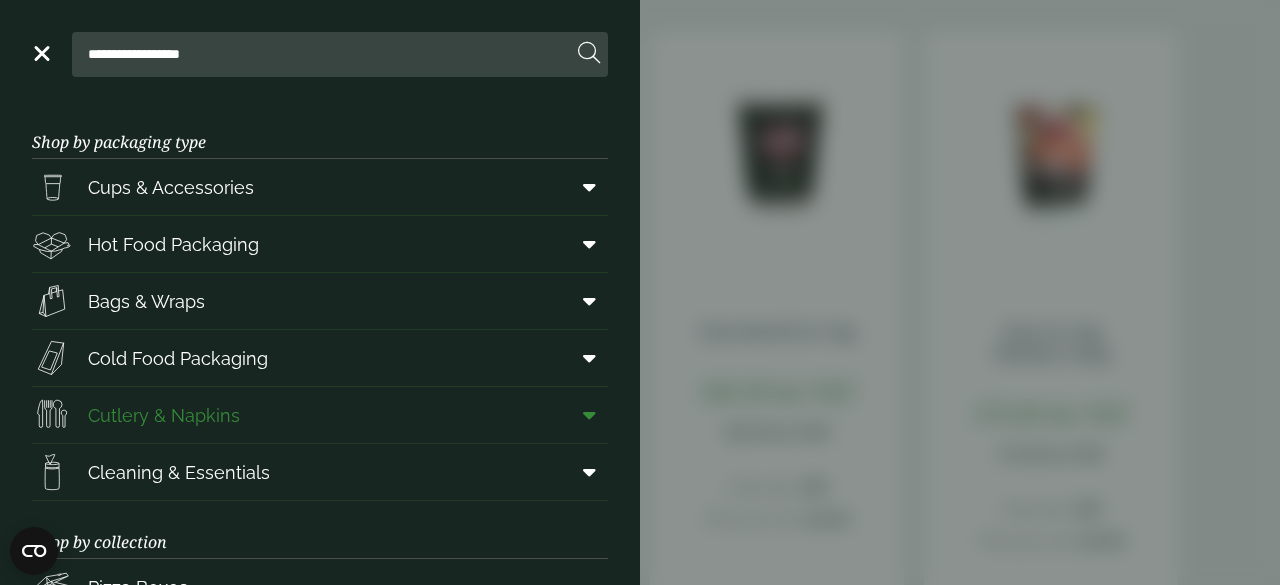 click on "Cutlery & Napkins" at bounding box center (164, 415) 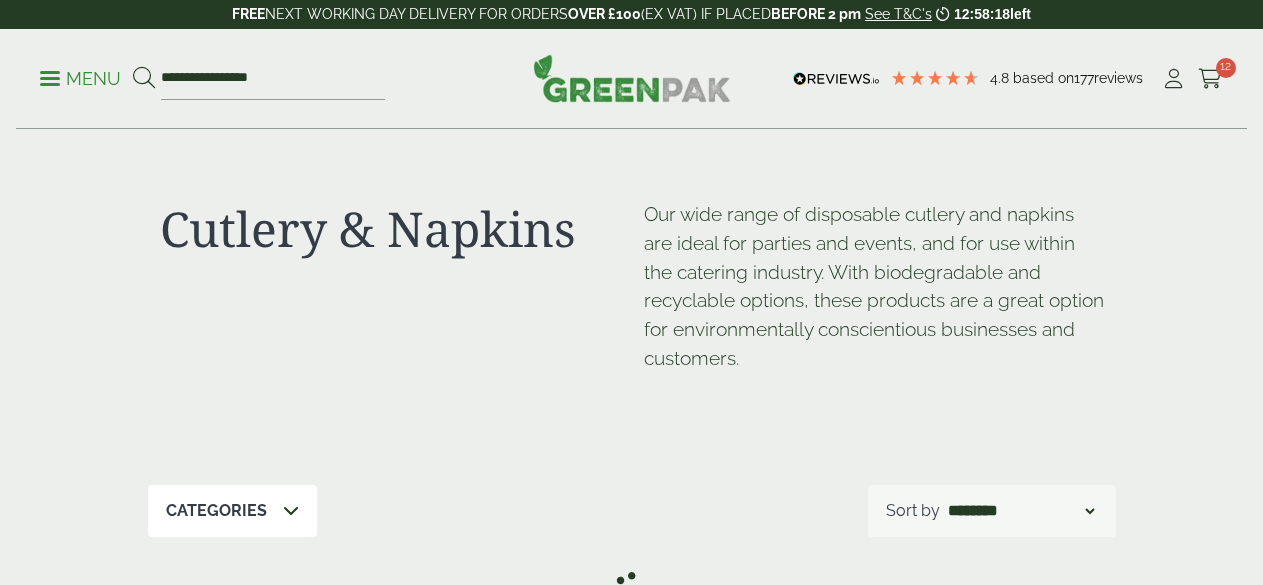 scroll, scrollTop: 0, scrollLeft: 0, axis: both 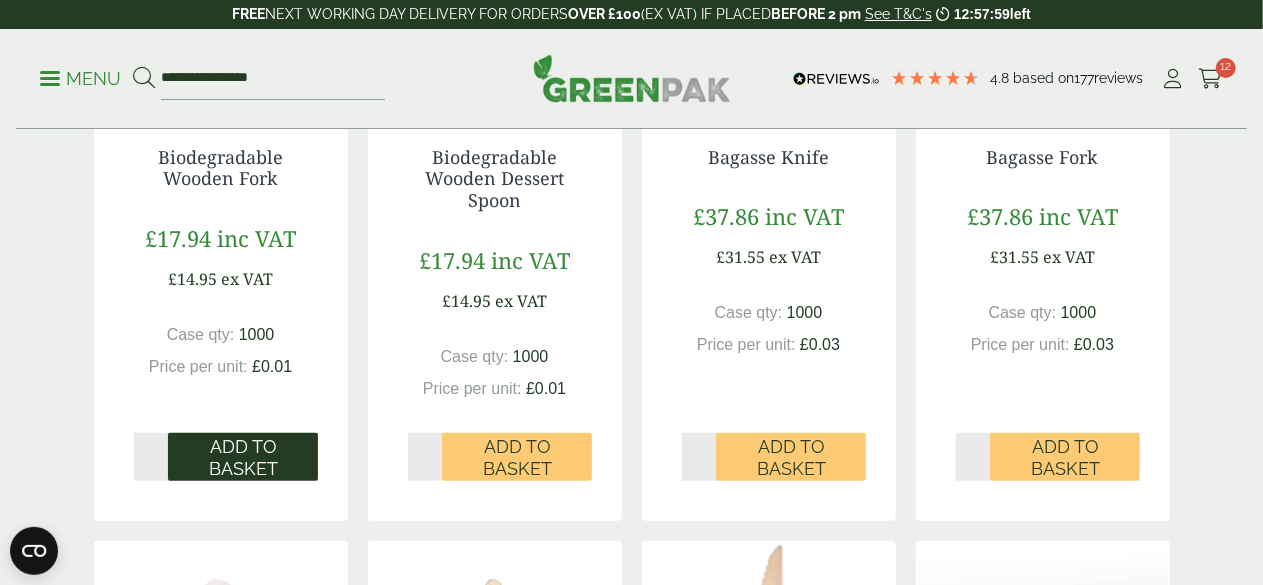 click on "Add to Basket" at bounding box center (243, 457) 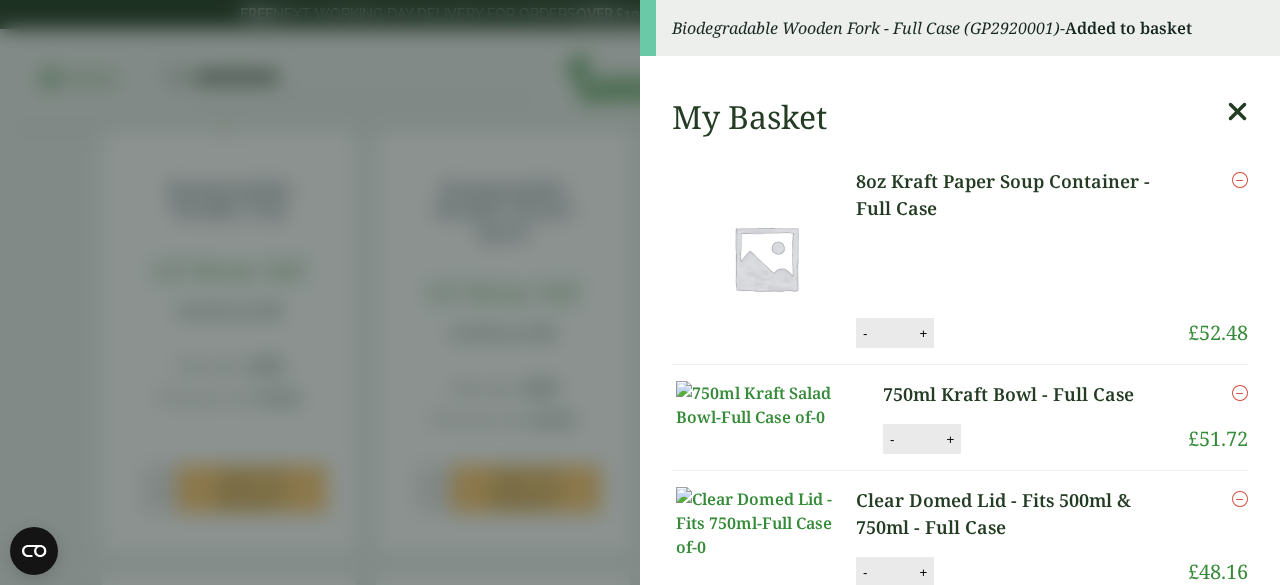 click on "Biodegradable Wooden Fork - Full Case (GP2920001)  -  Added to basket
My Basket
8oz Kraft Paper Soup Container - Full Case
8oz Kraft Paper Soup Container - Full Case quantity
- * +
Update
Remove
£ 52.48 - *" at bounding box center [640, 292] 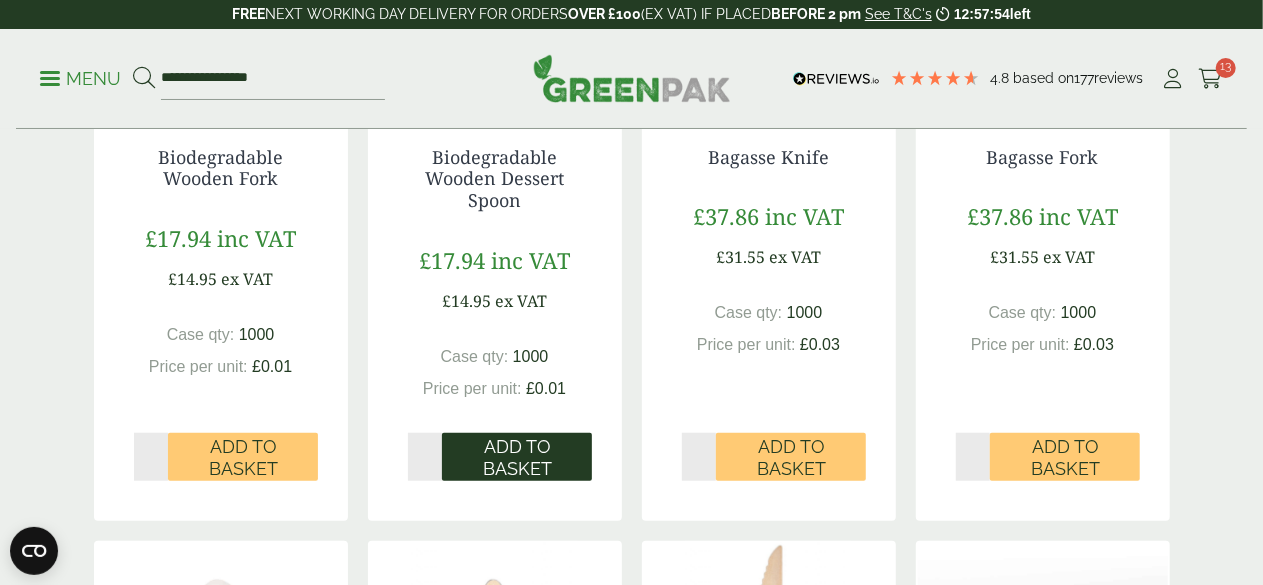 click on "Add to Basket" at bounding box center (517, 457) 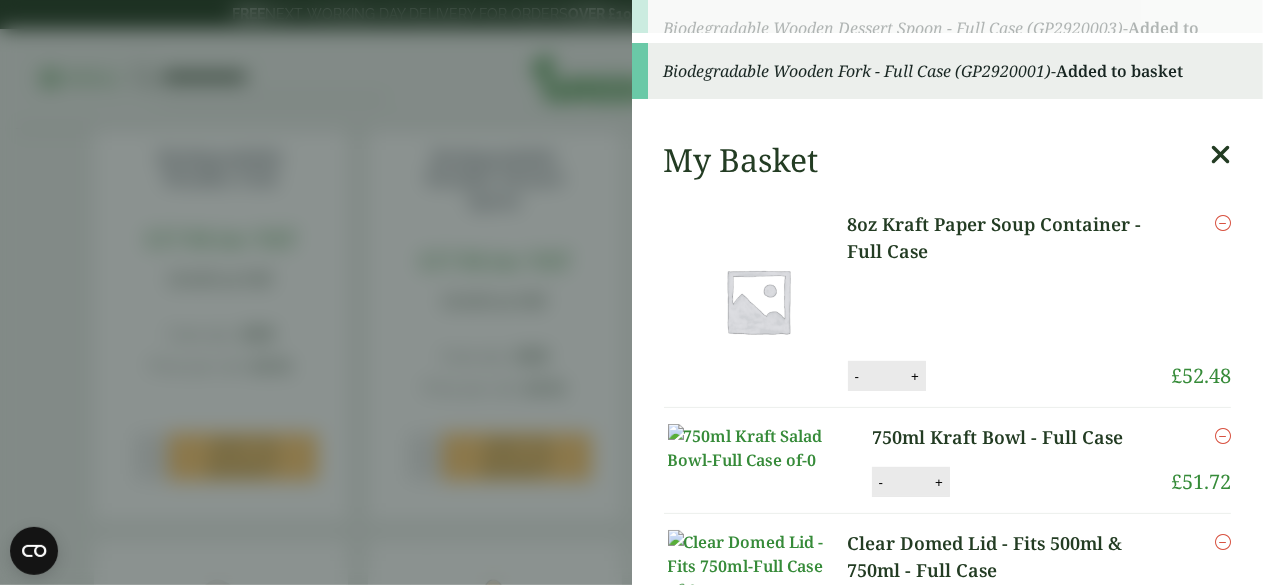 click on "Biodegradable Wooden Dessert Spoon - Full Case (GP2920003)  -  Added to basket Biodegradable Wooden Fork - Full Case (GP2920001)  -  Added to basket
My Basket
8oz Kraft Paper Soup Container - Full Case
8oz Kraft Paper Soup Container - Full Case quantity
- * +
Update
Remove £ 52.48
- *" at bounding box center (631, 292) 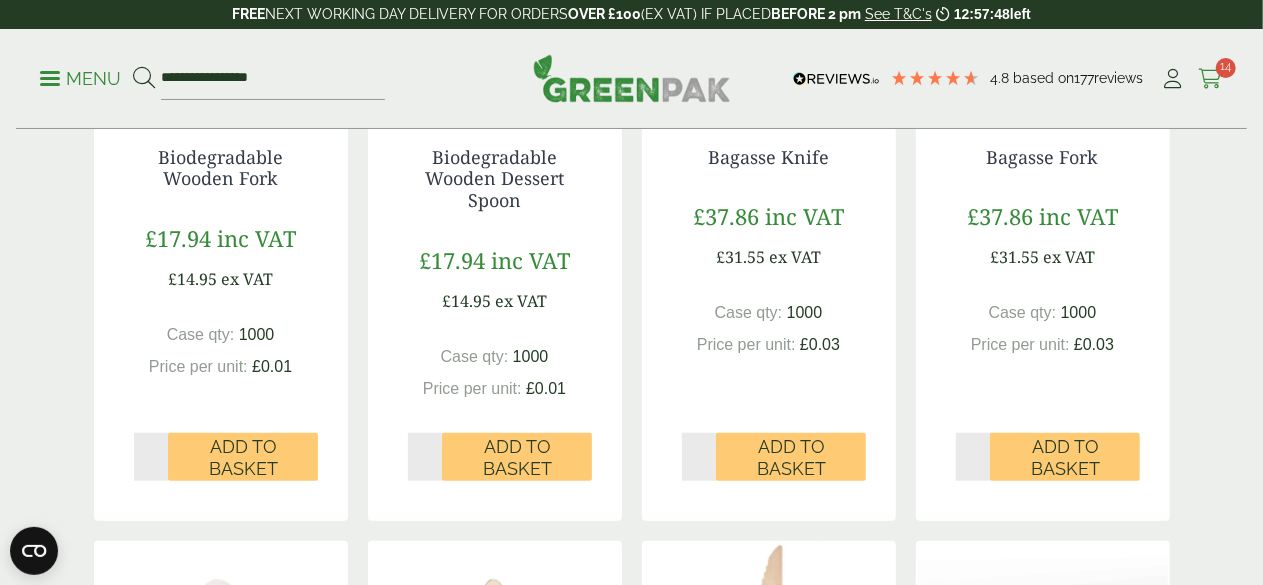click on "14" at bounding box center (1226, 68) 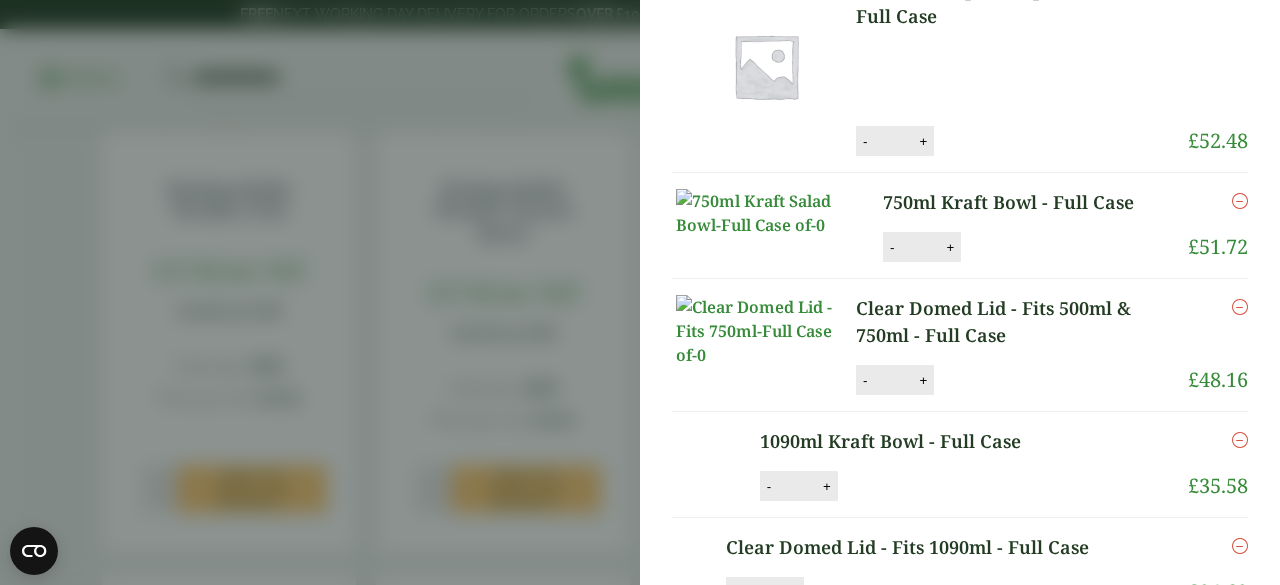 scroll, scrollTop: 0, scrollLeft: 0, axis: both 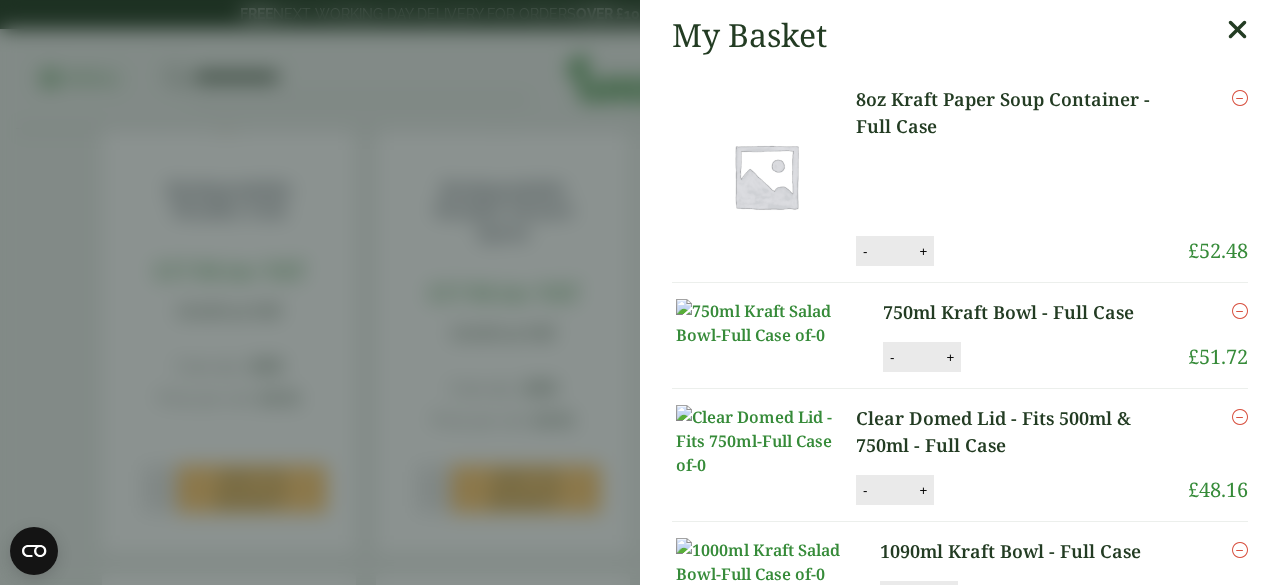 click on "My Basket
8oz Kraft Paper Soup Container - Full Case
8oz Kraft Paper Soup Container - Full Case quantity
- * +
Update
Remove
£ 52.48 -" at bounding box center [640, 292] 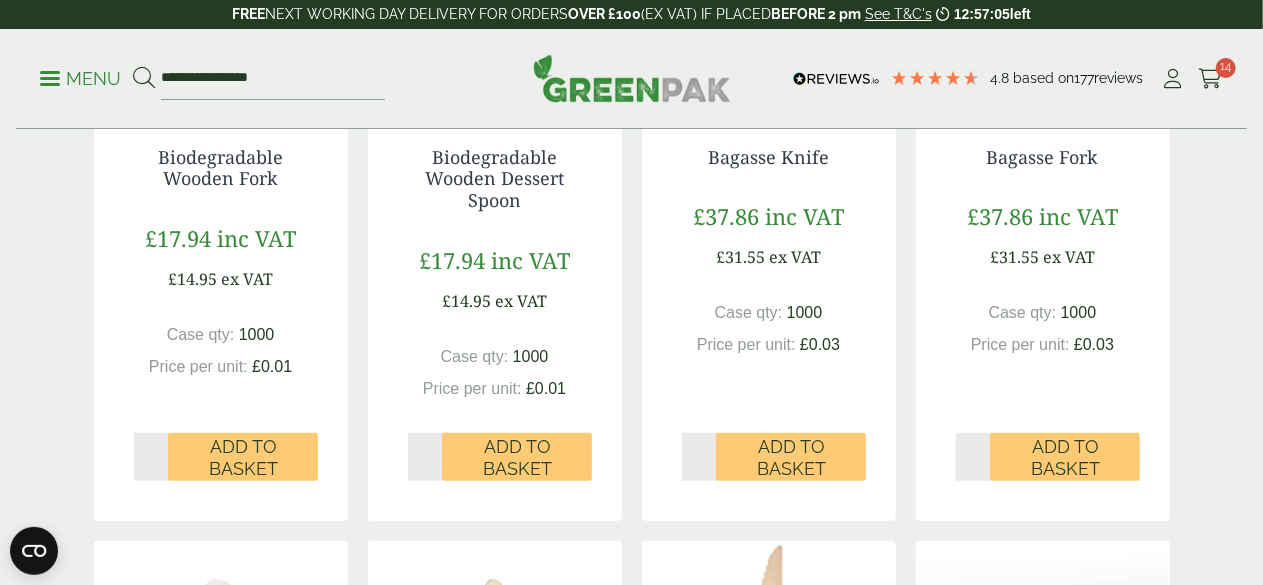 click on "Menu" at bounding box center (80, 79) 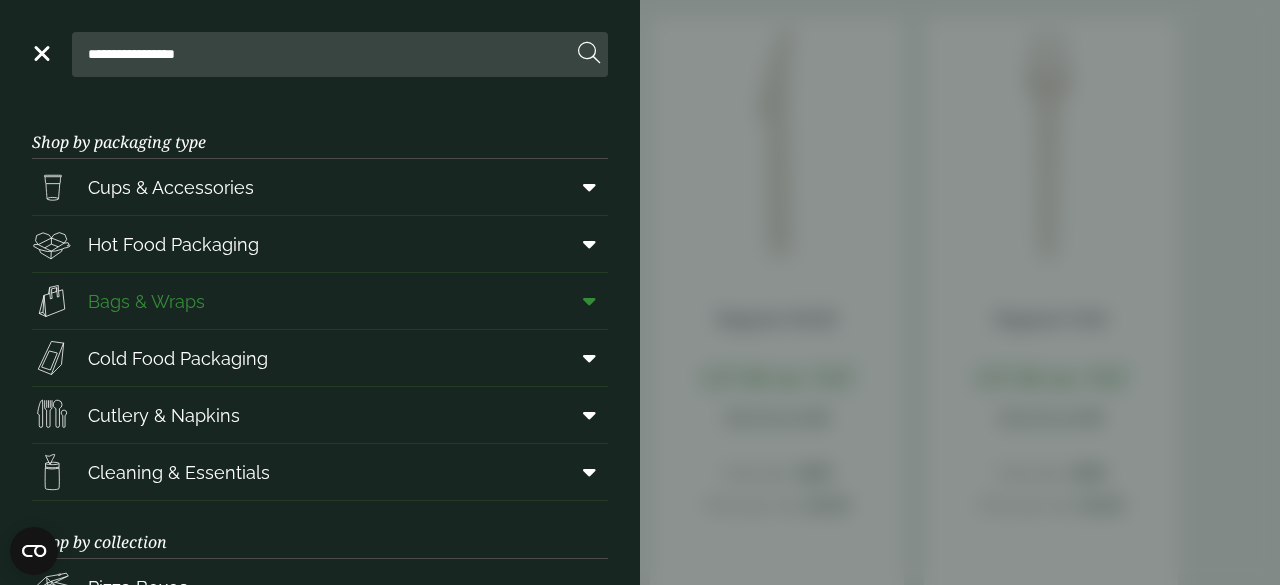 click on "Bags & Wraps" at bounding box center (320, 301) 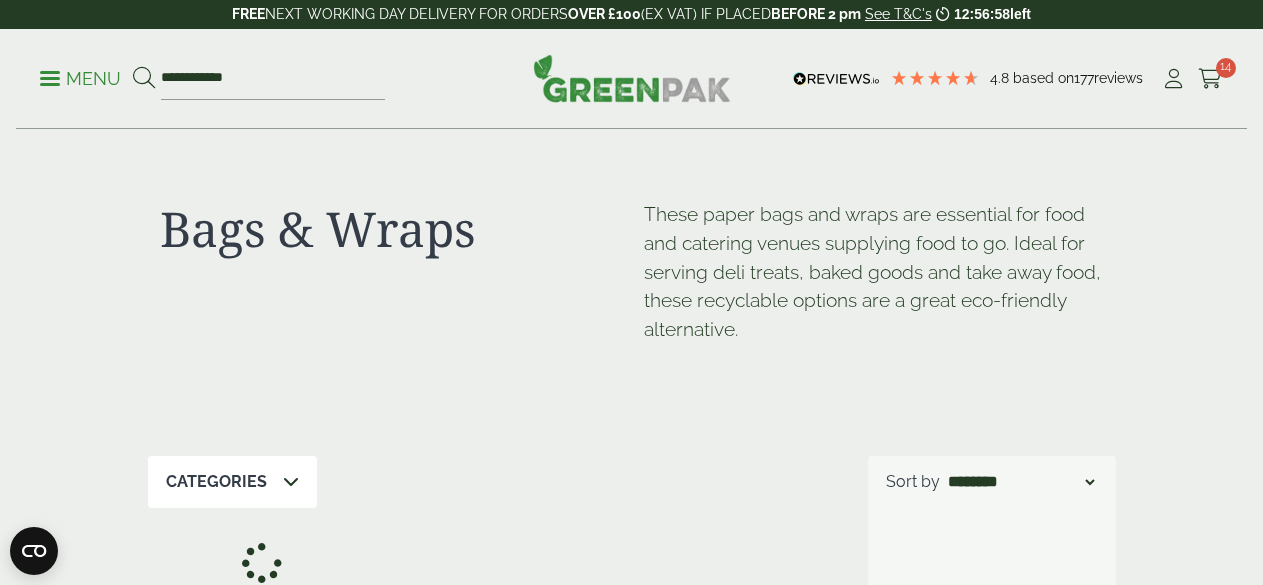 scroll, scrollTop: 0, scrollLeft: 0, axis: both 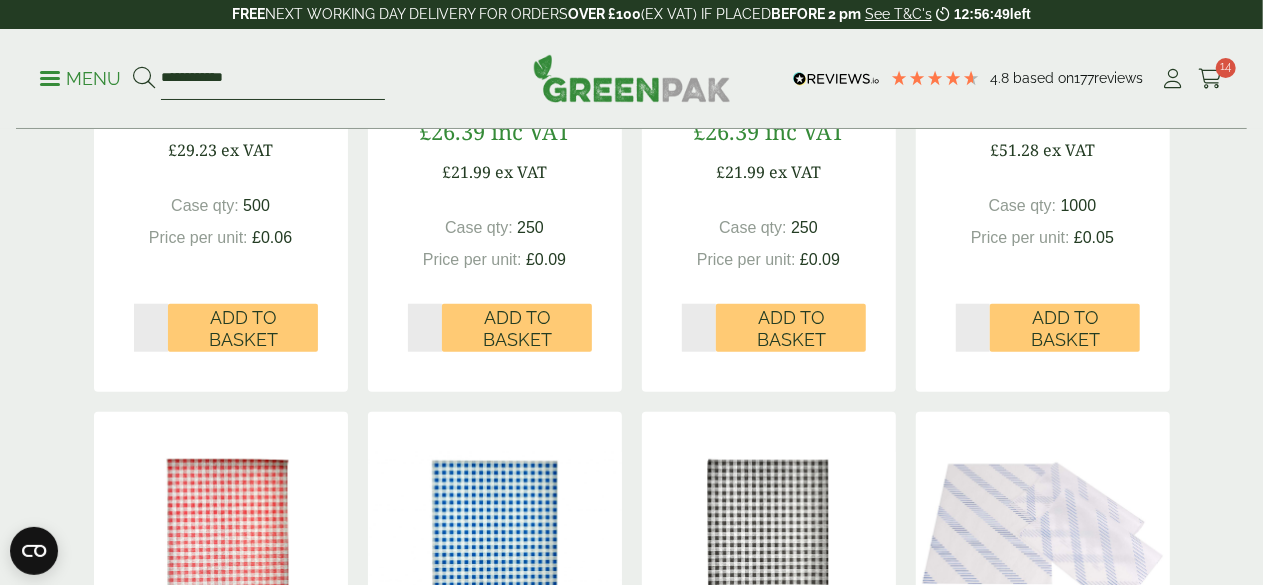 click on "**********" at bounding box center (273, 79) 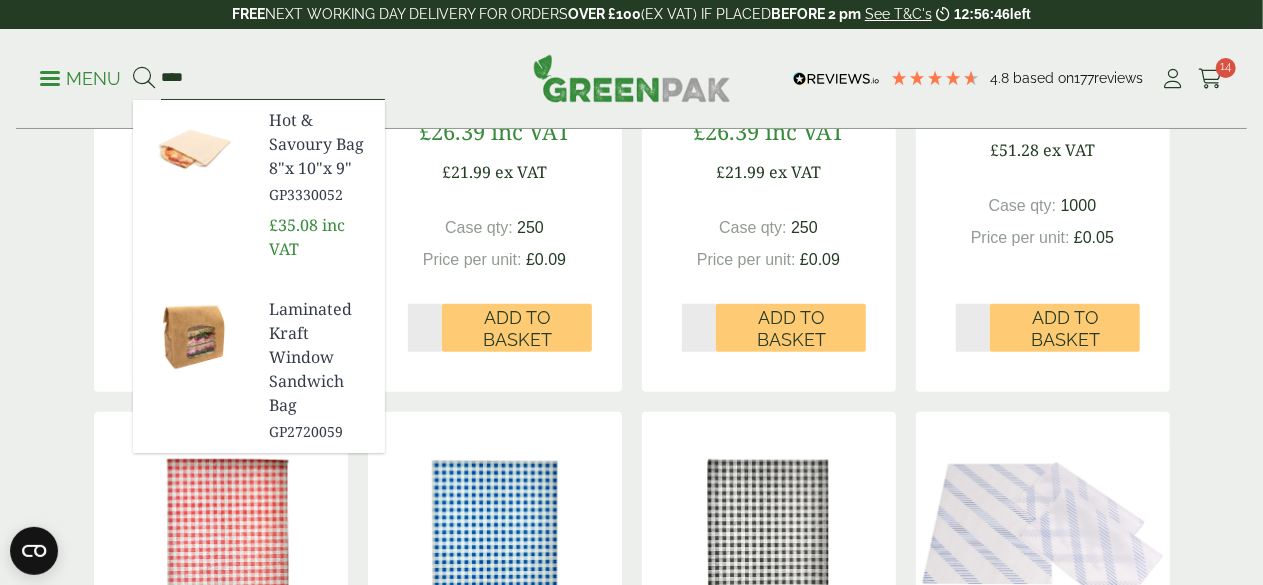 type on "****" 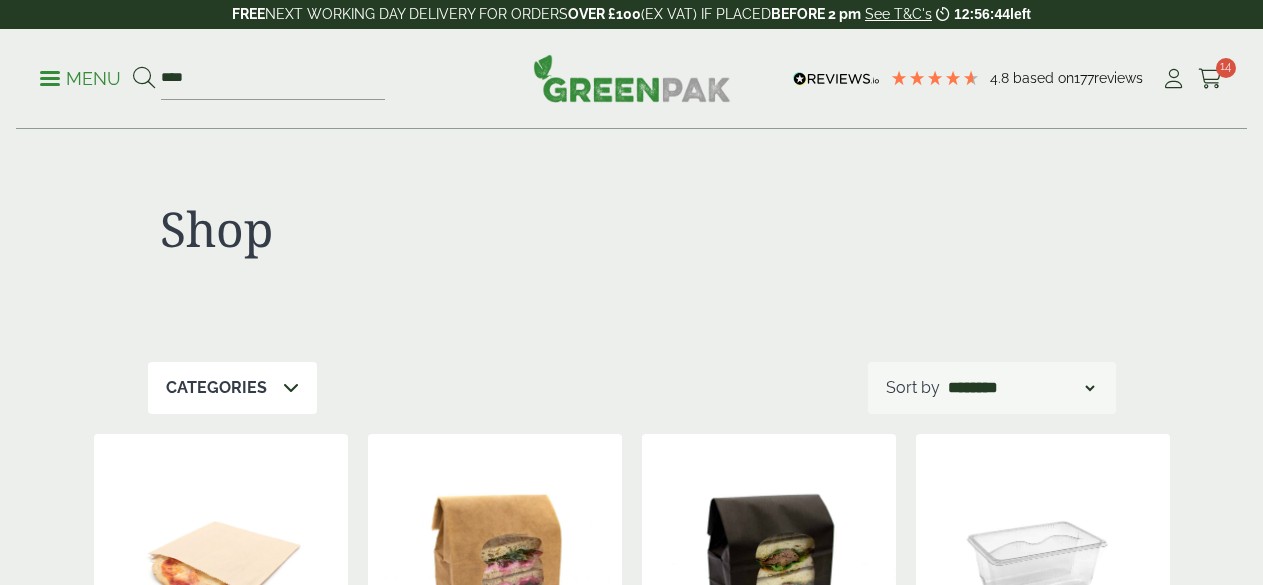 scroll, scrollTop: 0, scrollLeft: 0, axis: both 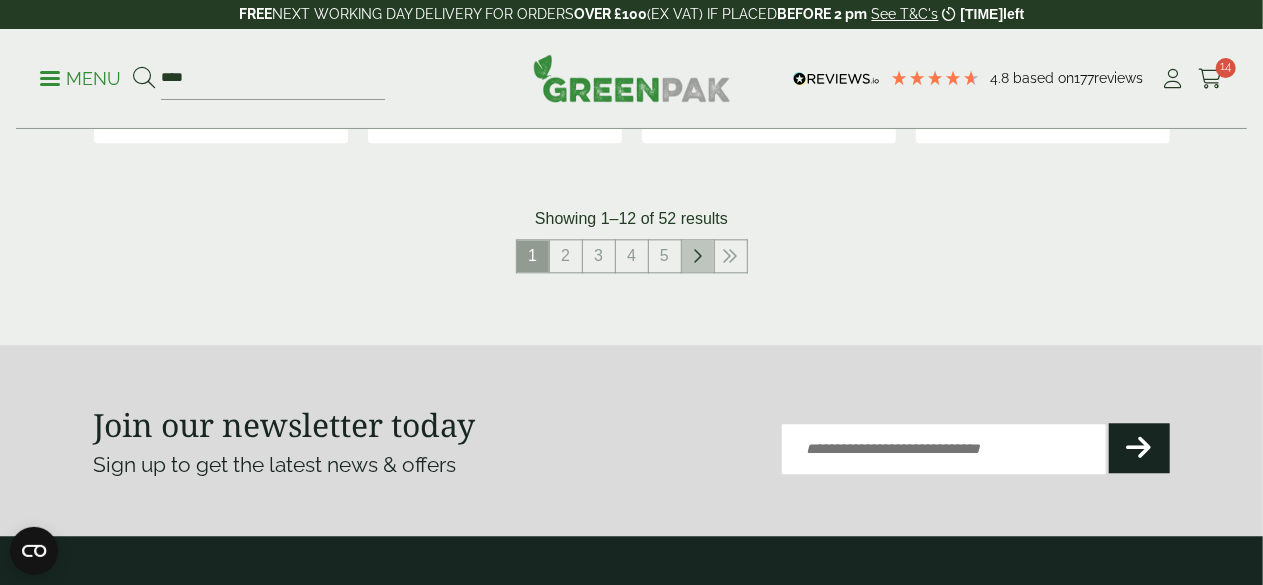 click at bounding box center (698, 256) 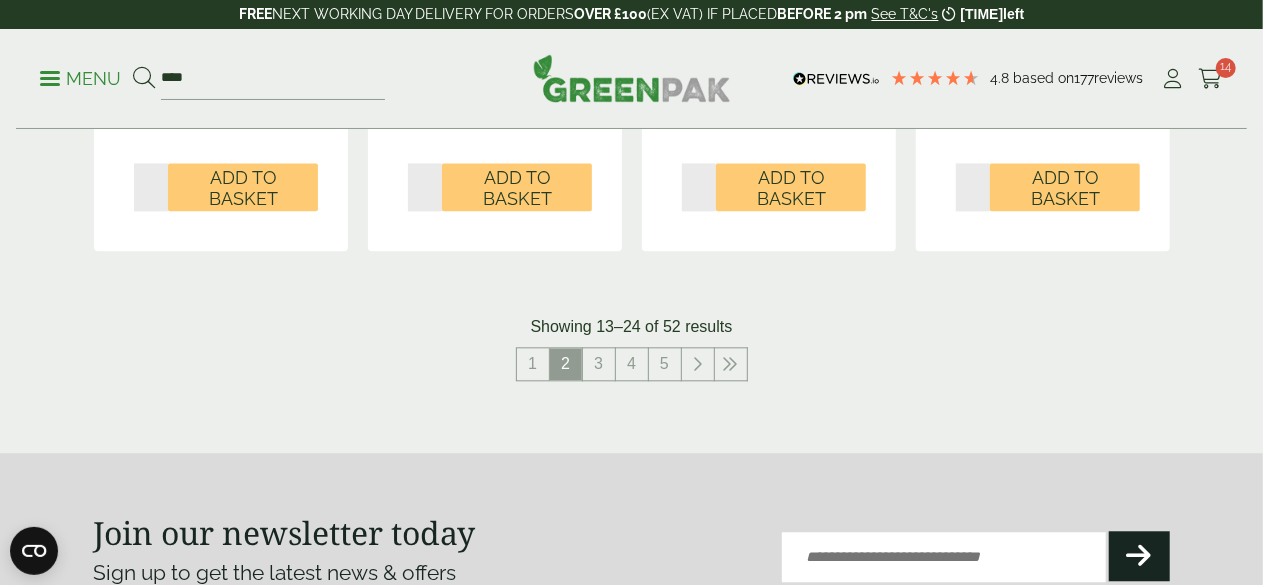 scroll, scrollTop: 2200, scrollLeft: 0, axis: vertical 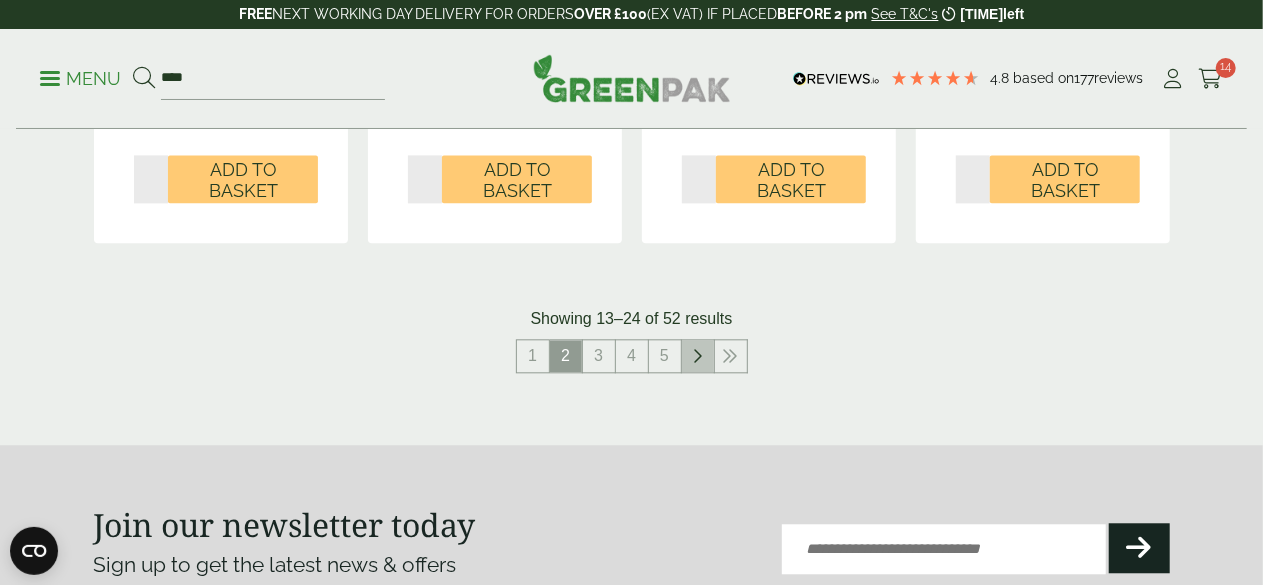 click at bounding box center (698, 356) 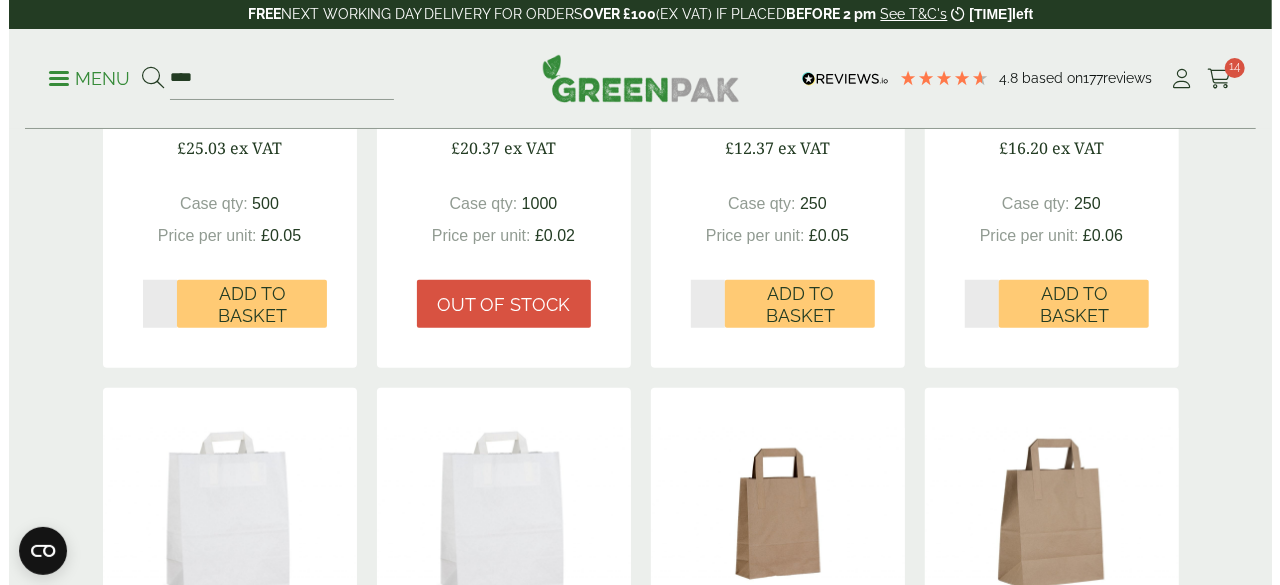 scroll, scrollTop: 600, scrollLeft: 0, axis: vertical 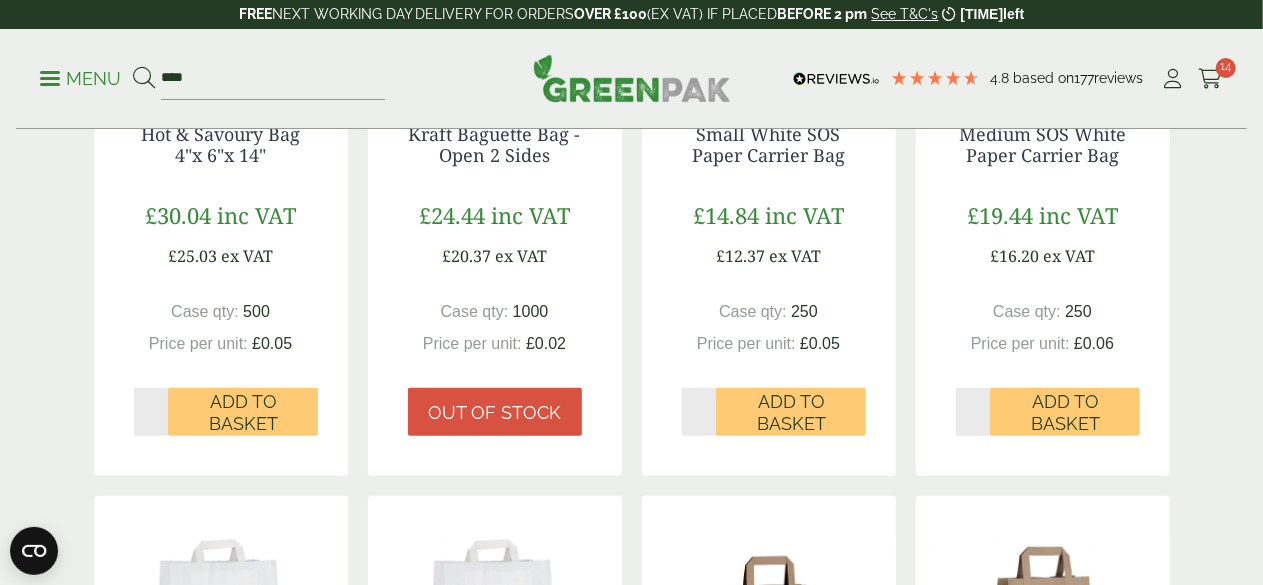 click on "*" at bounding box center (973, 412) 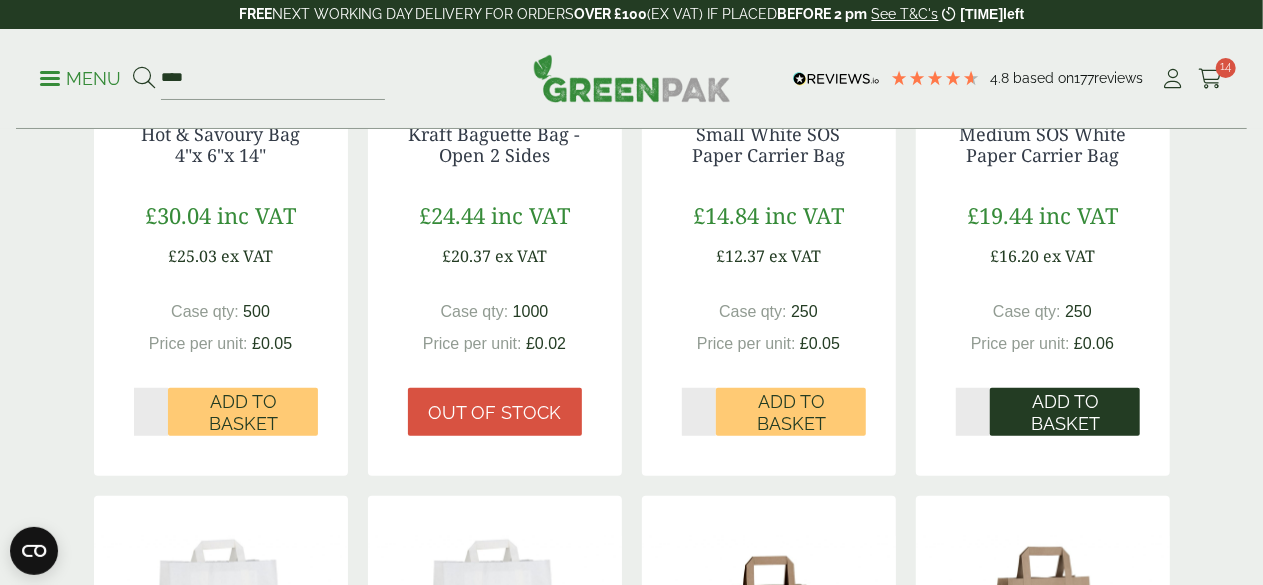 click on "Add to Basket" at bounding box center (1065, 412) 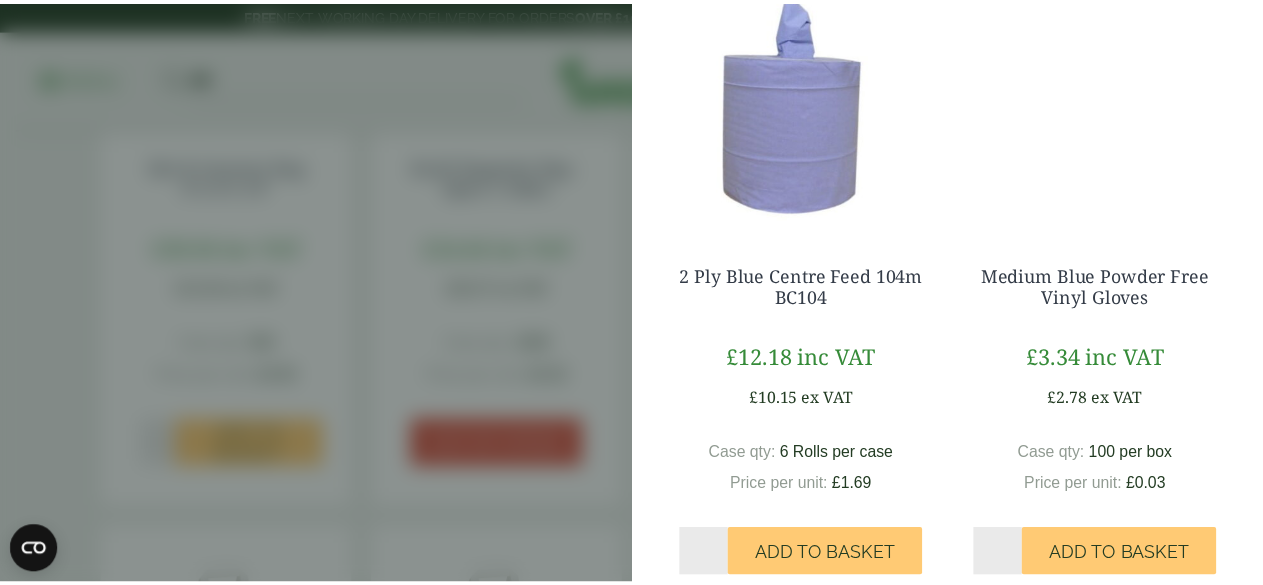 scroll, scrollTop: 2100, scrollLeft: 0, axis: vertical 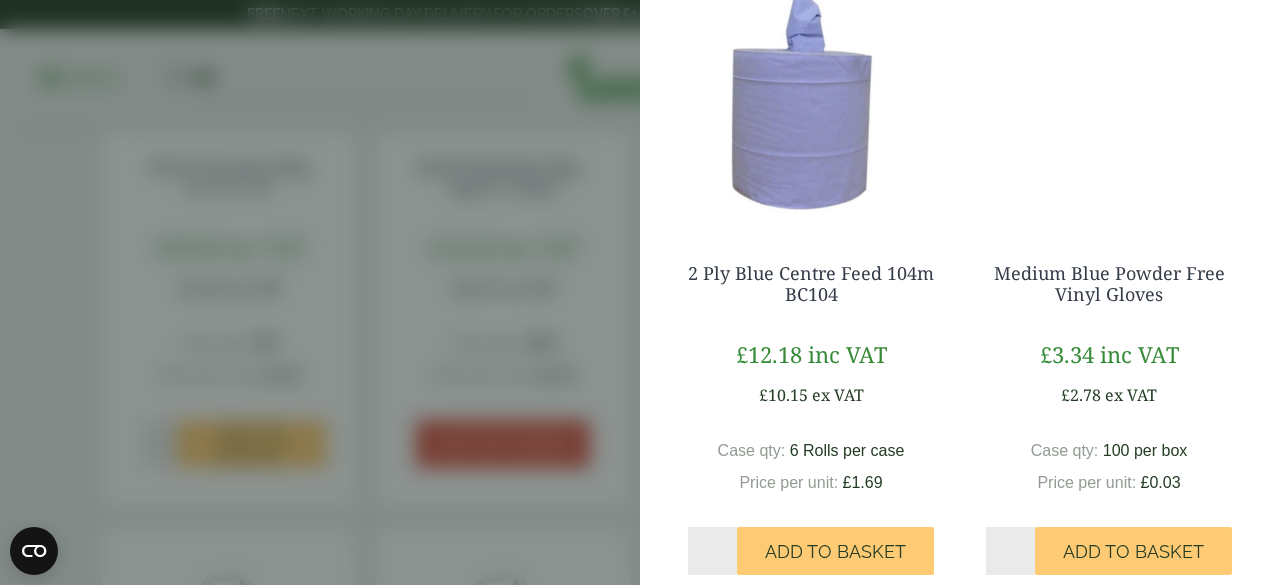 click on "Medium SOS White Paper Carrier Bag - Full Case (GP3330021A)  -  Added to basket
My Basket
8oz Kraft Paper Soup Container - Full Case
8oz Kraft Paper Soup Container - Full Case quantity
- * +
Update
Remove
£" at bounding box center (640, 292) 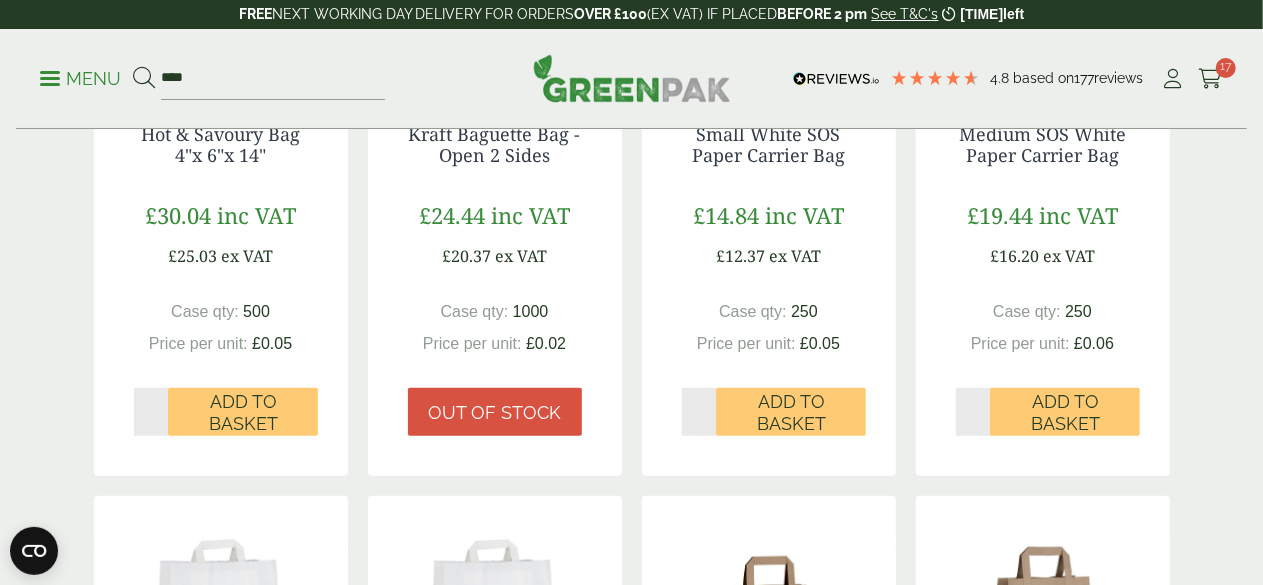 scroll, scrollTop: 1971, scrollLeft: 0, axis: vertical 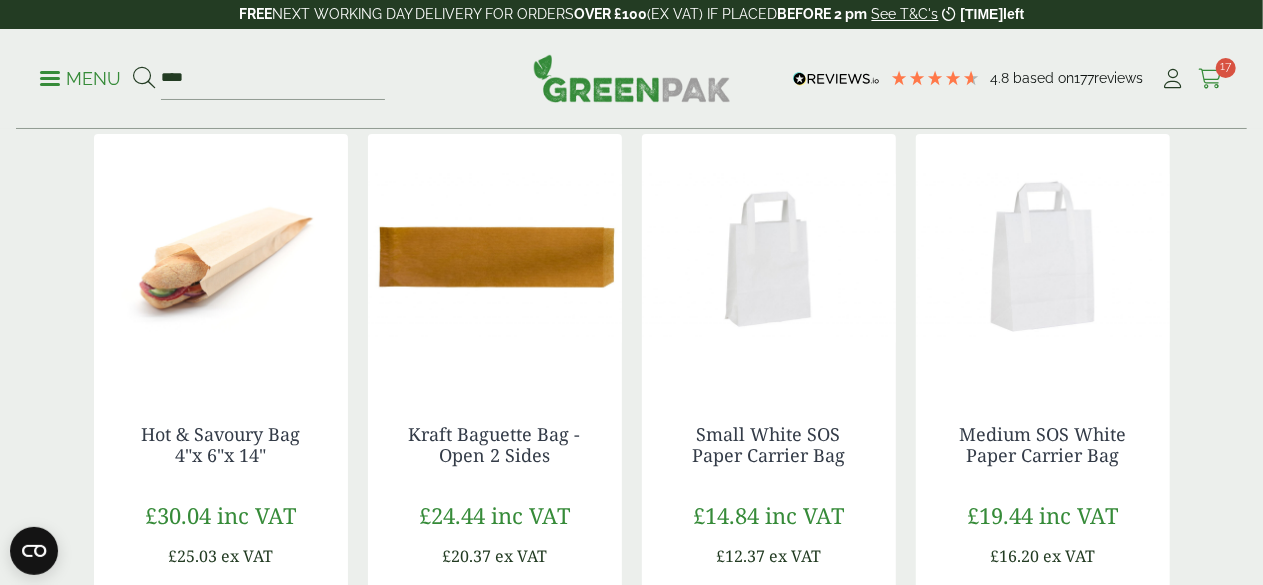 click at bounding box center (1210, 79) 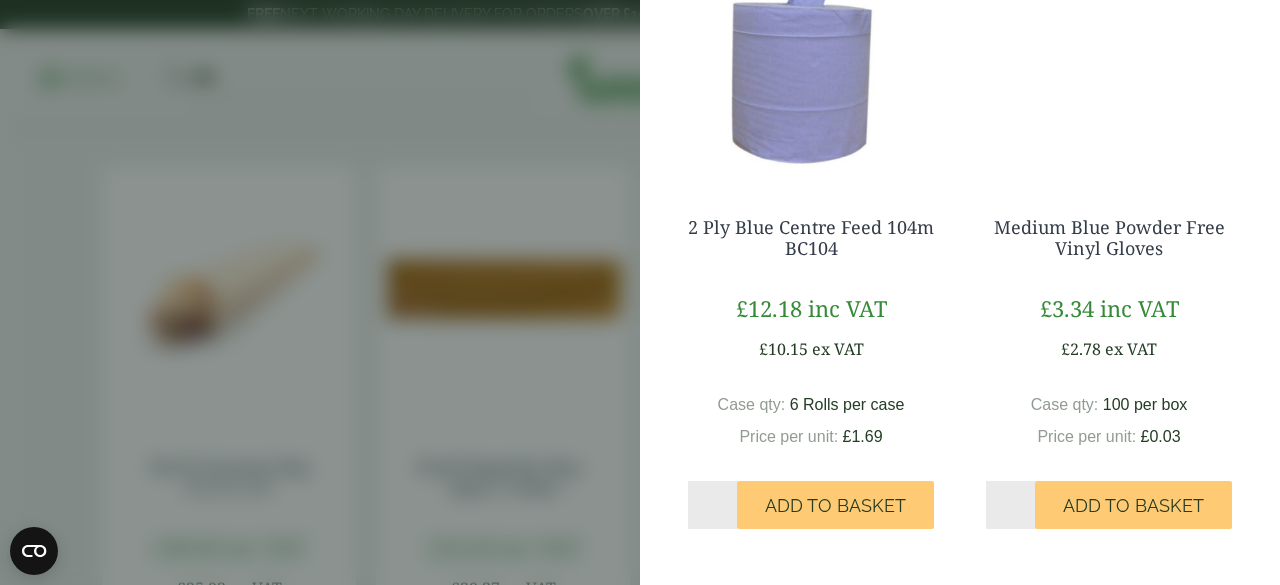 scroll, scrollTop: 2200, scrollLeft: 0, axis: vertical 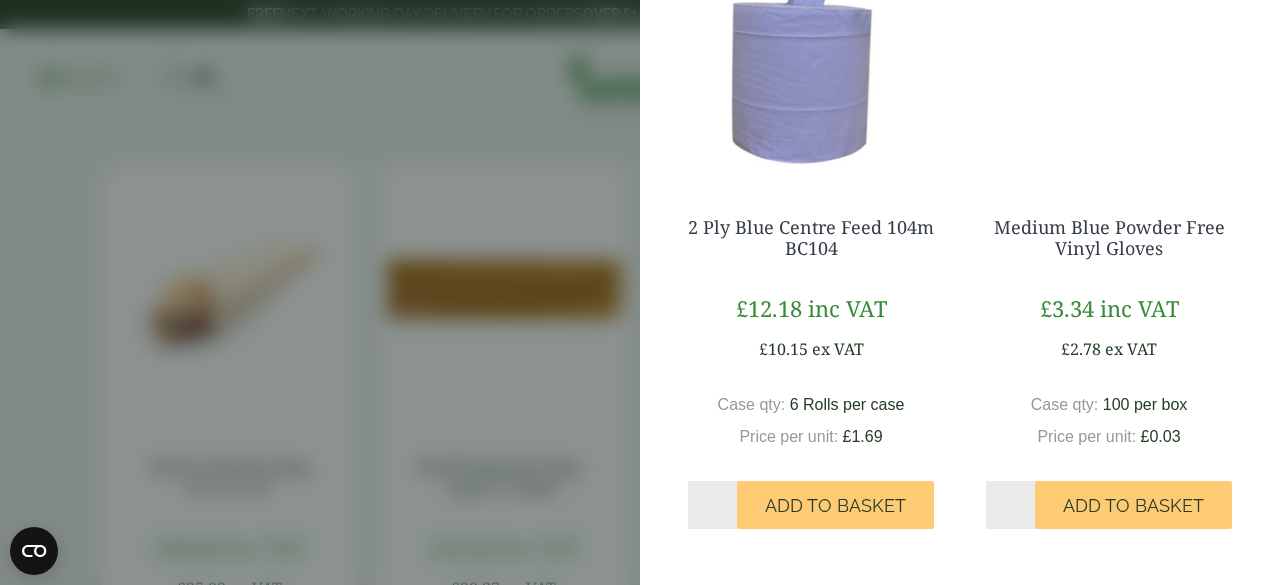 click on "Proceed to Checkout" at bounding box center (950, -205) 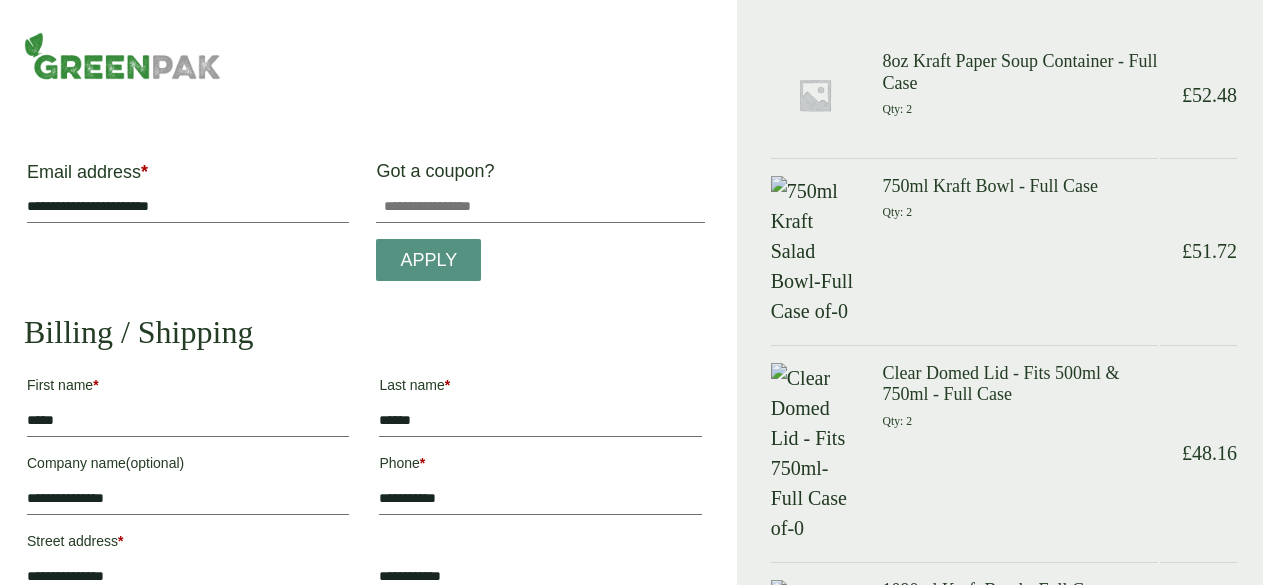 scroll, scrollTop: 0, scrollLeft: 0, axis: both 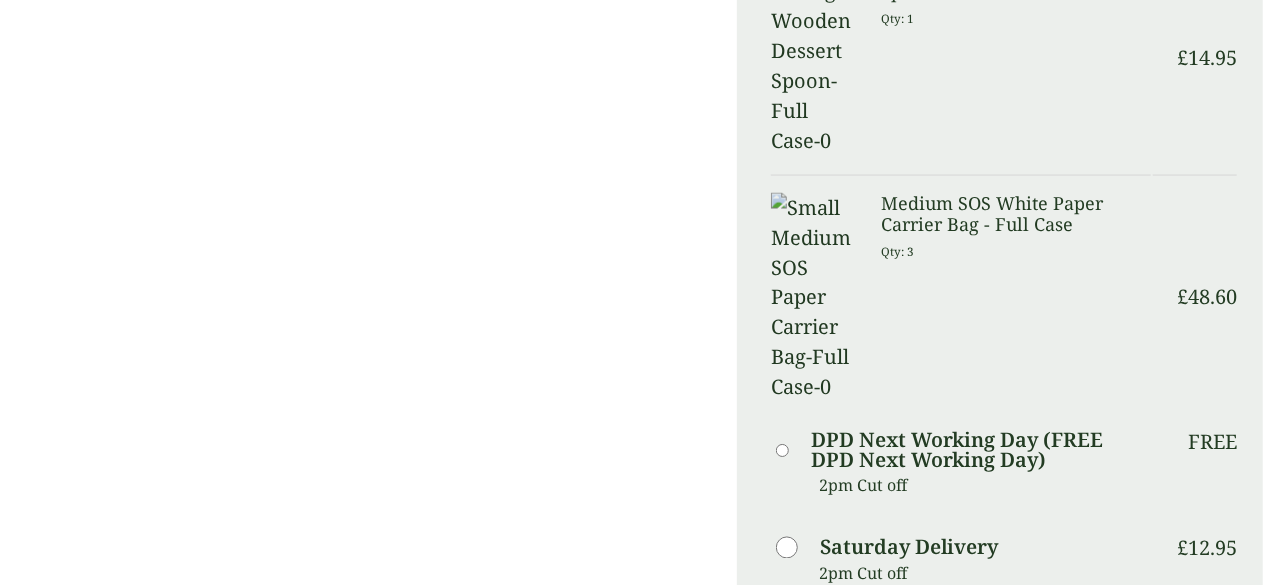 click on "Add delivery instructions" at bounding box center [884, 700] 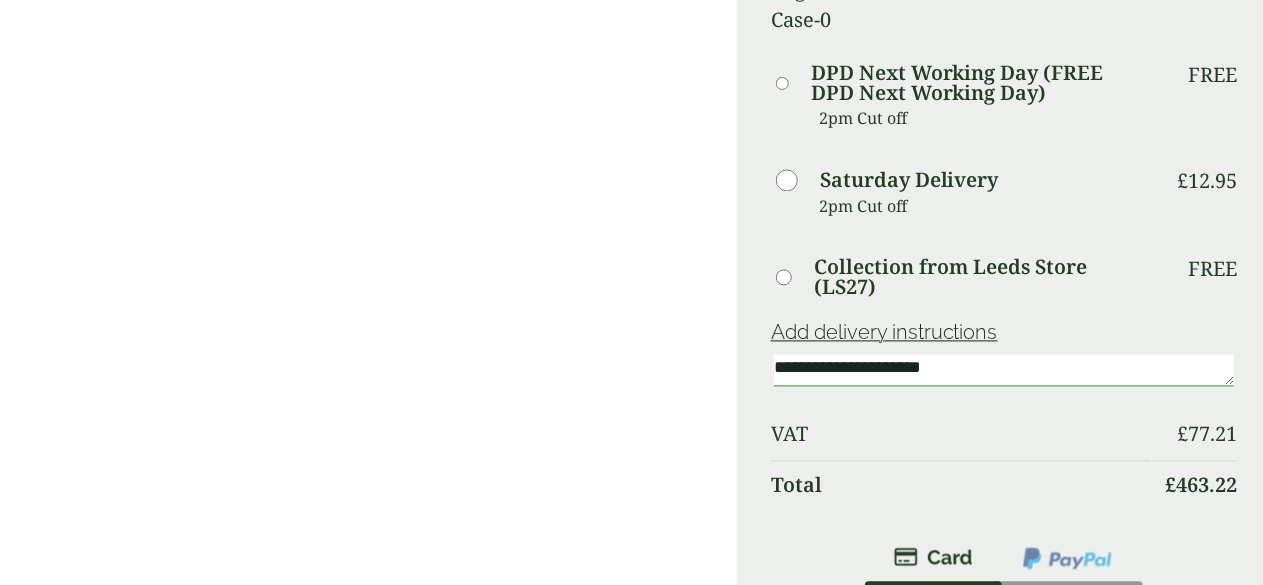 scroll, scrollTop: 2000, scrollLeft: 0, axis: vertical 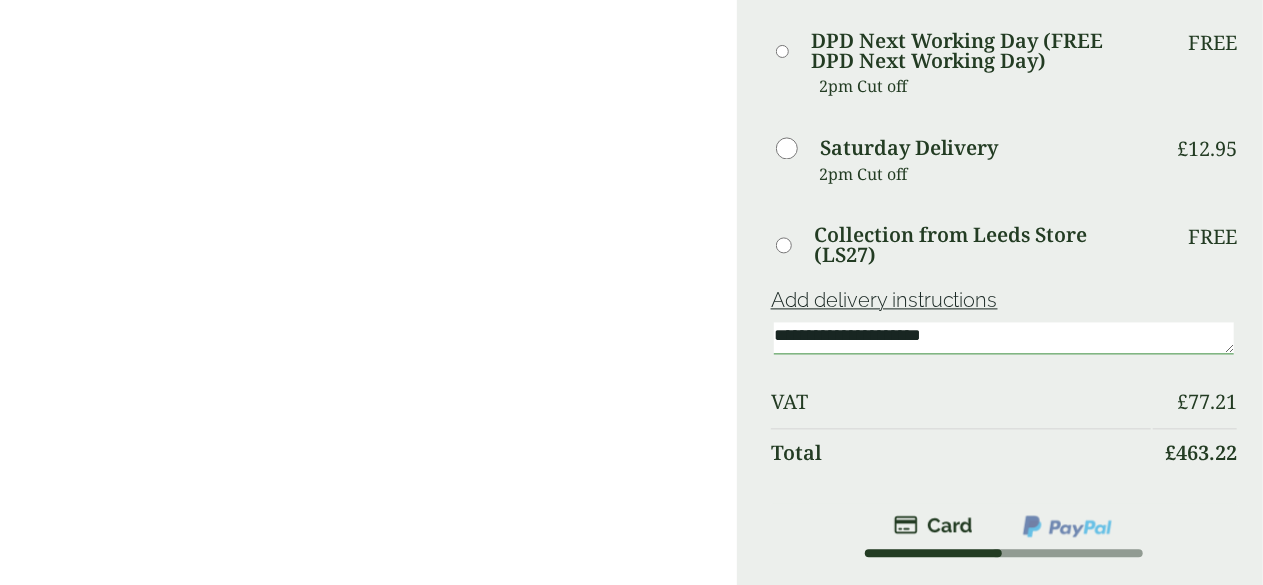 type on "**********" 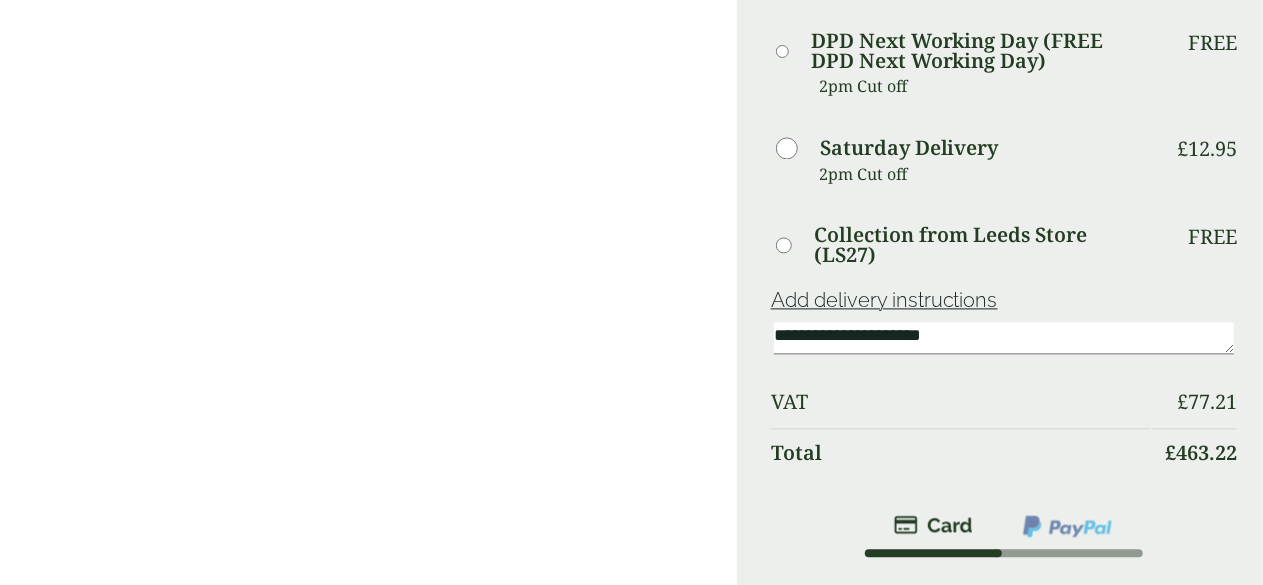 click on "Place order" at bounding box center (1004, 833) 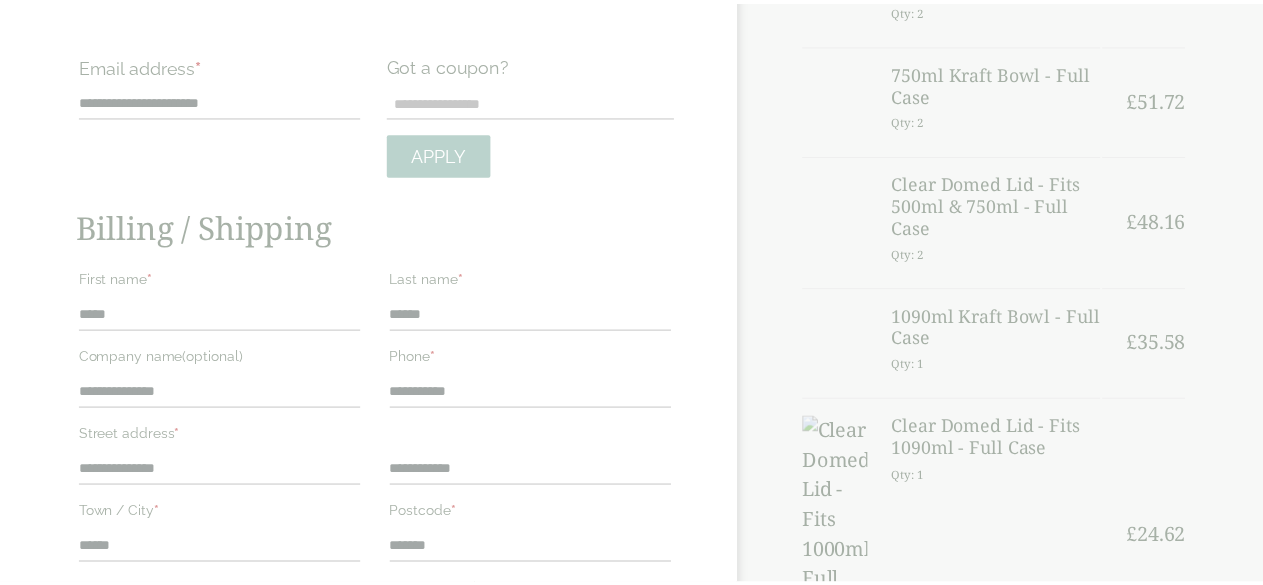 scroll, scrollTop: 100, scrollLeft: 0, axis: vertical 